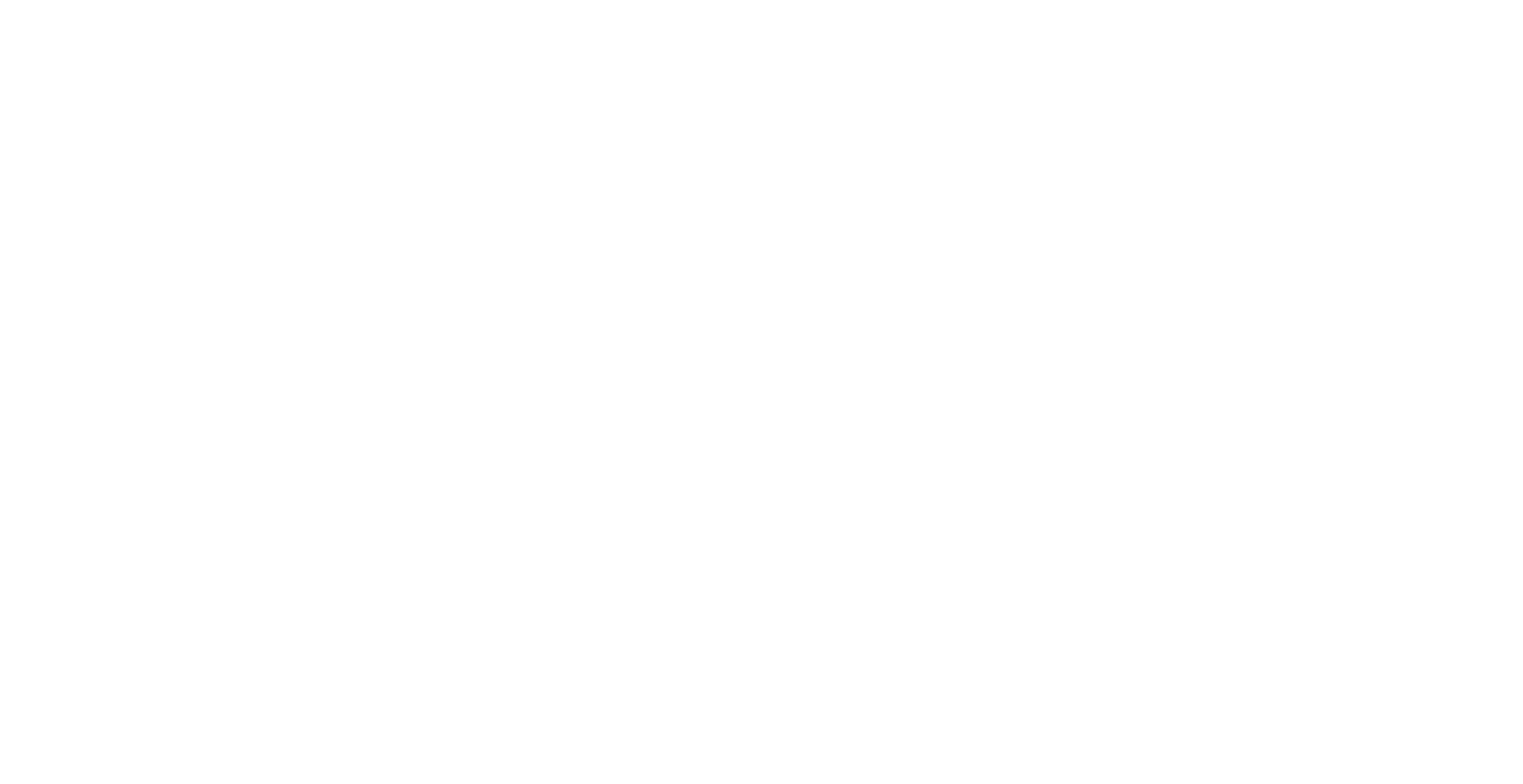 scroll, scrollTop: 0, scrollLeft: 0, axis: both 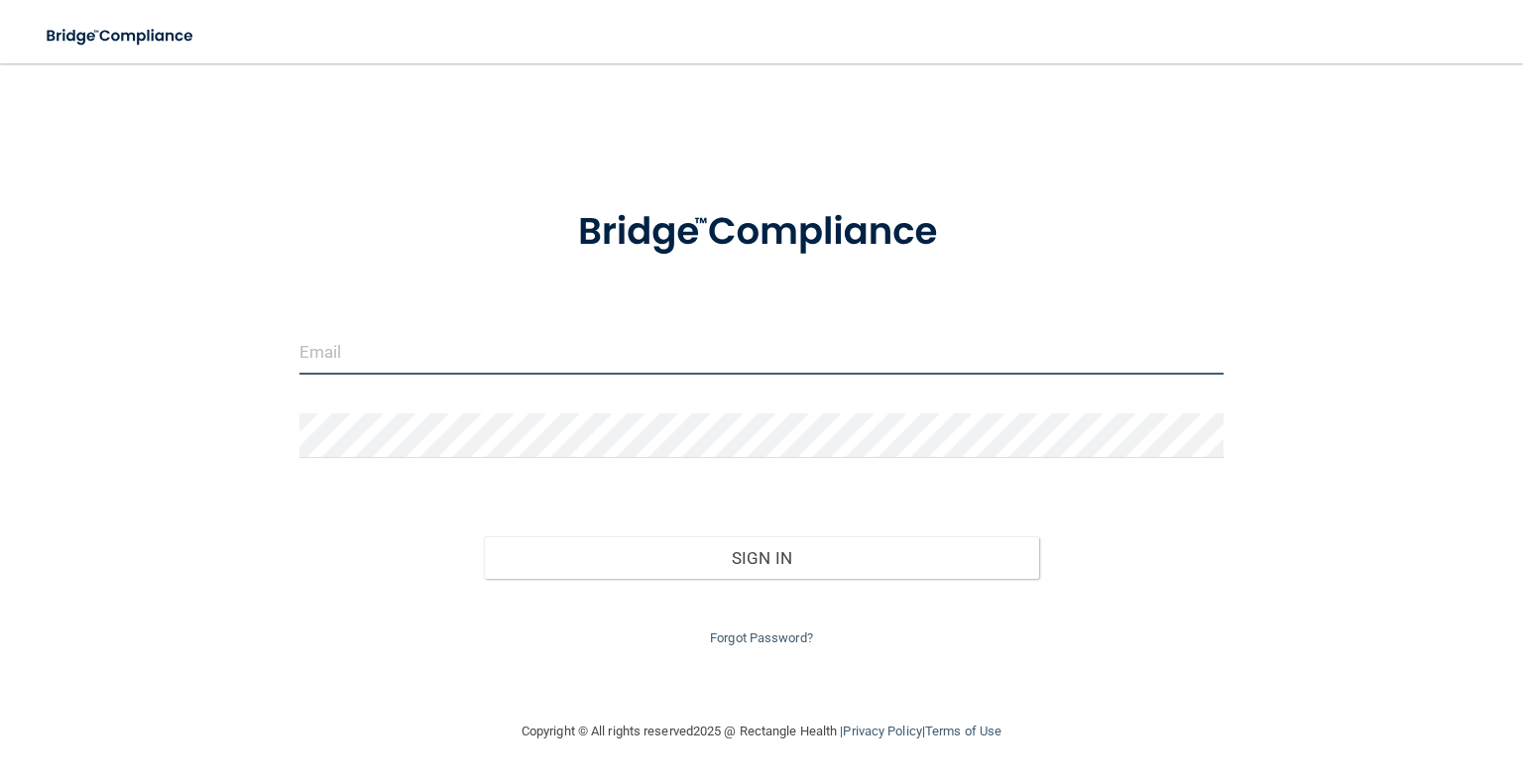 click at bounding box center [762, 352] 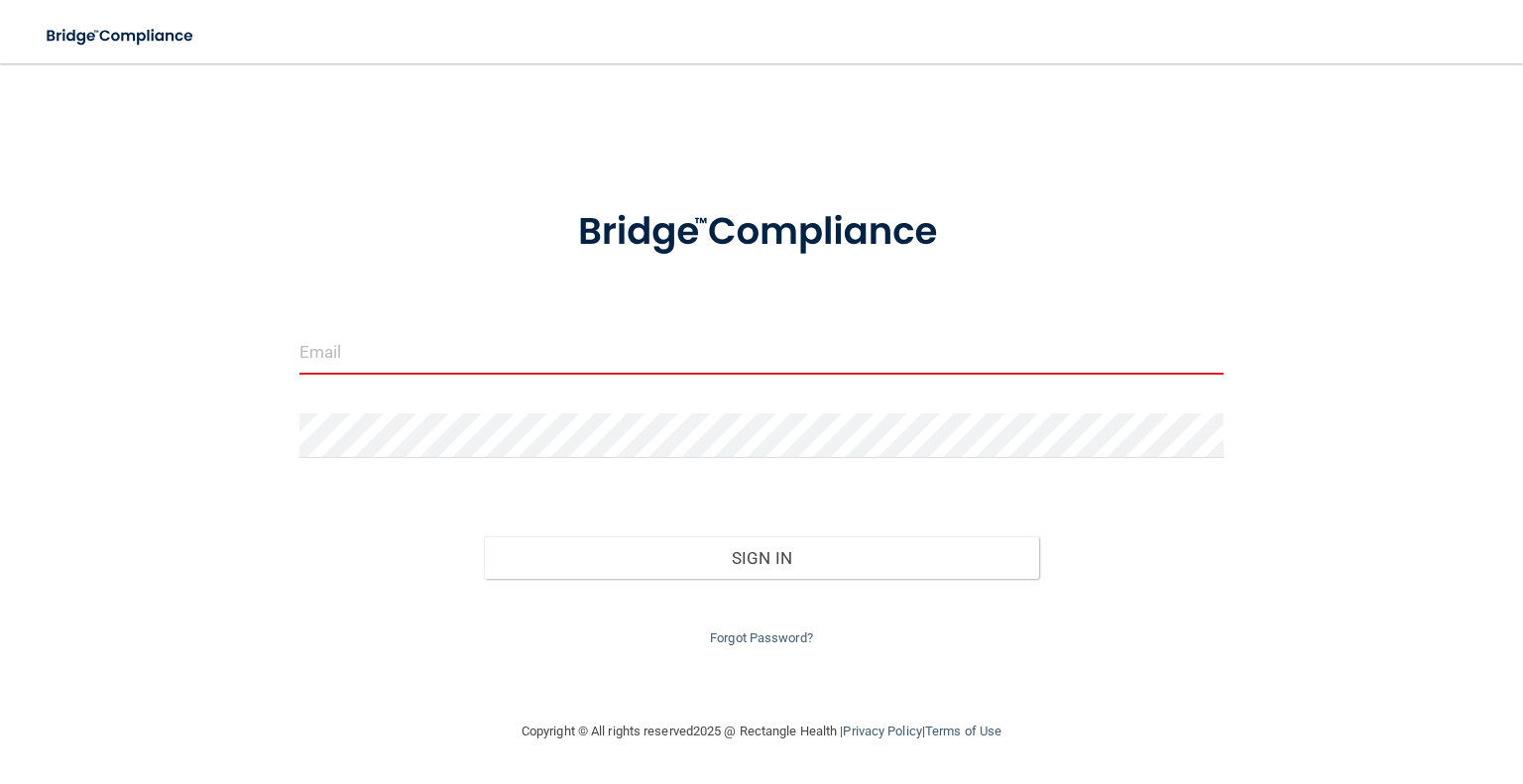 type on "[EMAIL_ADDRESS][DOMAIN_NAME]" 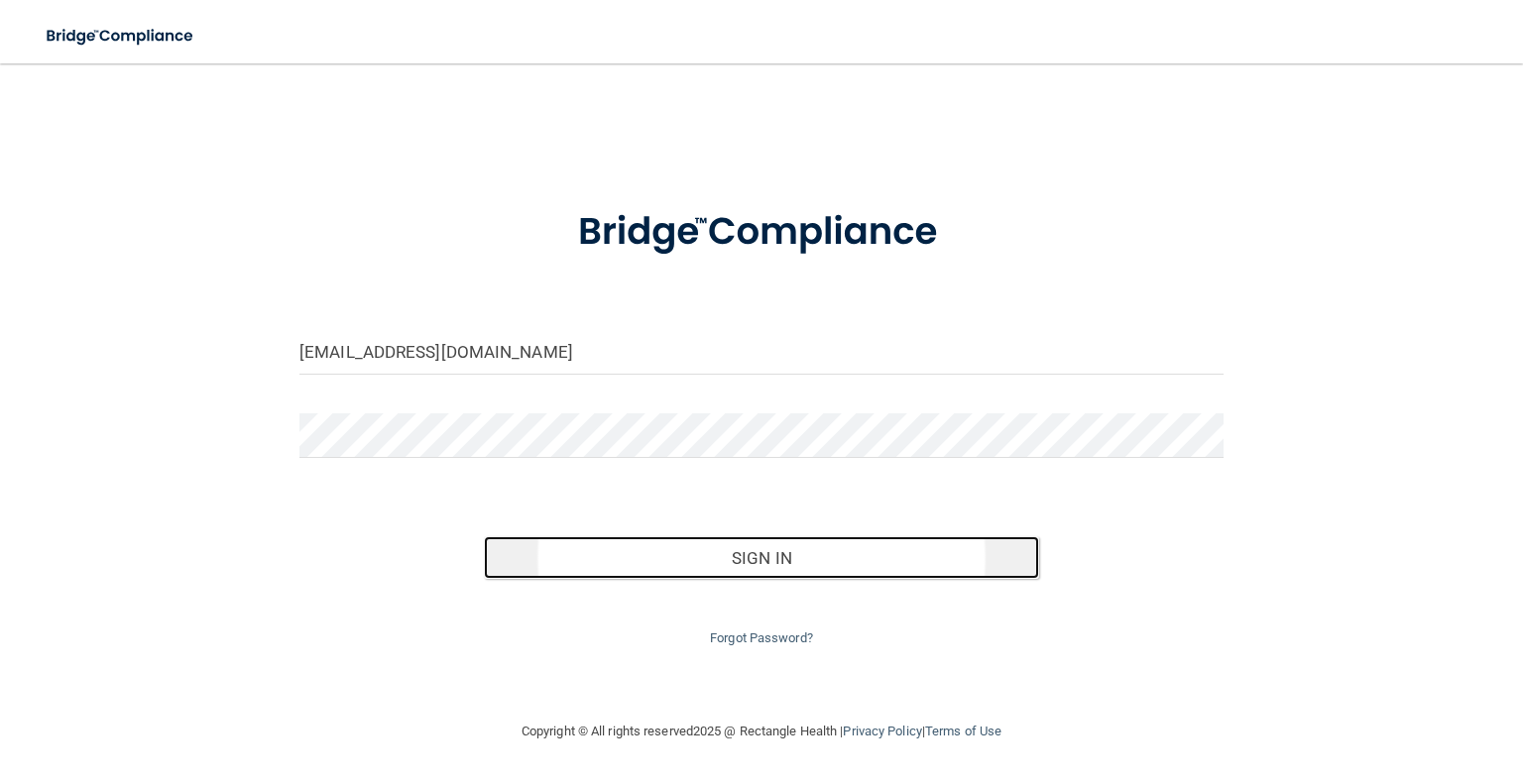 click on "Sign In" at bounding box center (761, 558) 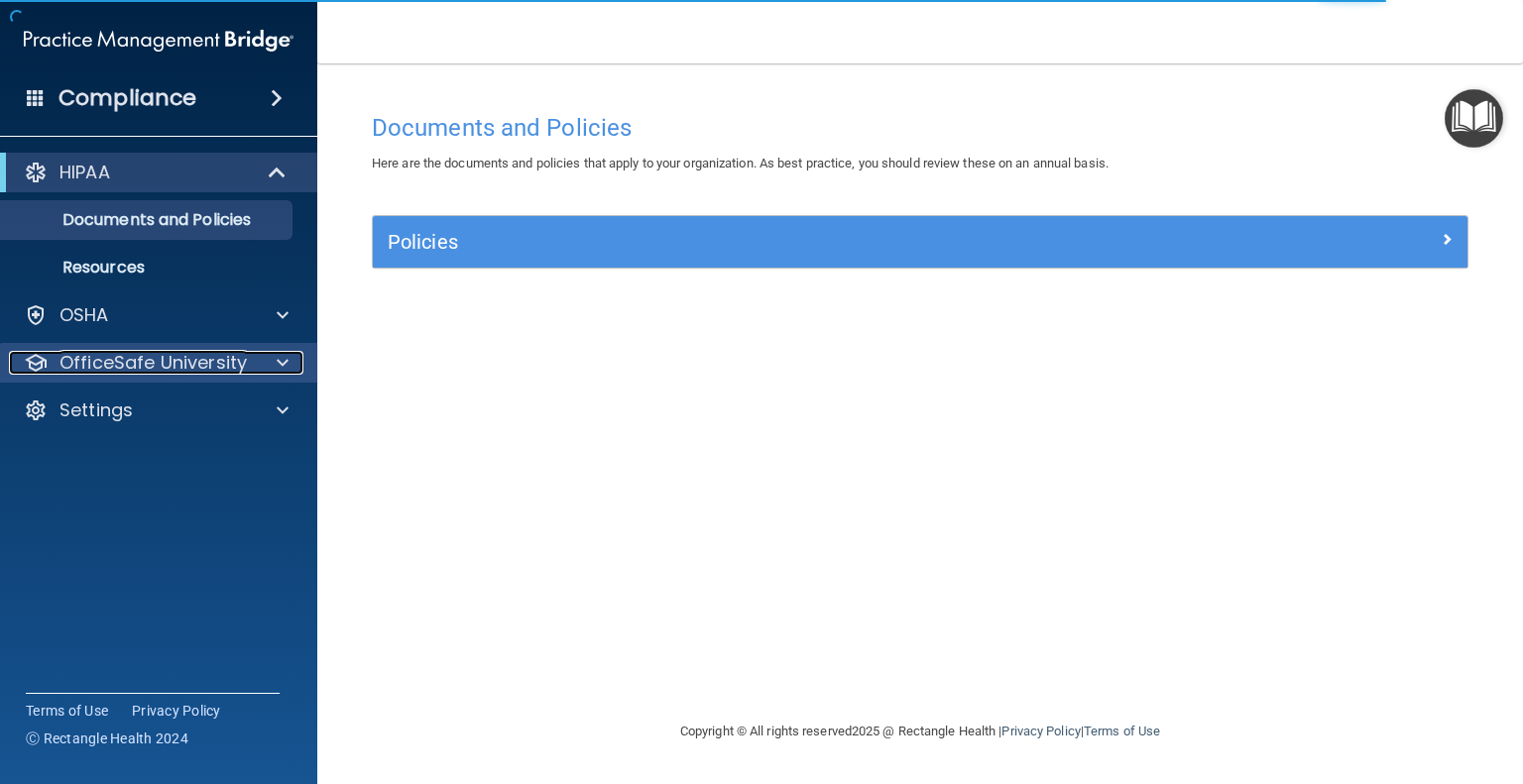 click on "OfficeSafe University" at bounding box center [153, 363] 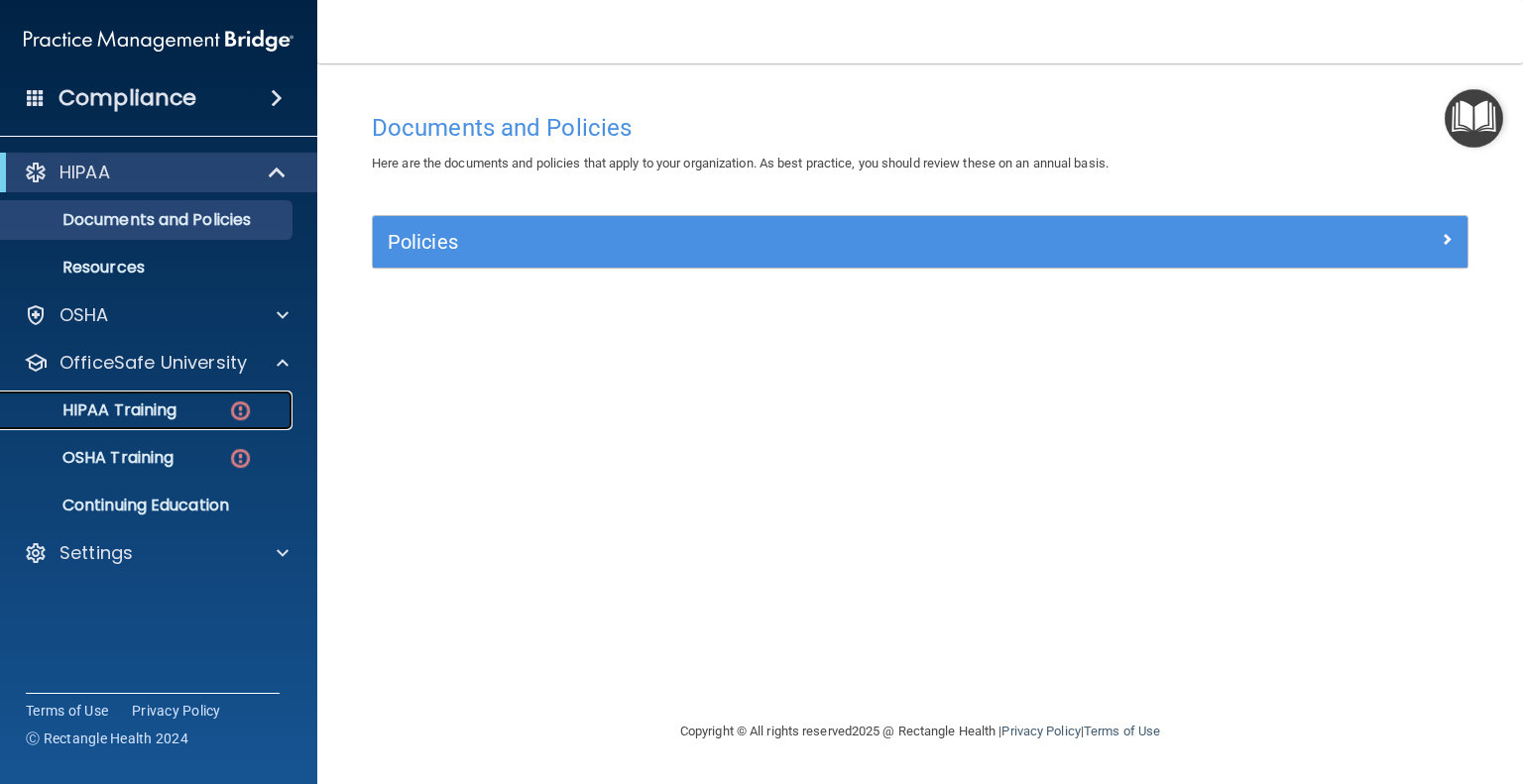 click on "HIPAA Training" at bounding box center [94, 410] 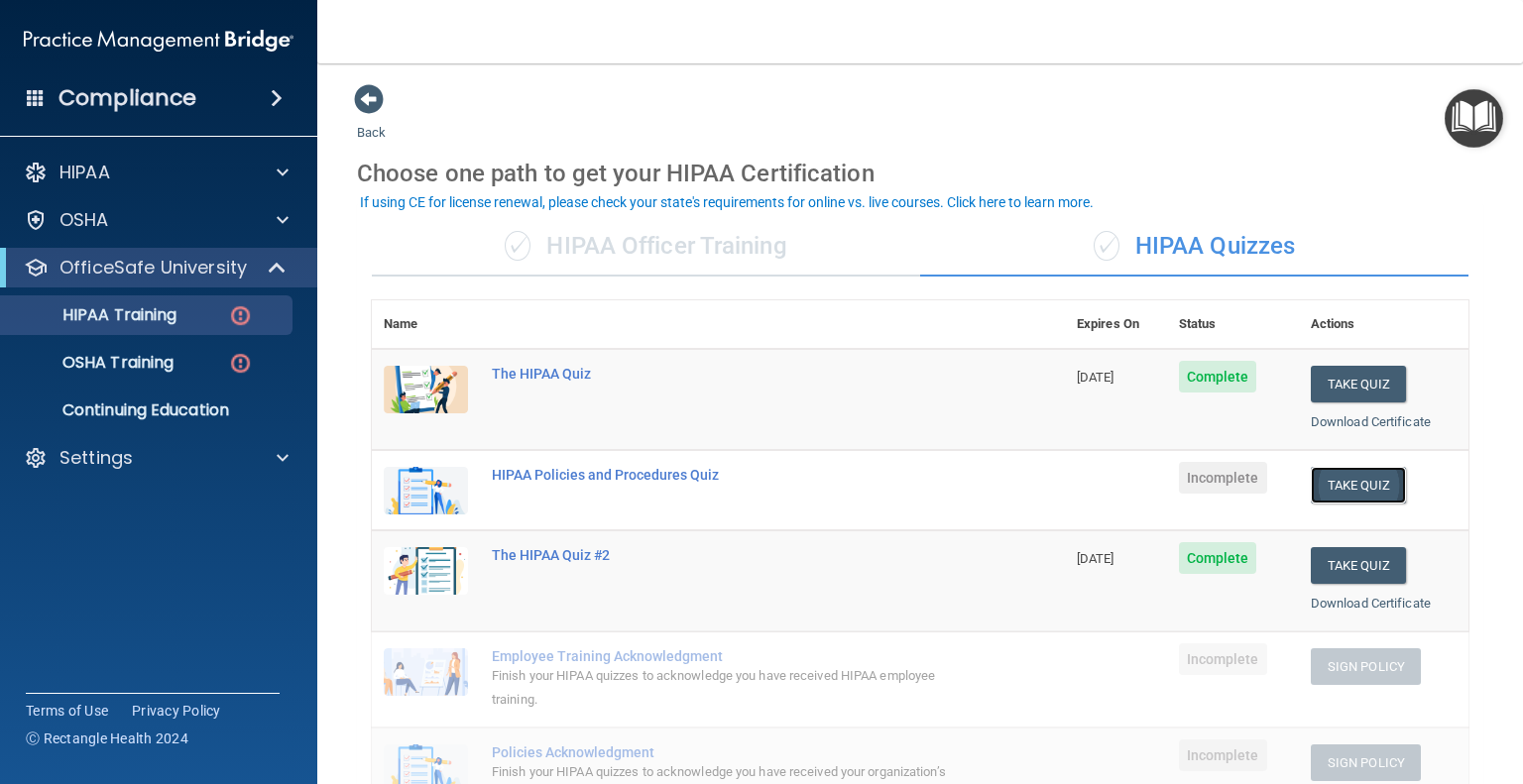 click on "Take Quiz" at bounding box center (1358, 485) 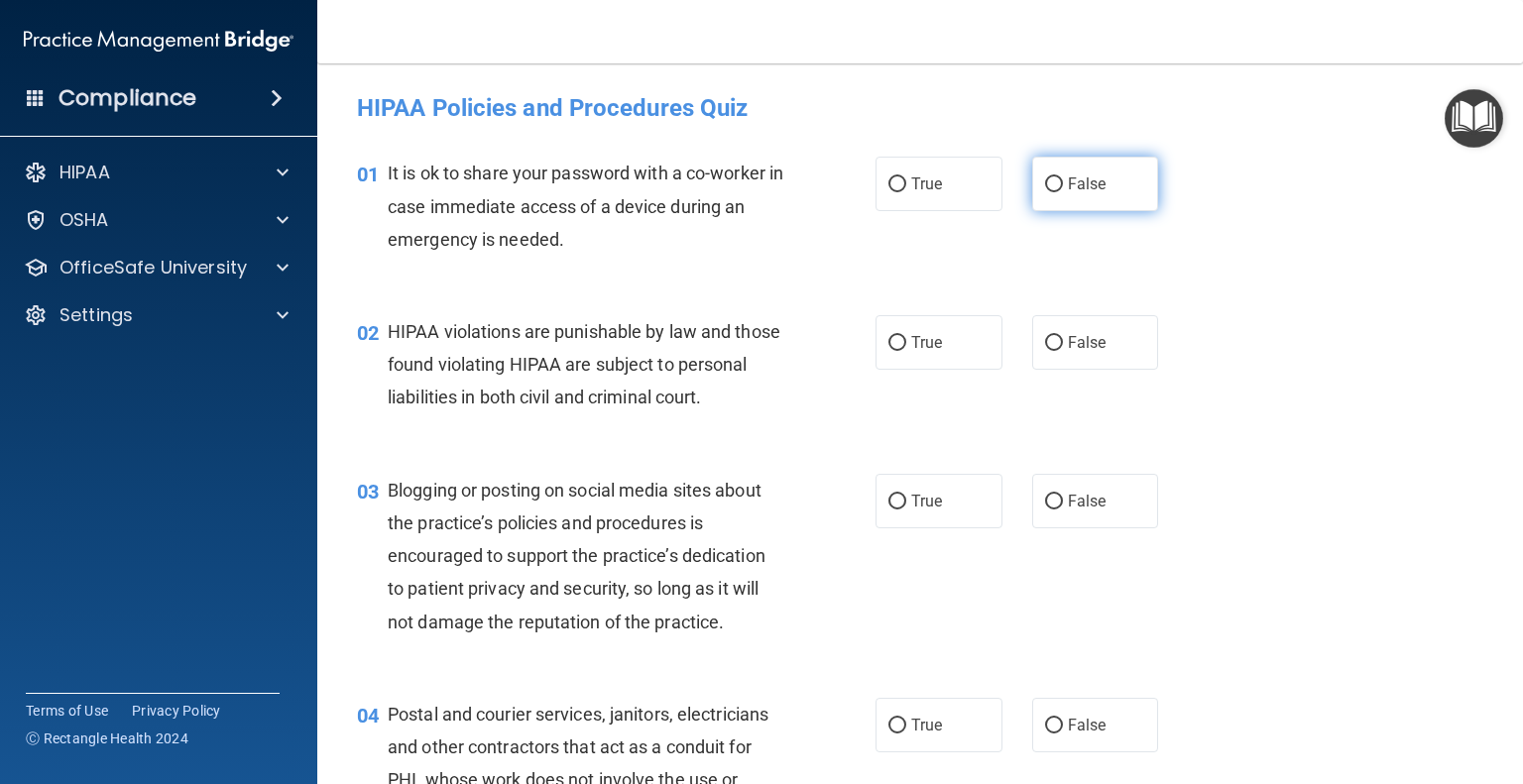click on "False" at bounding box center [1054, 184] 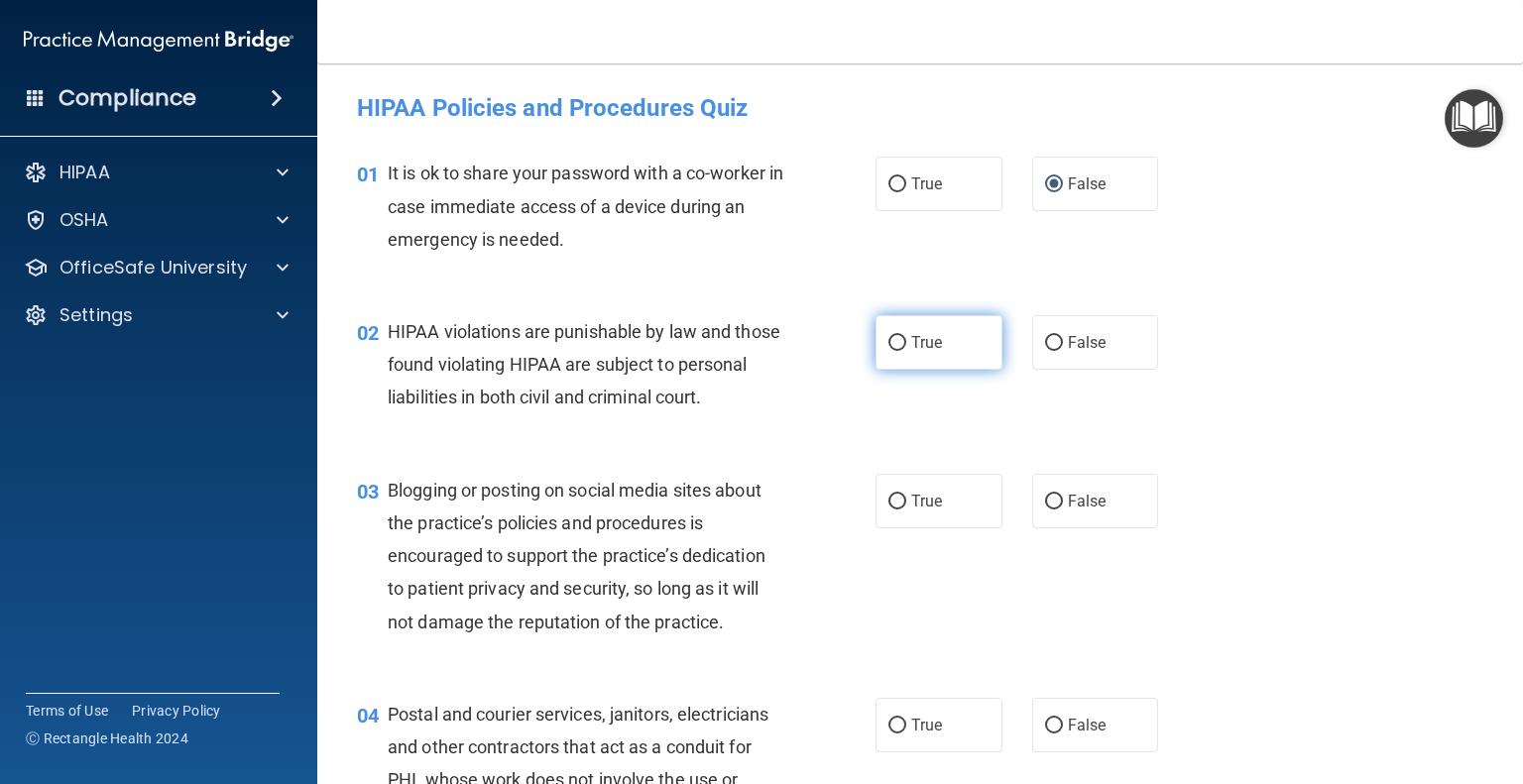 click on "True" at bounding box center (897, 343) 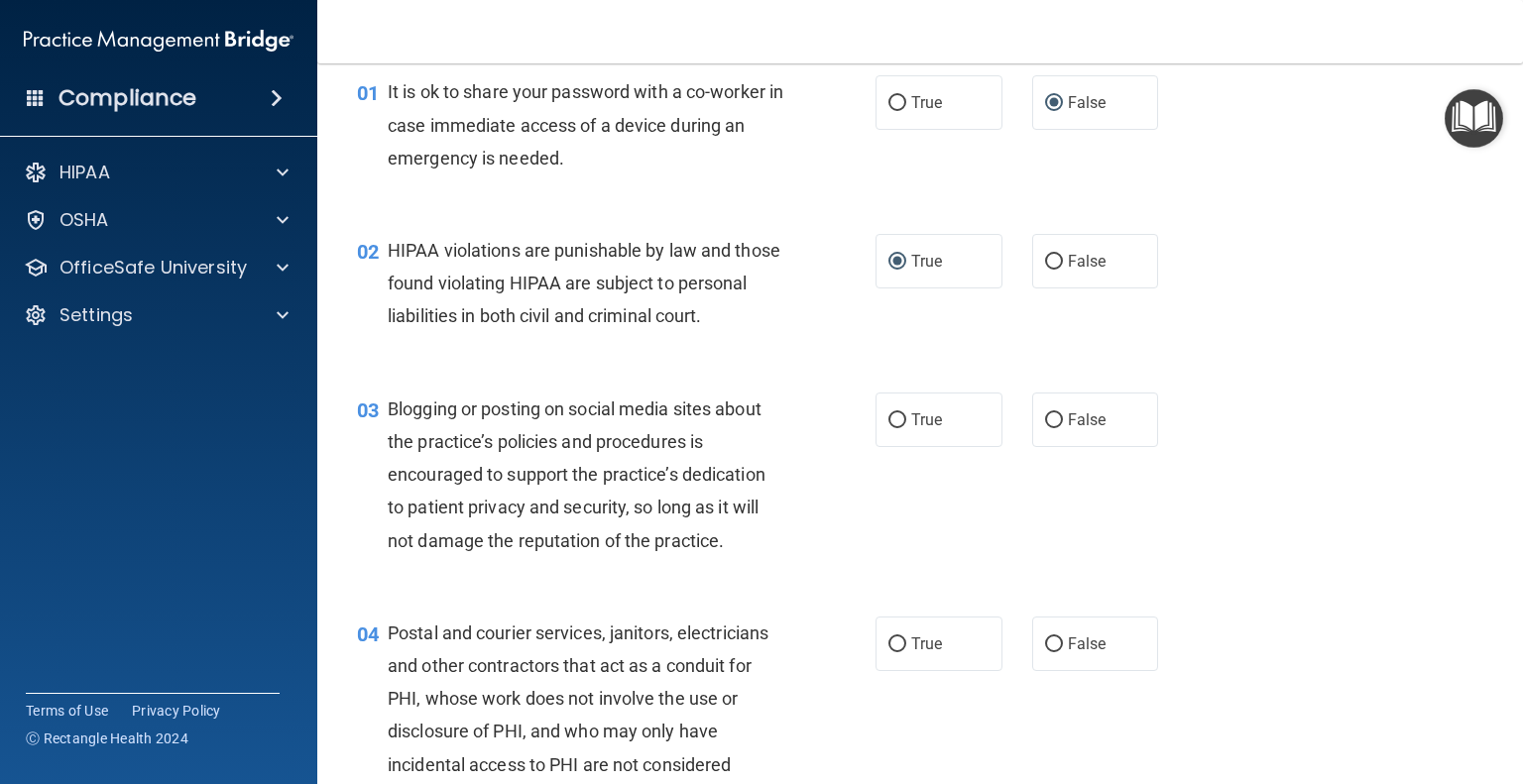scroll, scrollTop: 99, scrollLeft: 0, axis: vertical 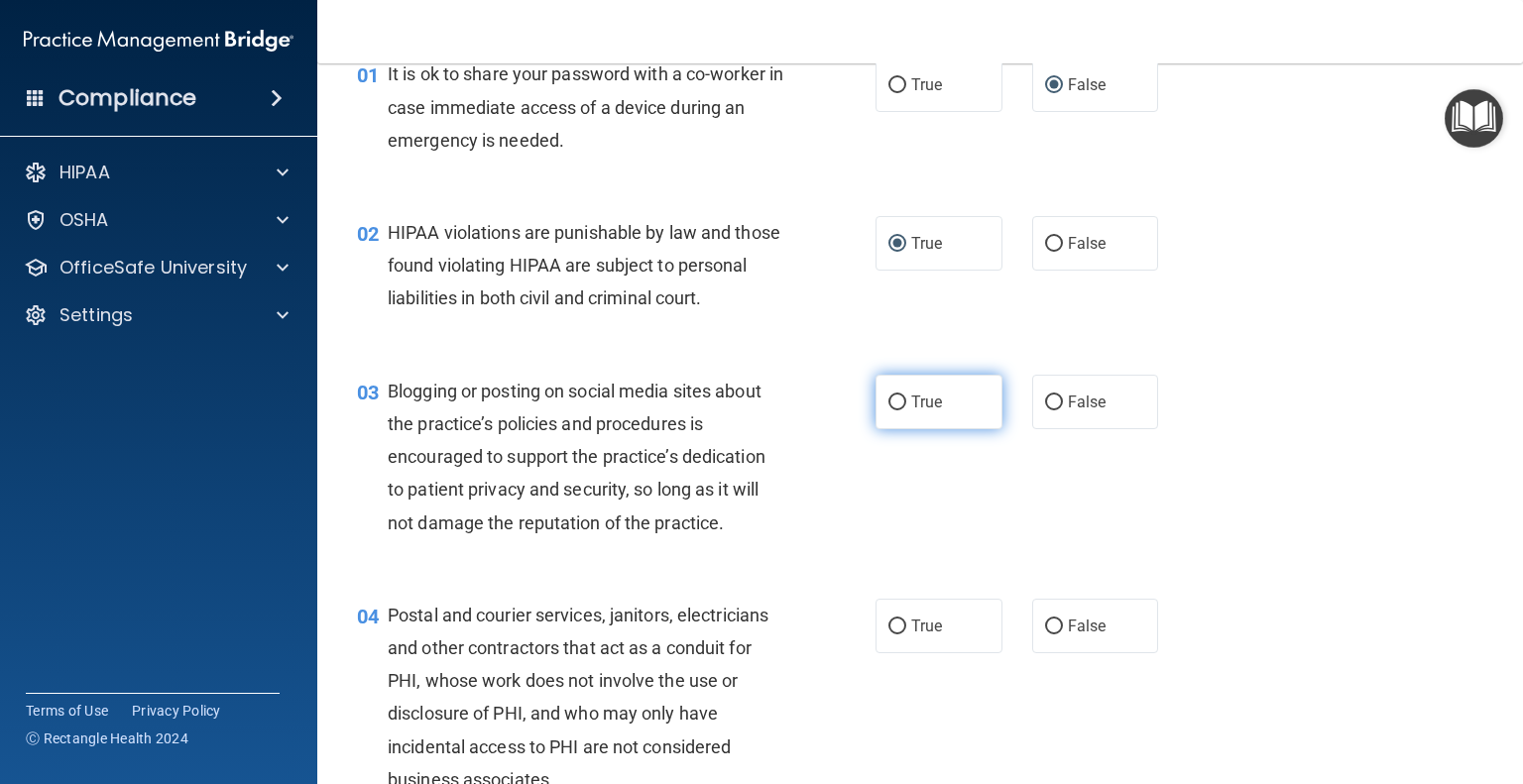 click on "True" at bounding box center [897, 402] 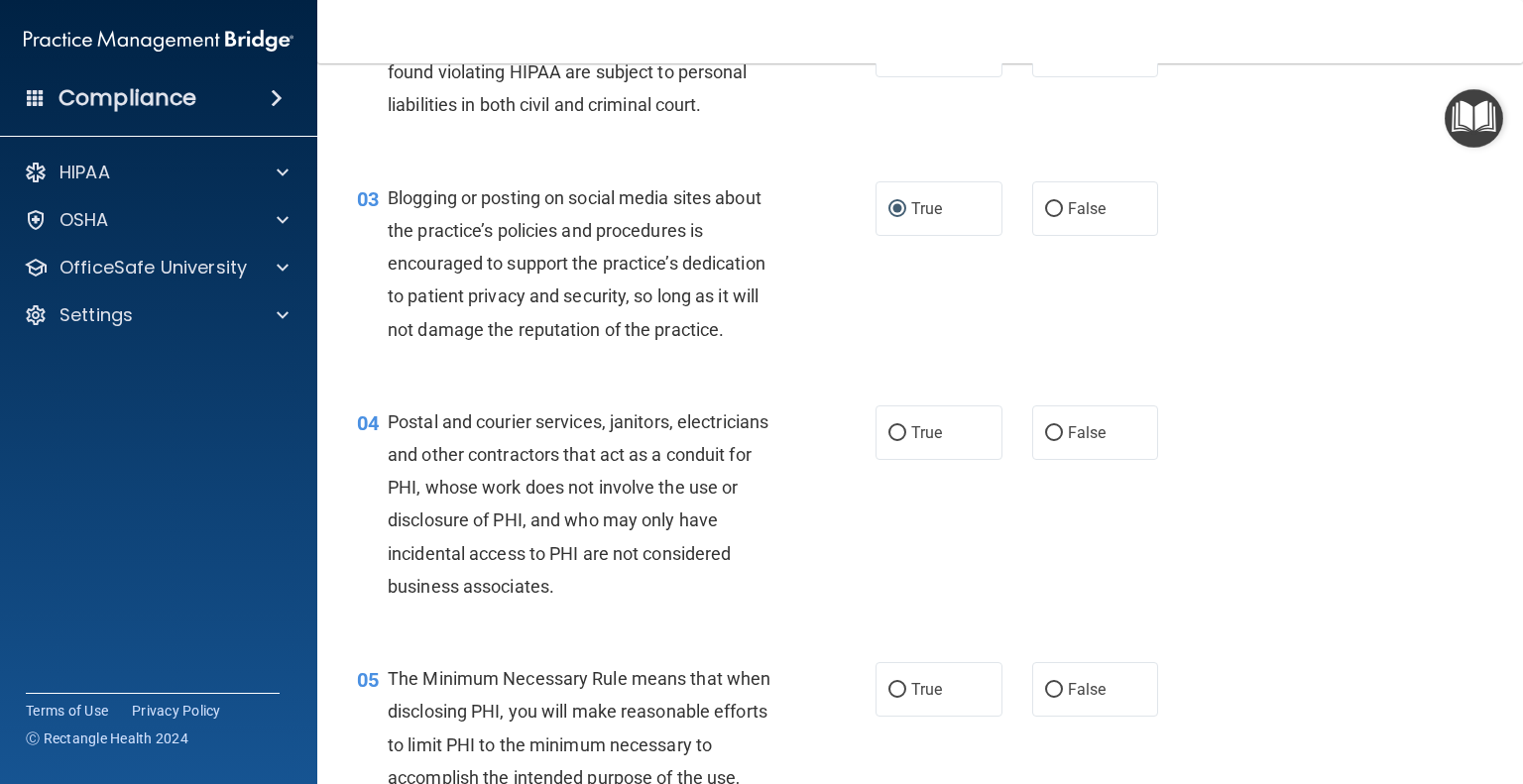 scroll, scrollTop: 297, scrollLeft: 0, axis: vertical 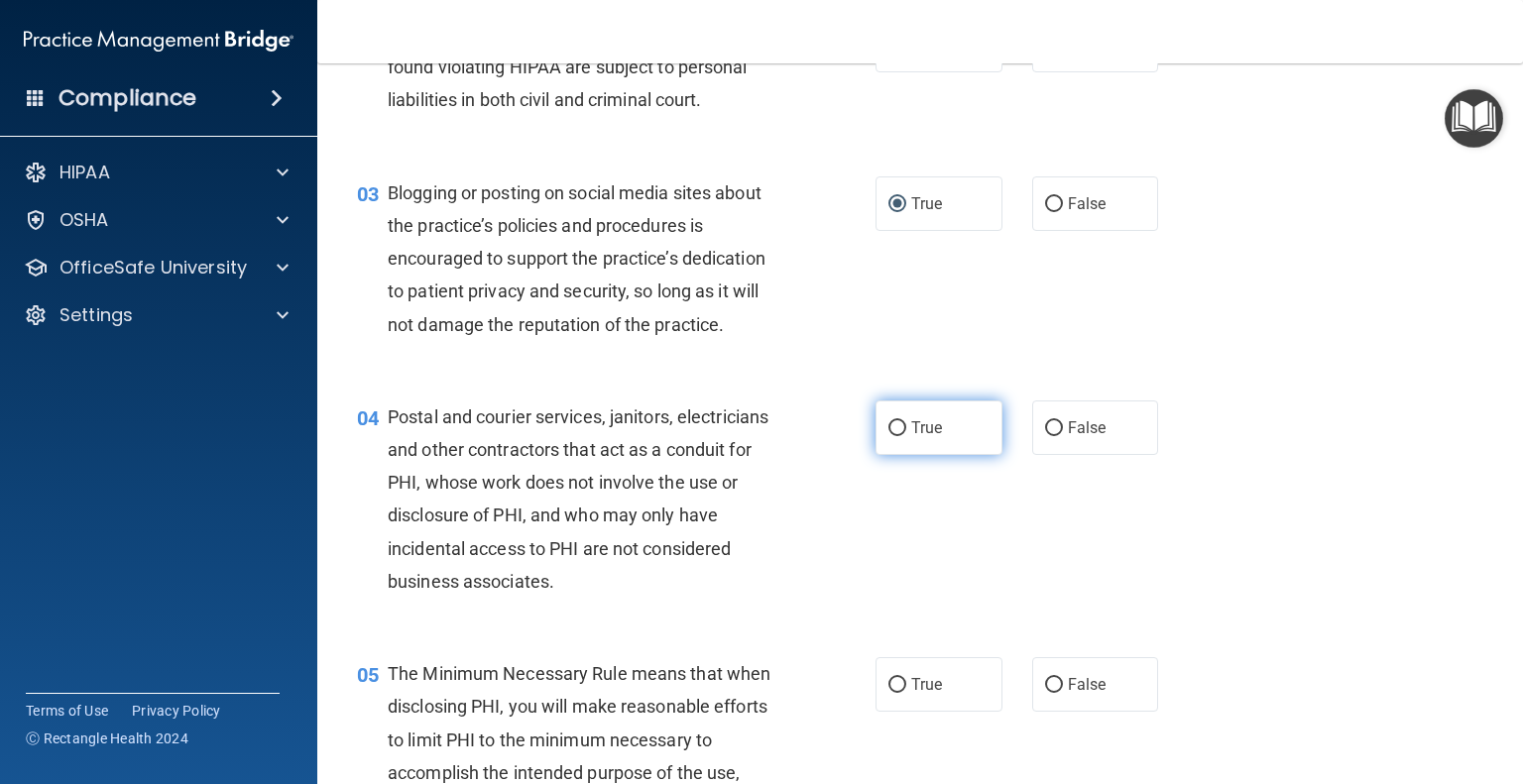 click on "True" at bounding box center [897, 428] 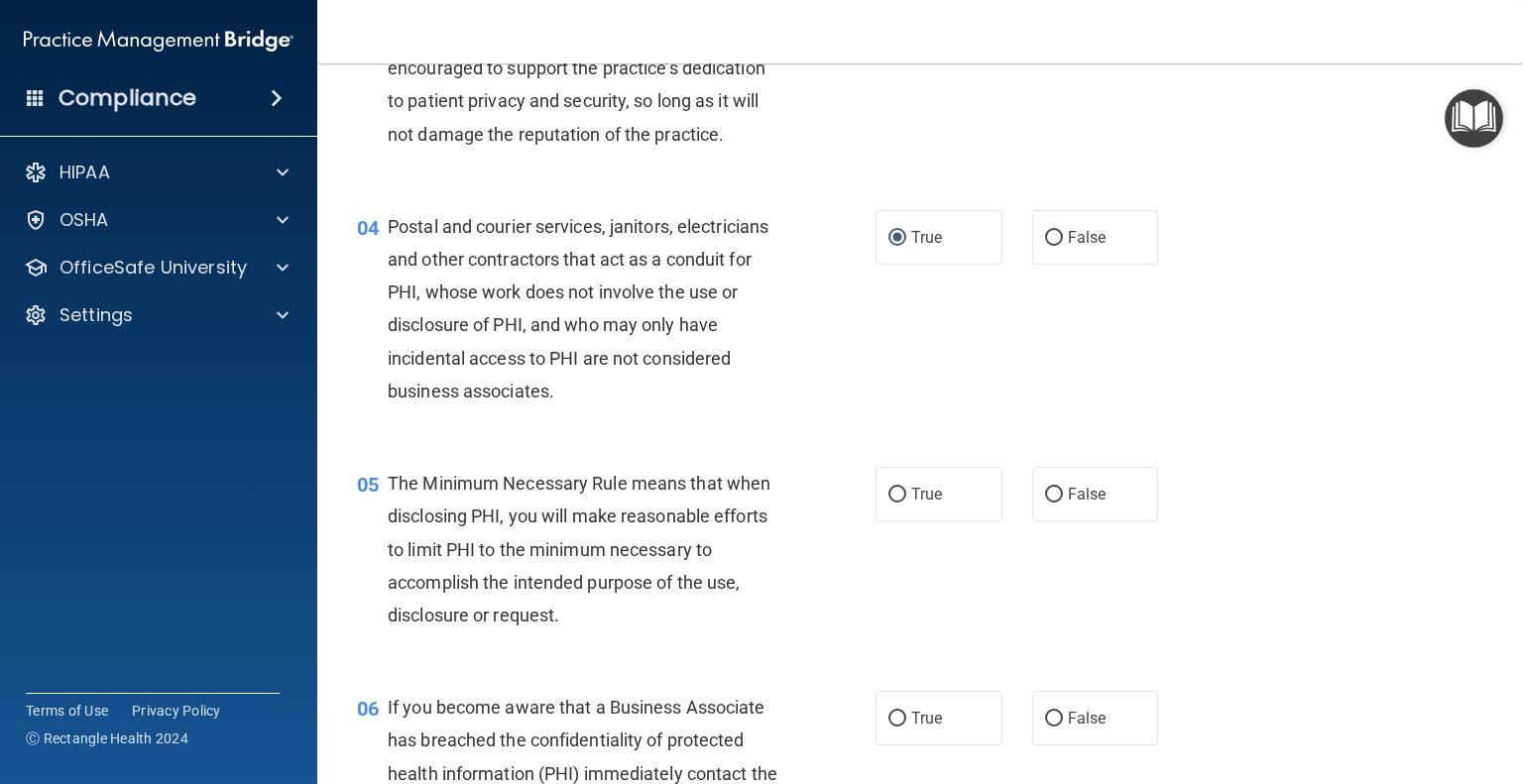 scroll, scrollTop: 496, scrollLeft: 0, axis: vertical 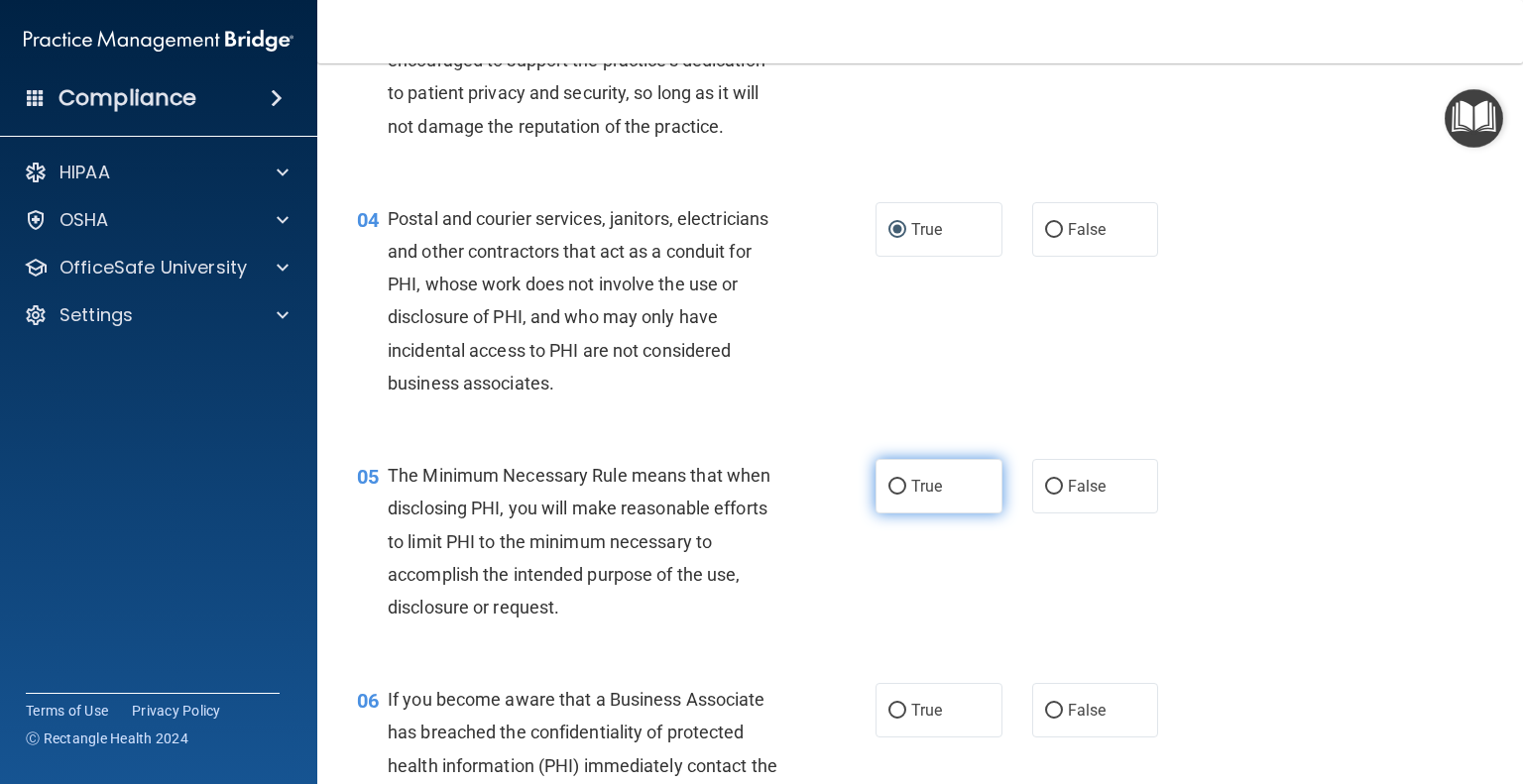 click on "True" at bounding box center (939, 486) 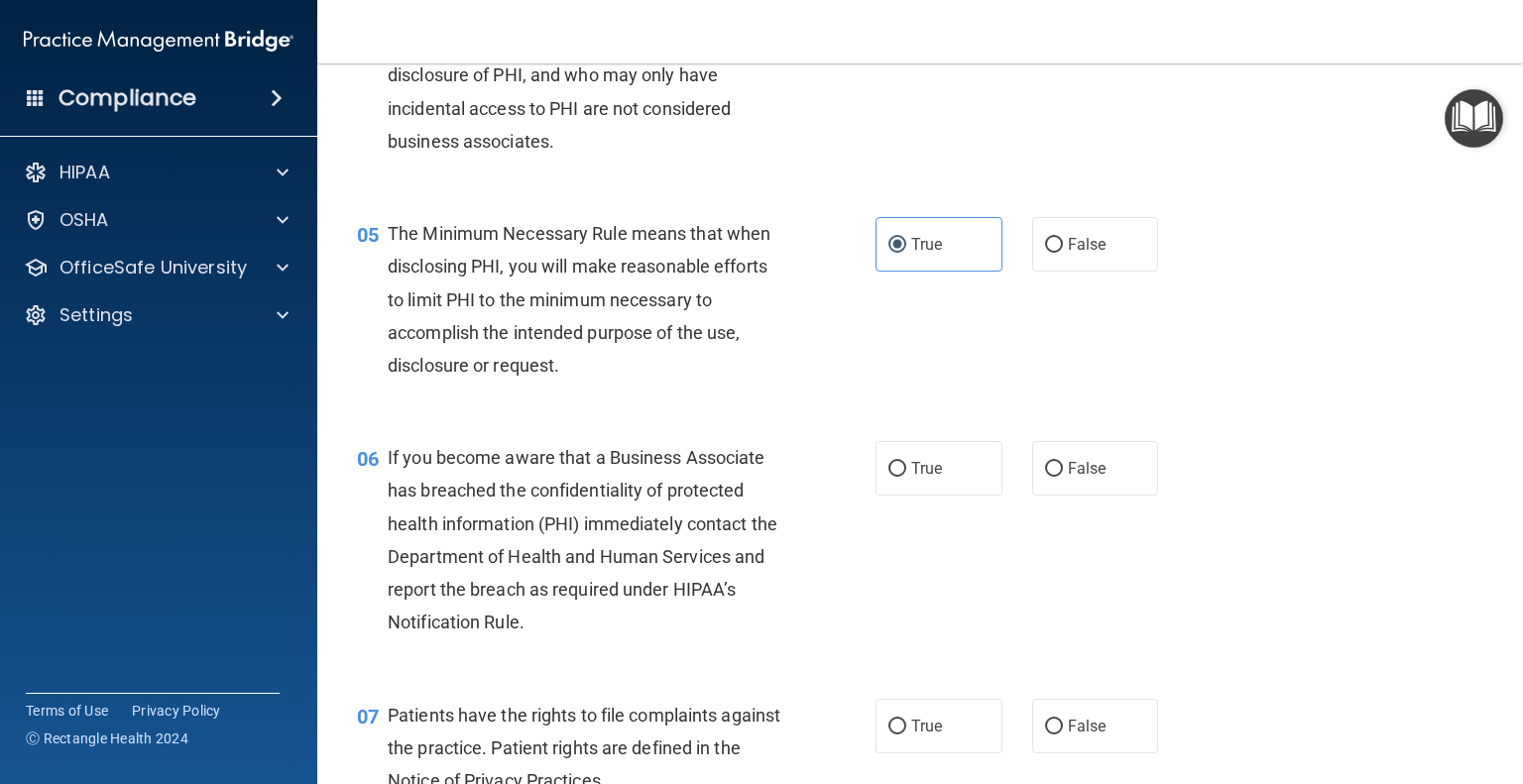 scroll, scrollTop: 793, scrollLeft: 0, axis: vertical 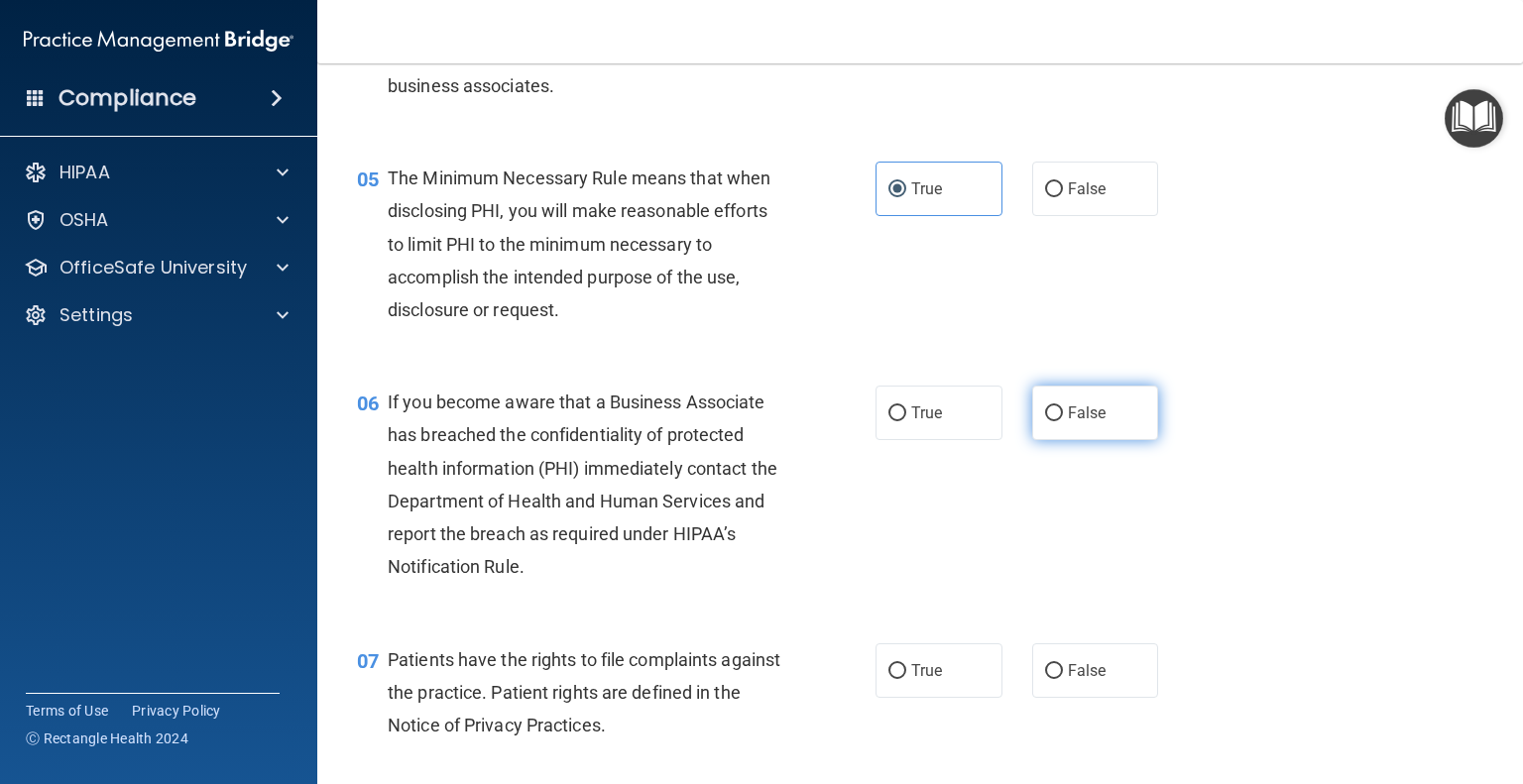 click on "False" at bounding box center (1054, 413) 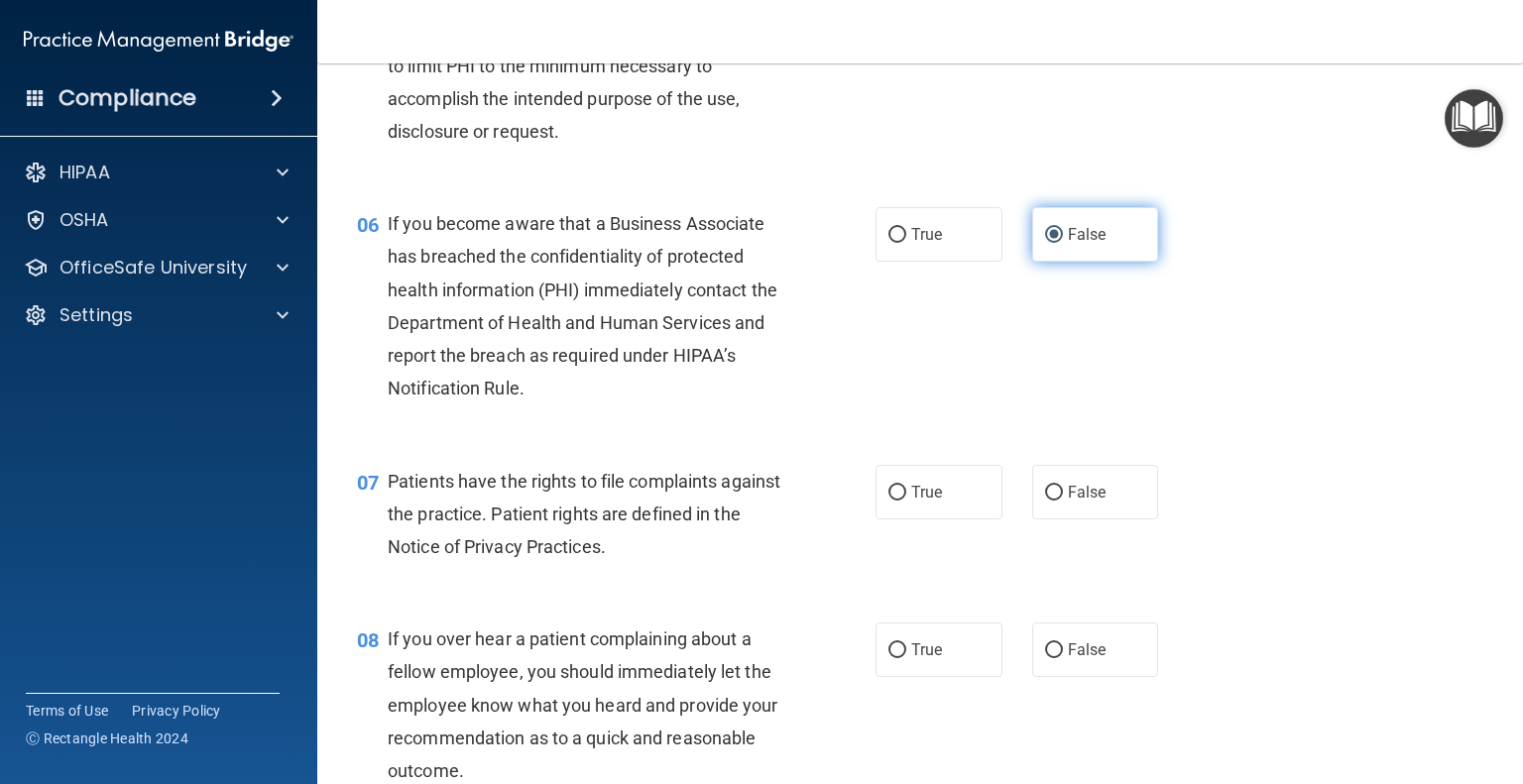 scroll, scrollTop: 991, scrollLeft: 0, axis: vertical 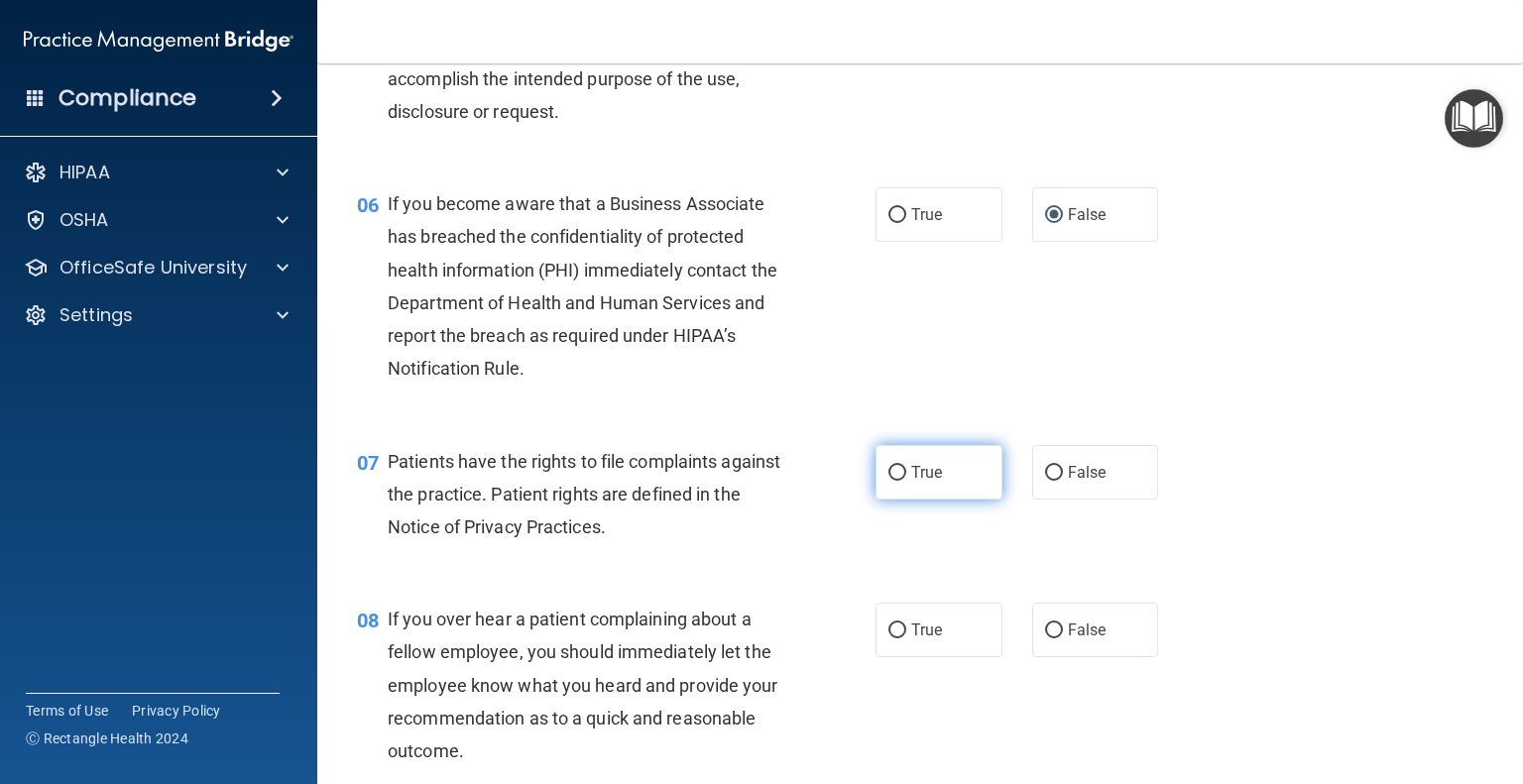 click on "True" at bounding box center (926, 472) 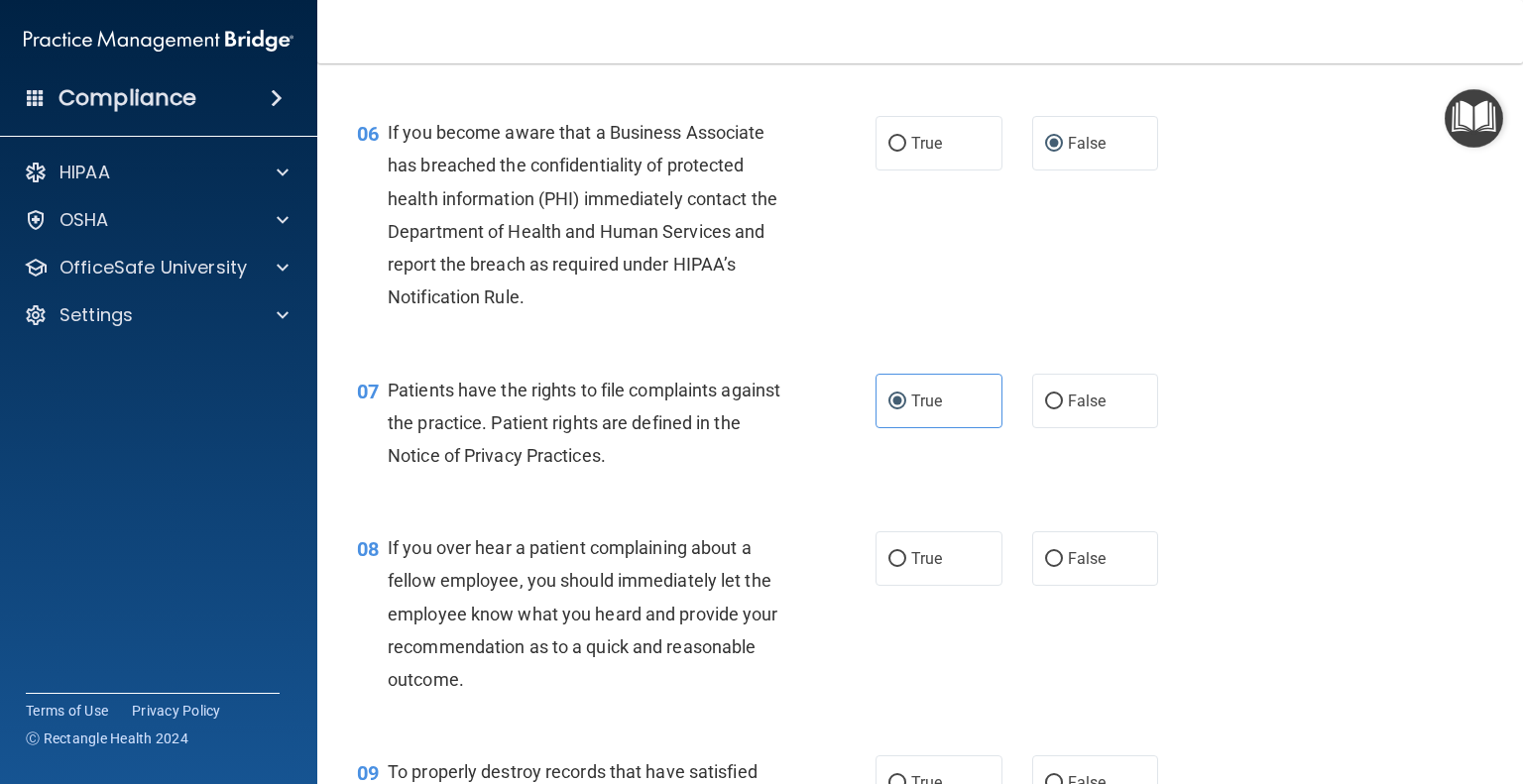 scroll, scrollTop: 1090, scrollLeft: 0, axis: vertical 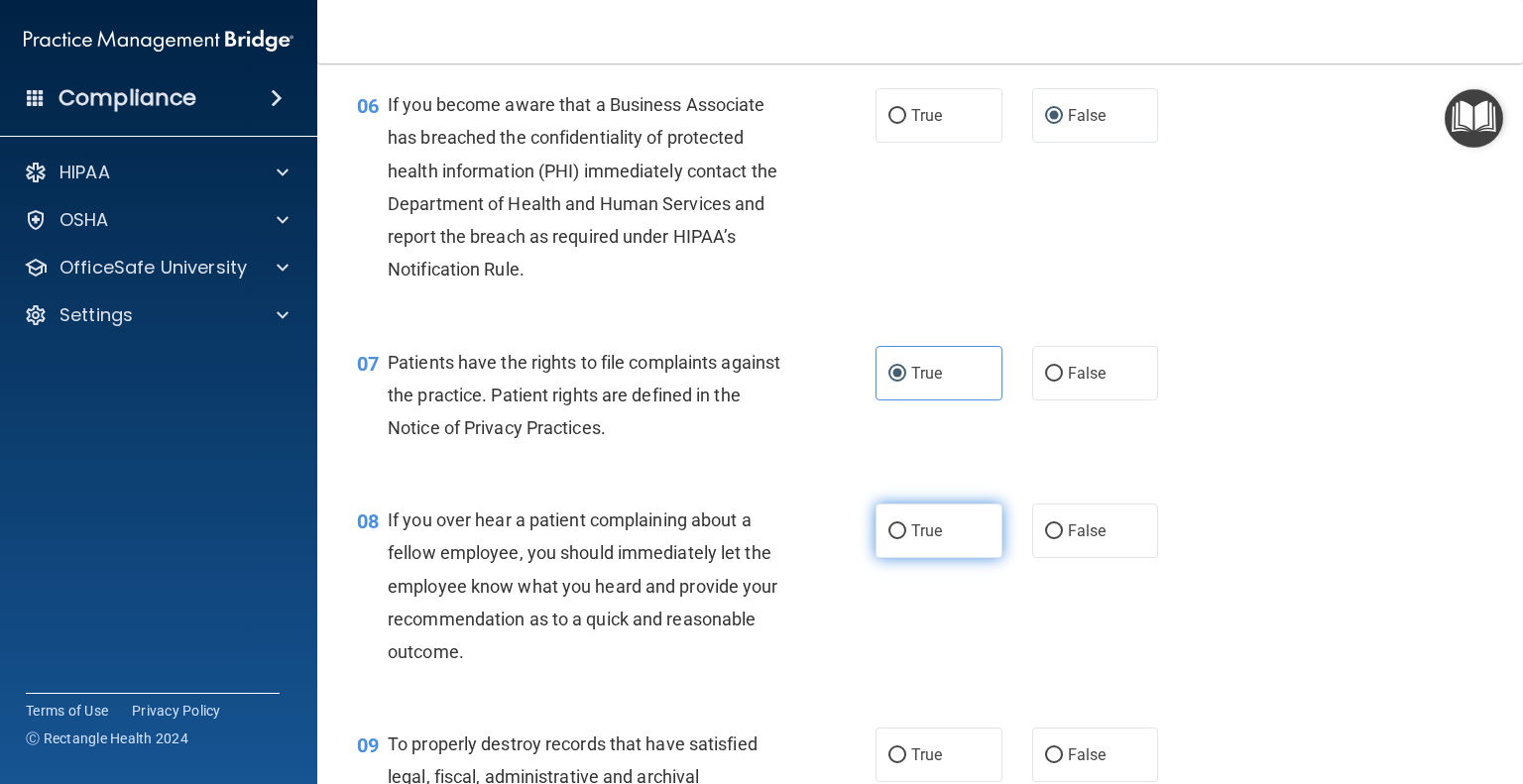 click on "True" at bounding box center (897, 531) 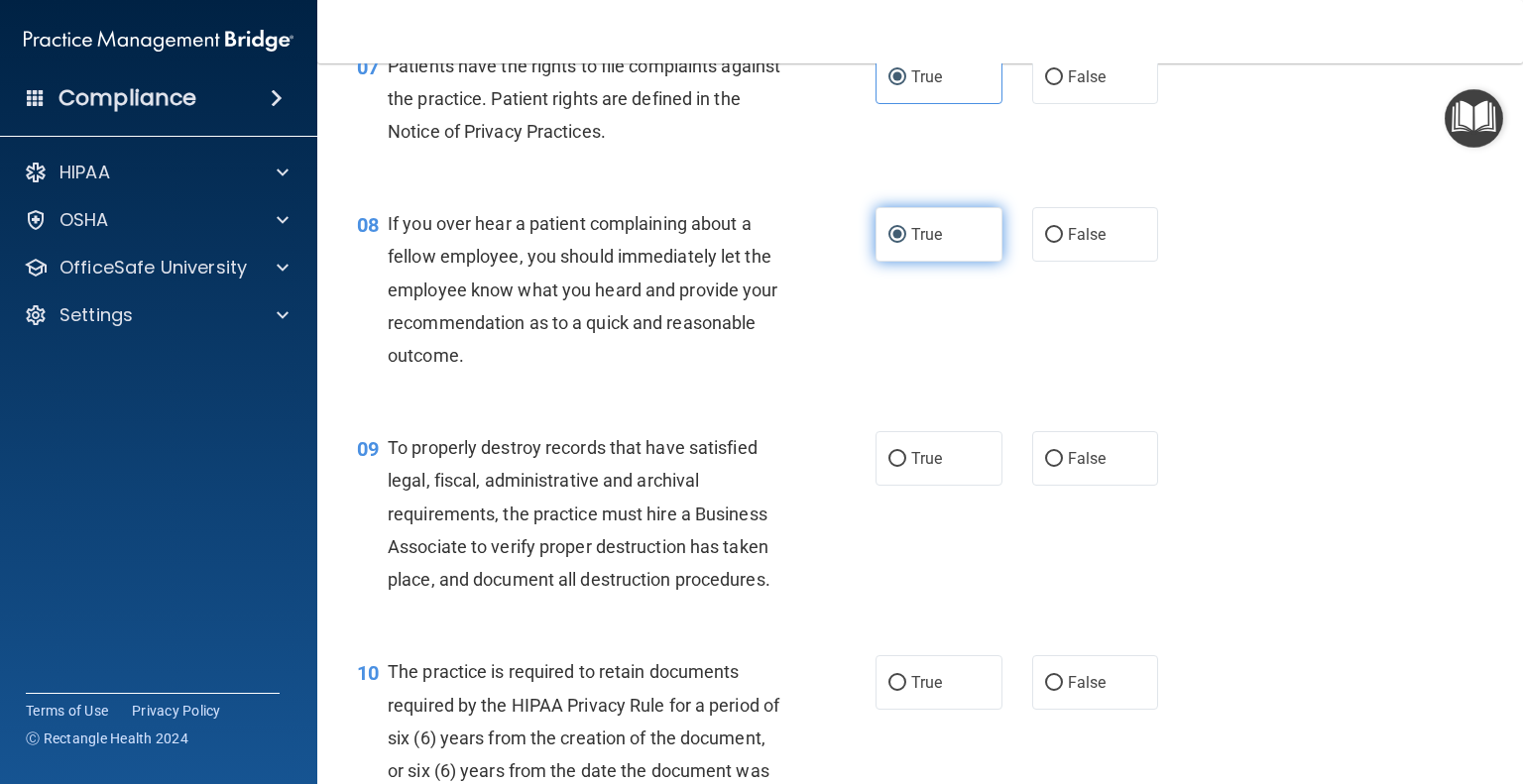 scroll, scrollTop: 1388, scrollLeft: 0, axis: vertical 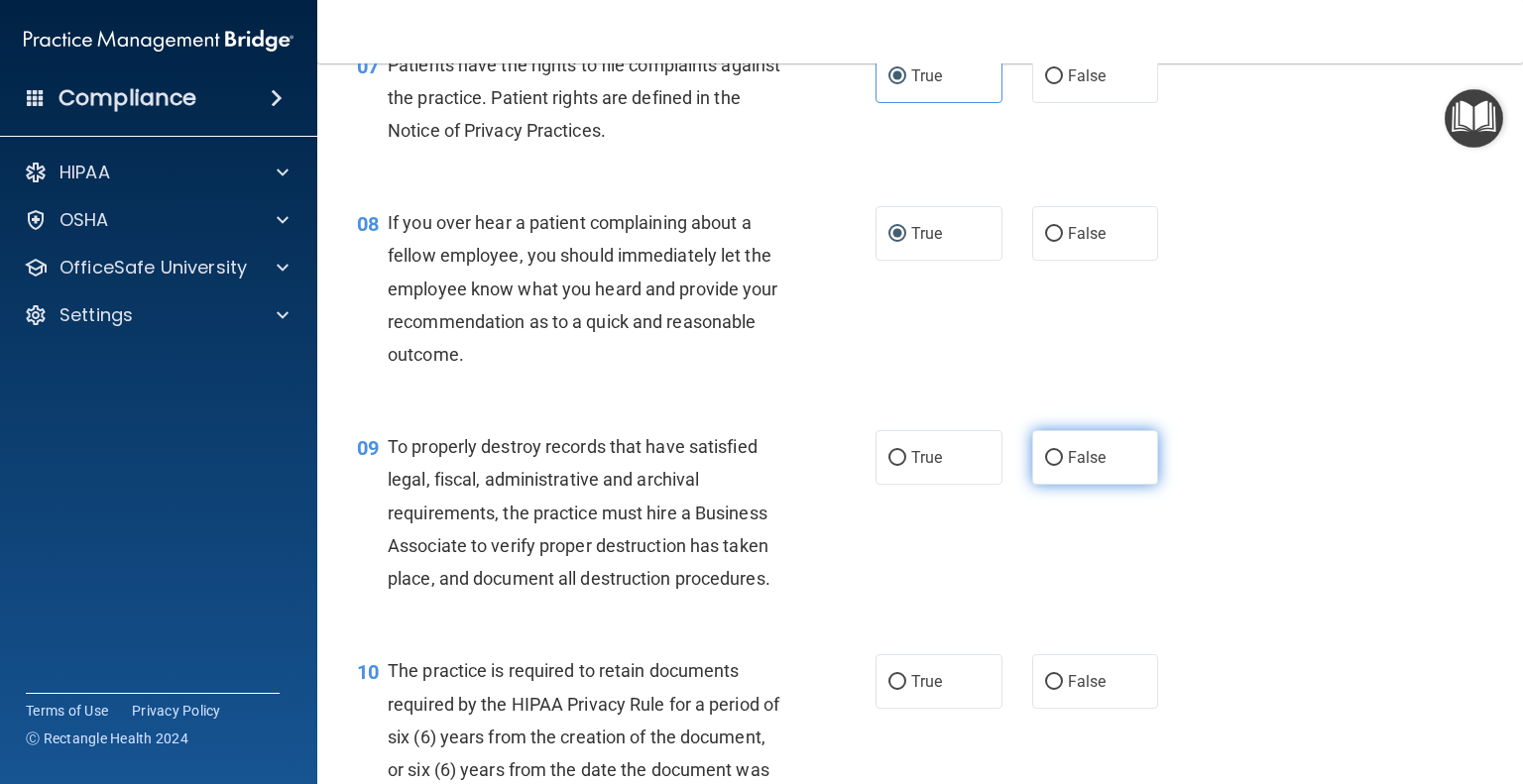 click on "False" at bounding box center [1054, 458] 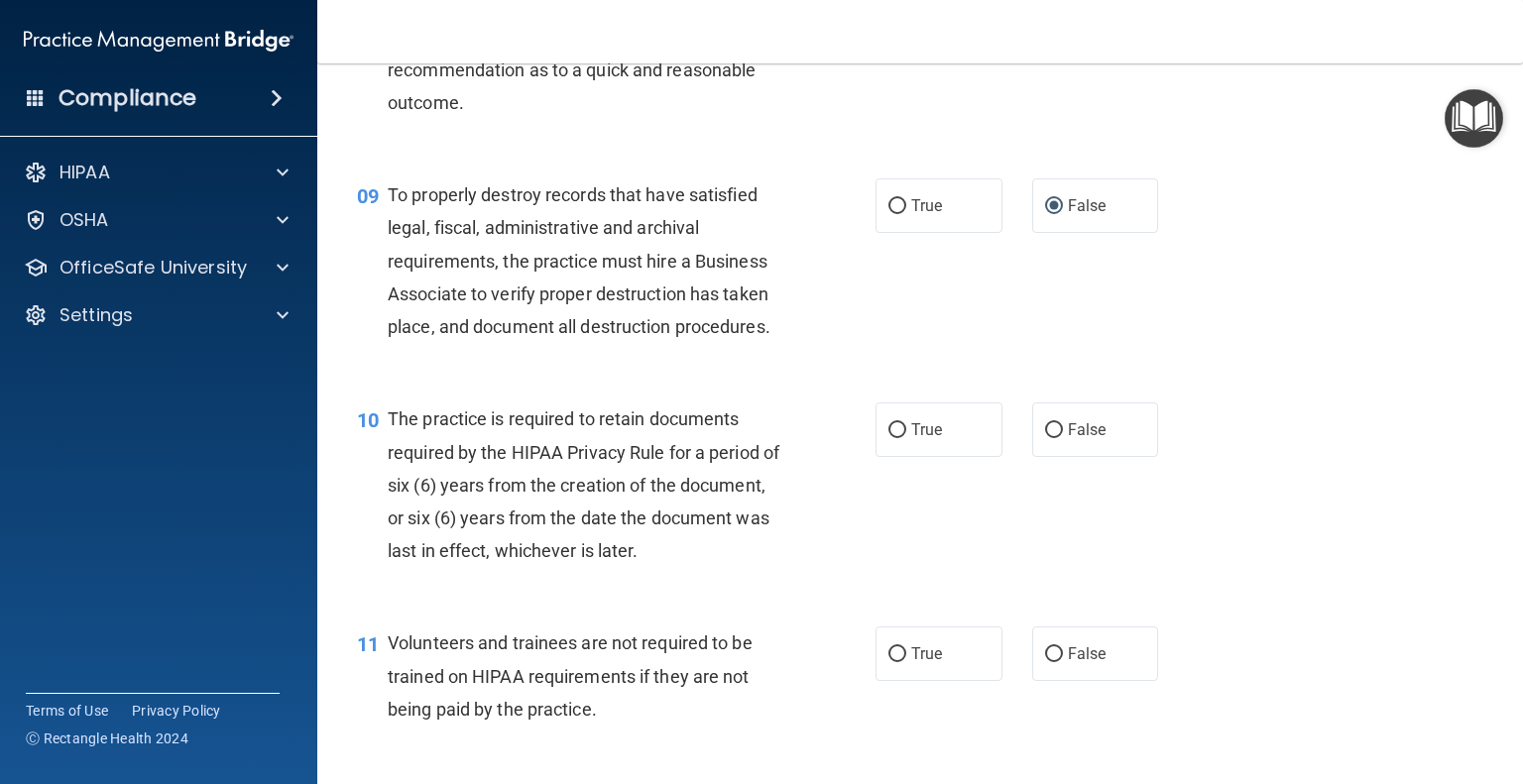 scroll, scrollTop: 1685, scrollLeft: 0, axis: vertical 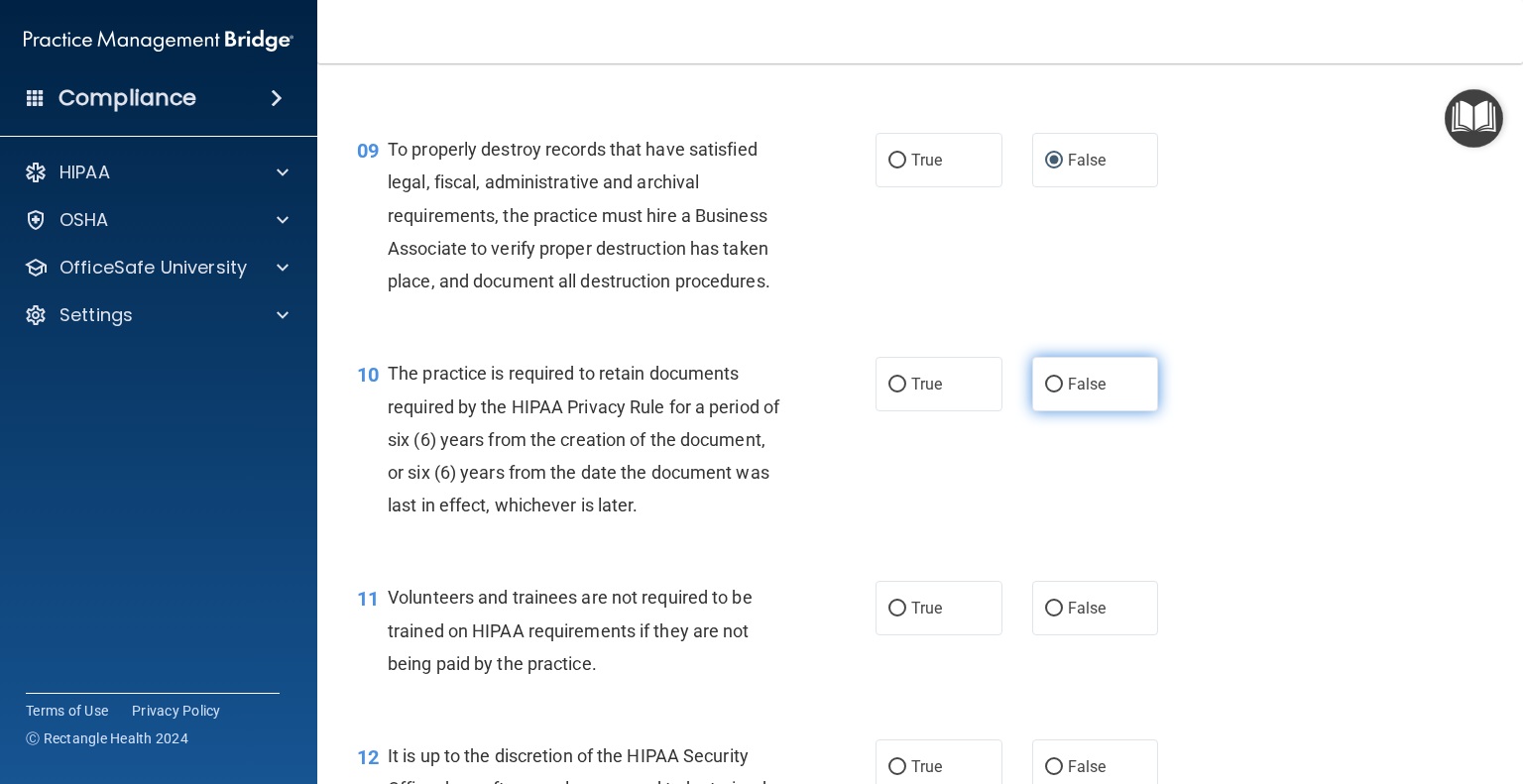 click on "False" at bounding box center (1054, 385) 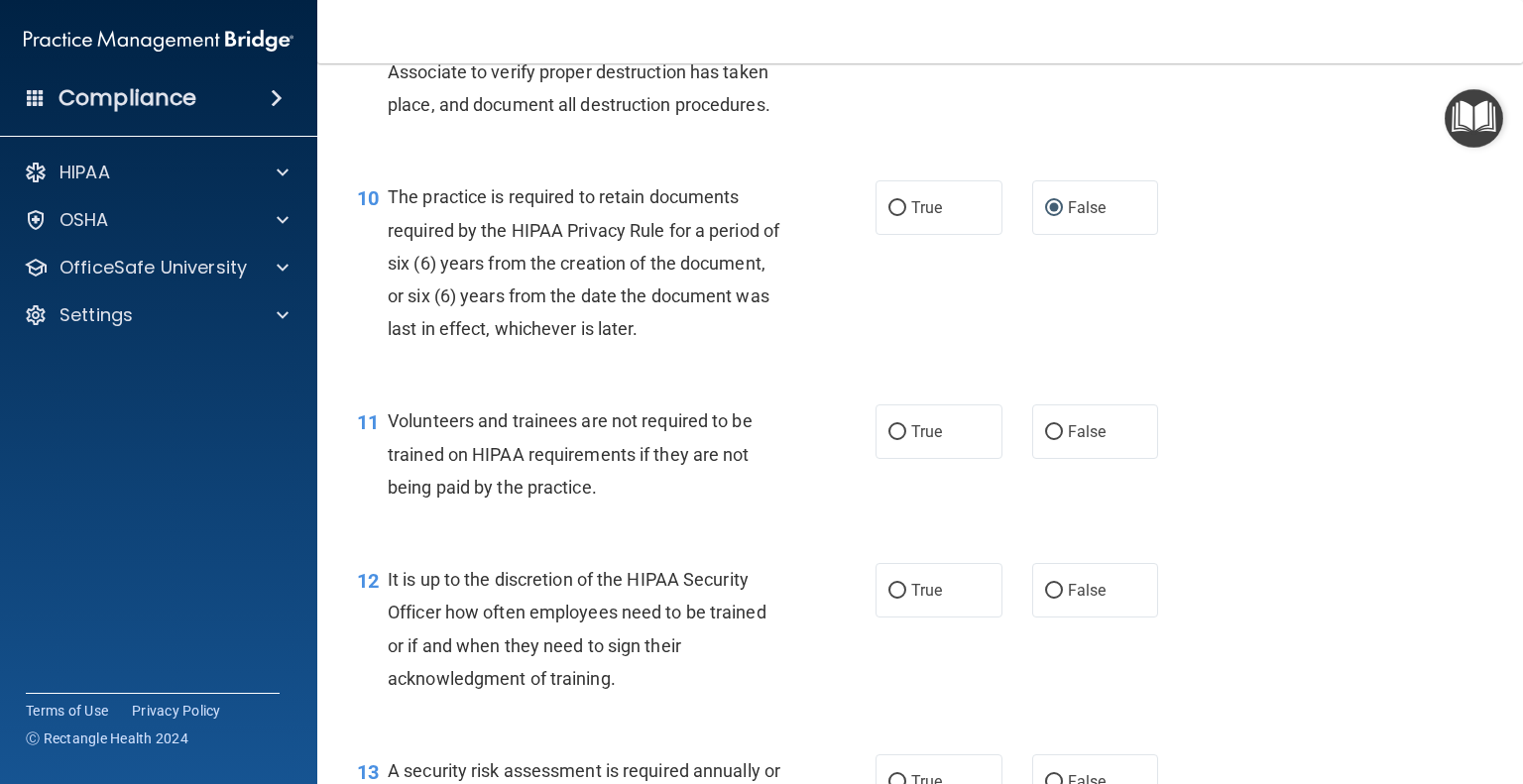 scroll, scrollTop: 1883, scrollLeft: 0, axis: vertical 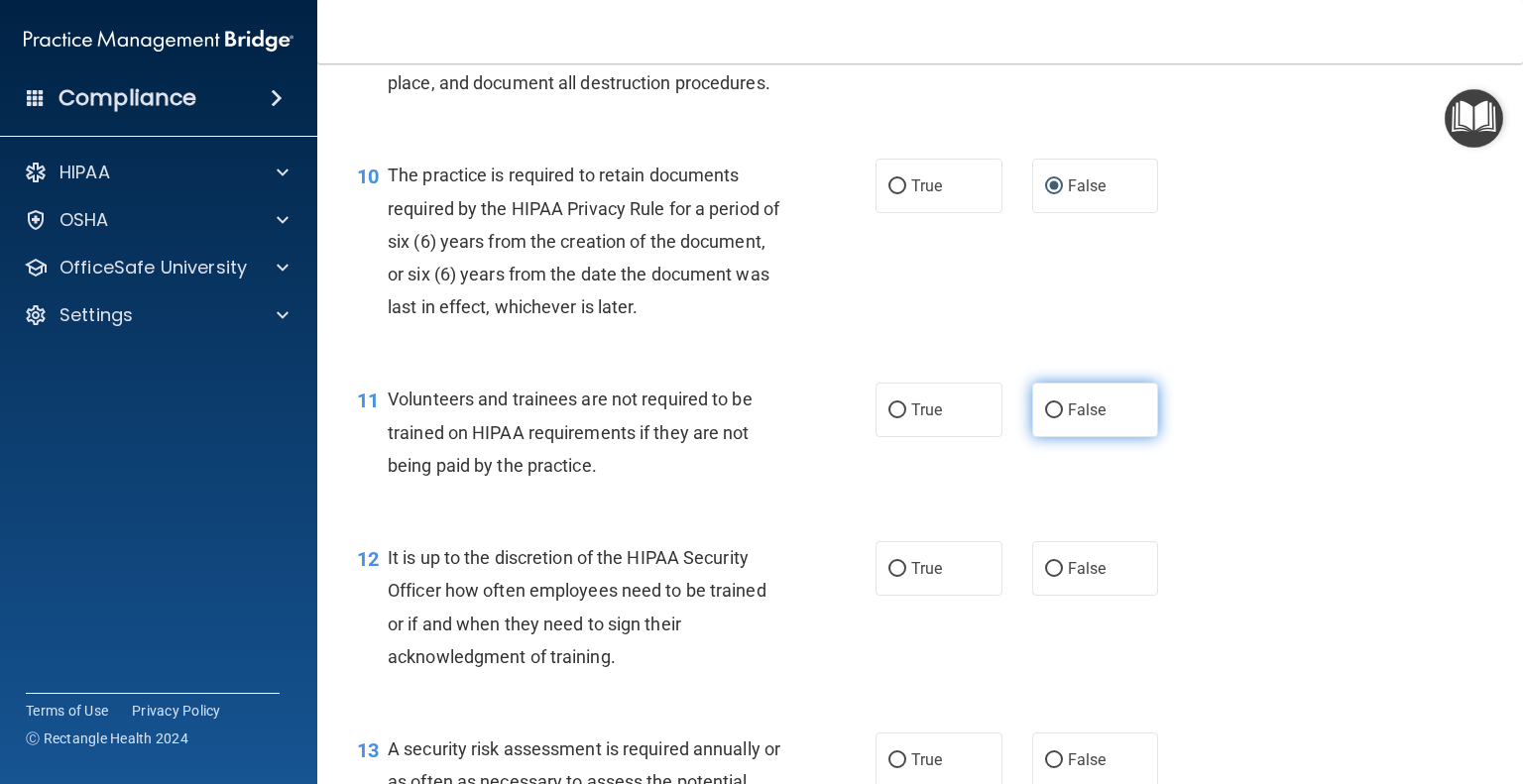 click on "False" at bounding box center (1087, 409) 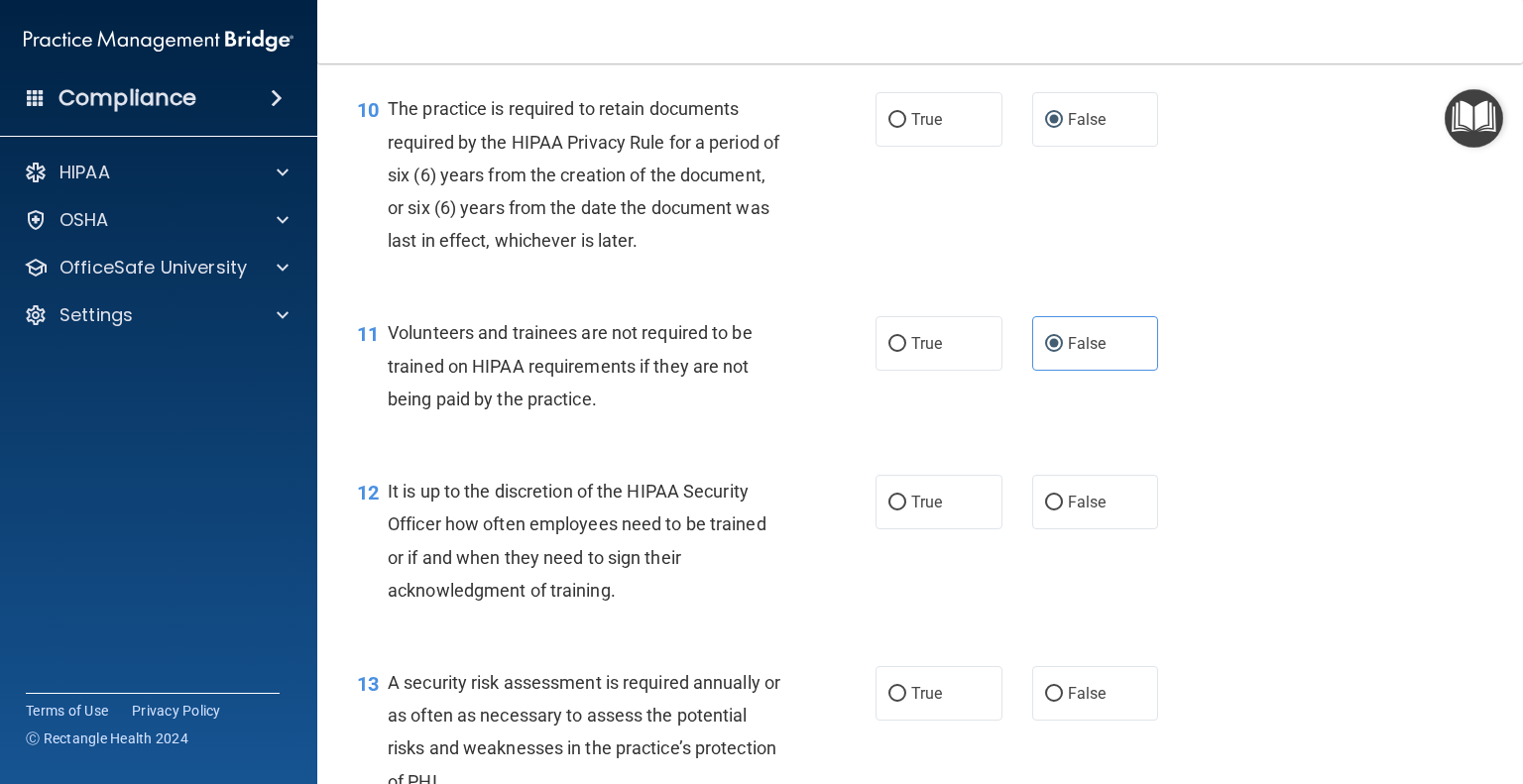 scroll, scrollTop: 1982, scrollLeft: 0, axis: vertical 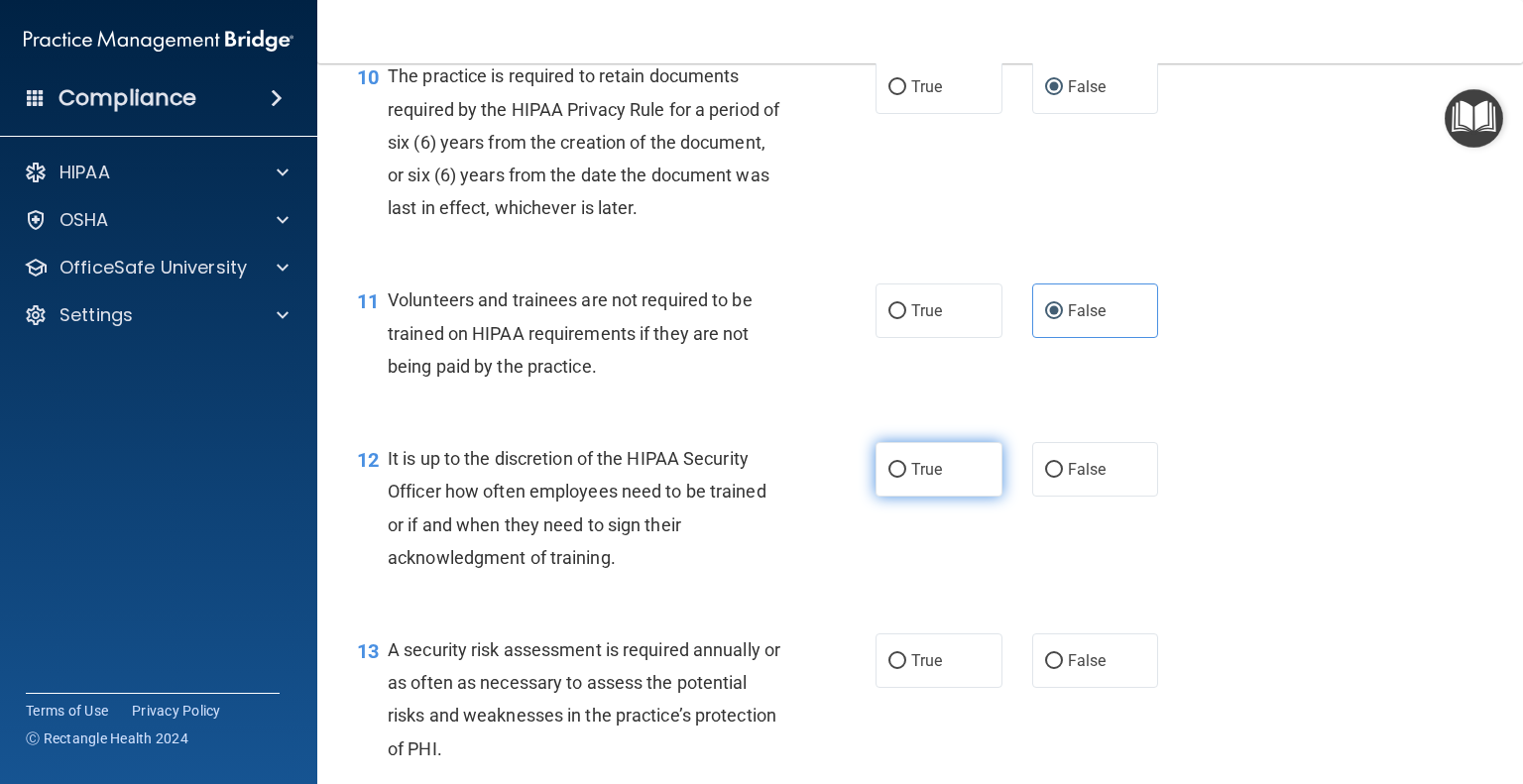 click on "True" at bounding box center (939, 469) 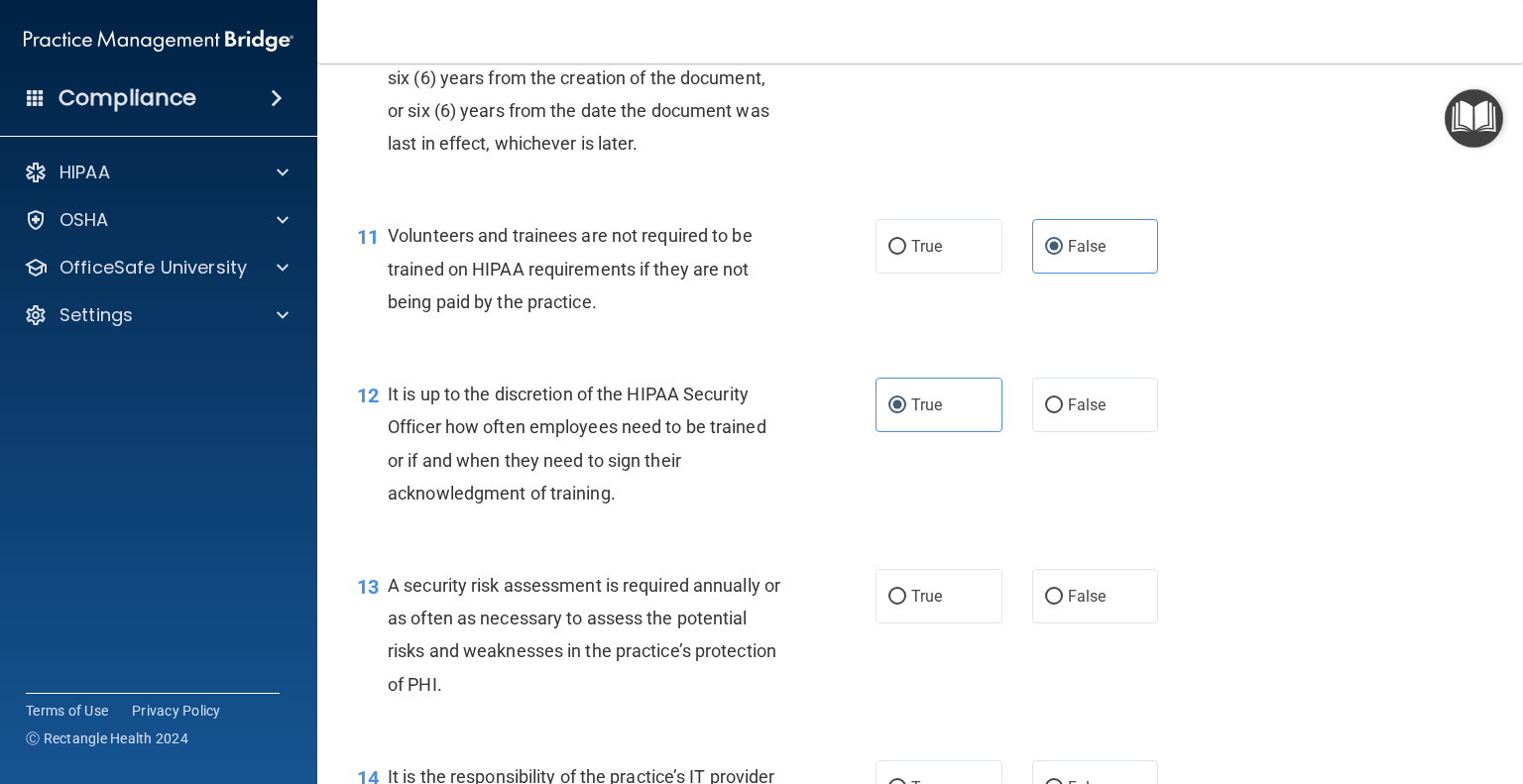 scroll, scrollTop: 2081, scrollLeft: 0, axis: vertical 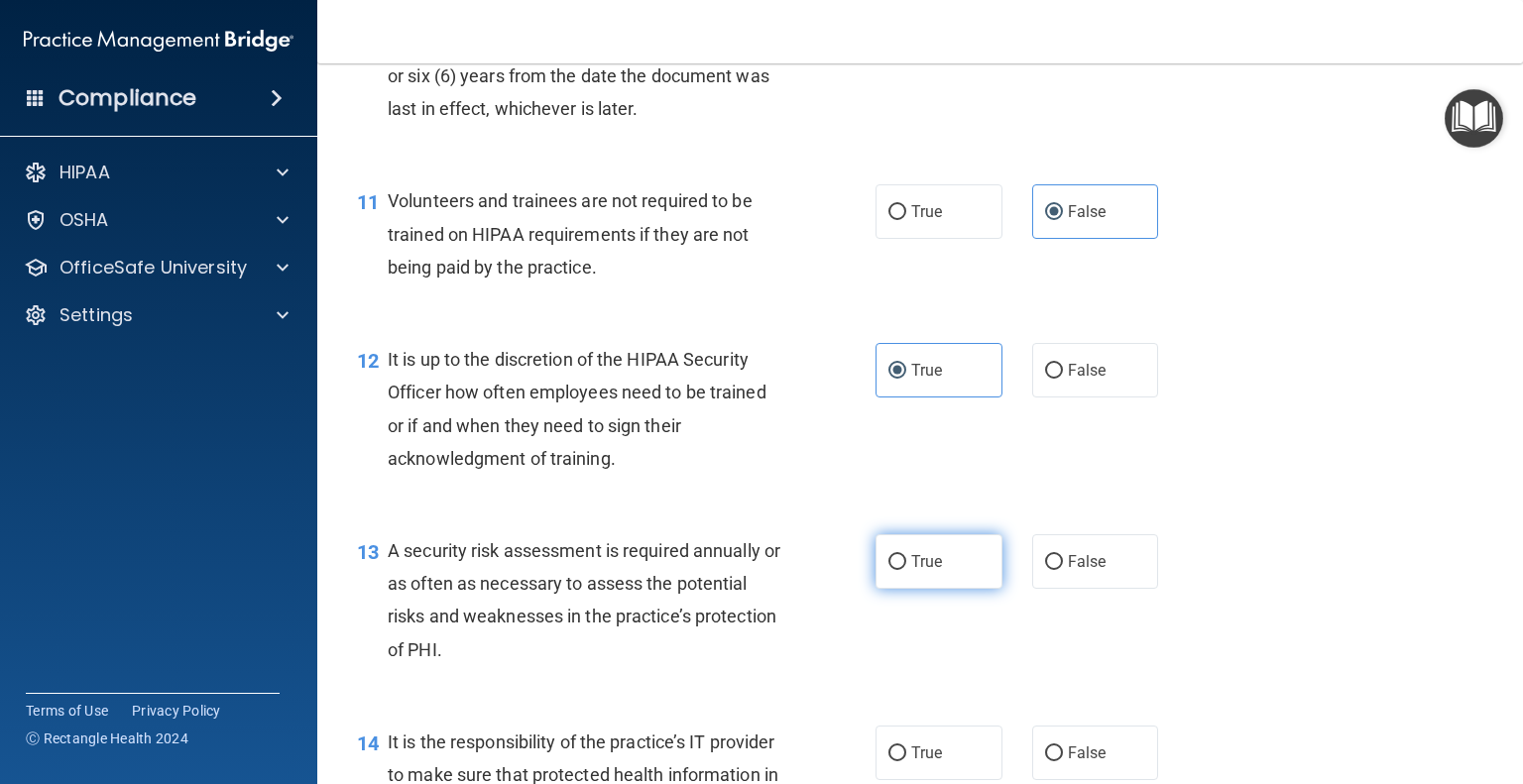 click on "True" at bounding box center (939, 561) 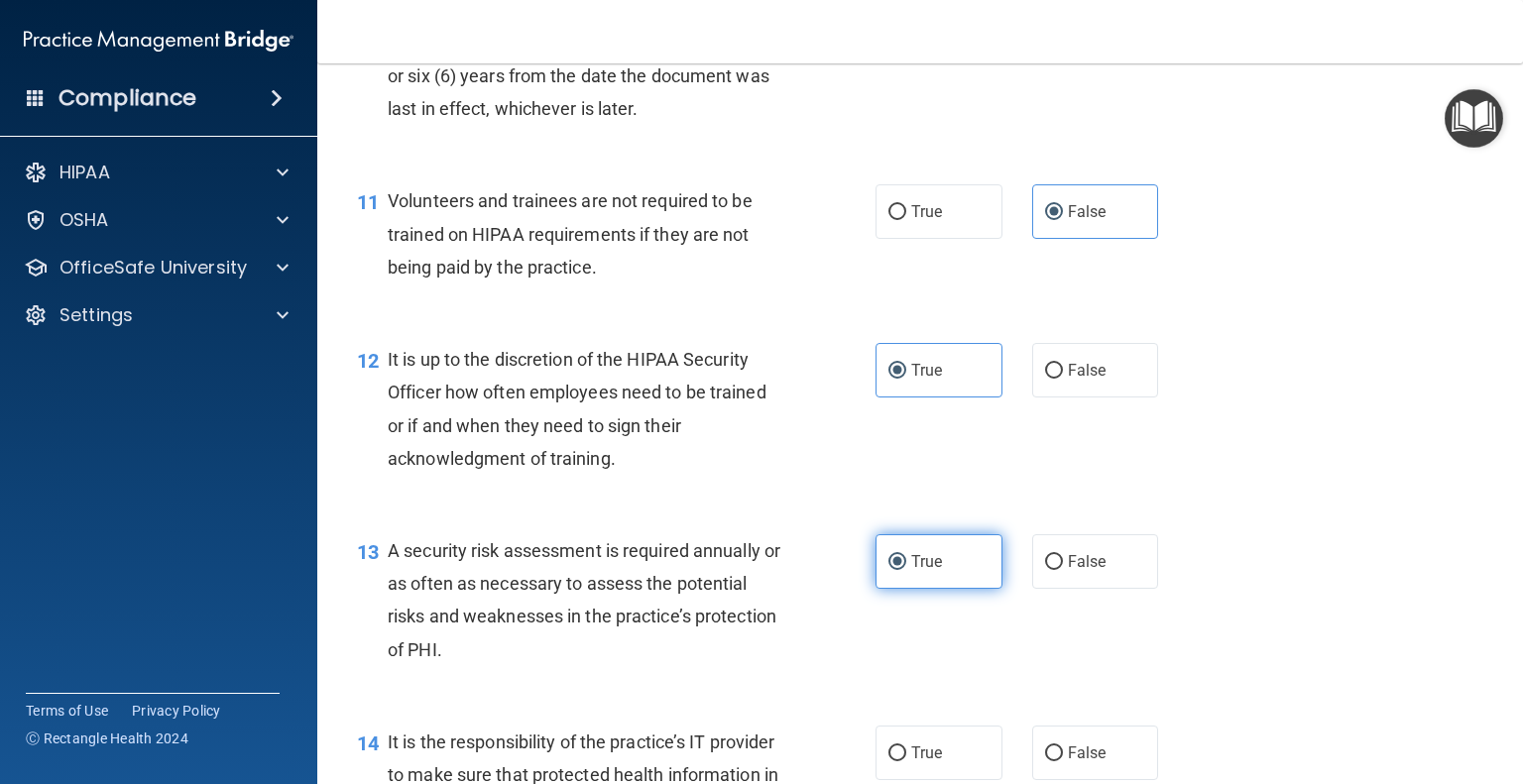 scroll, scrollTop: 2478, scrollLeft: 0, axis: vertical 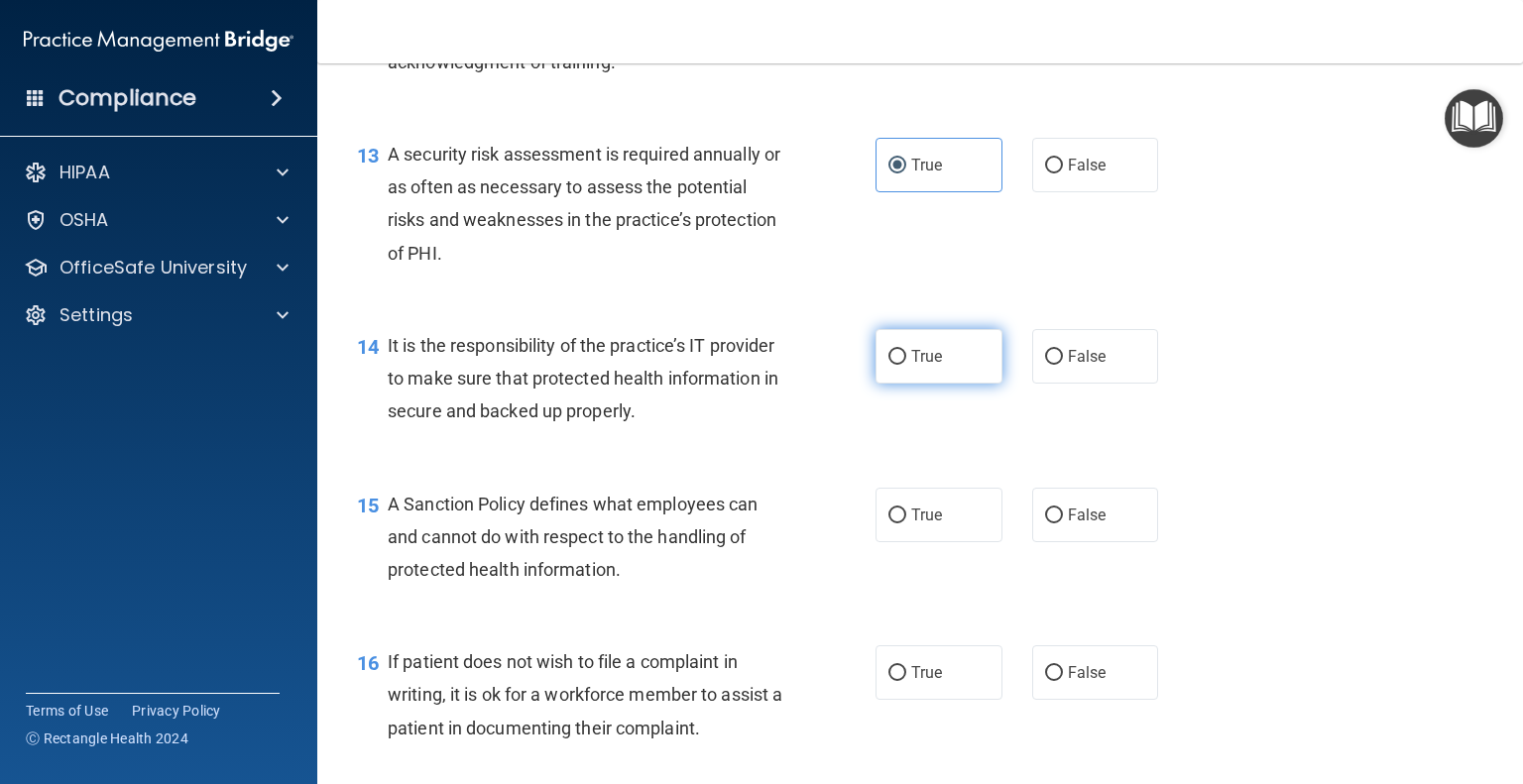 click on "True" at bounding box center (939, 356) 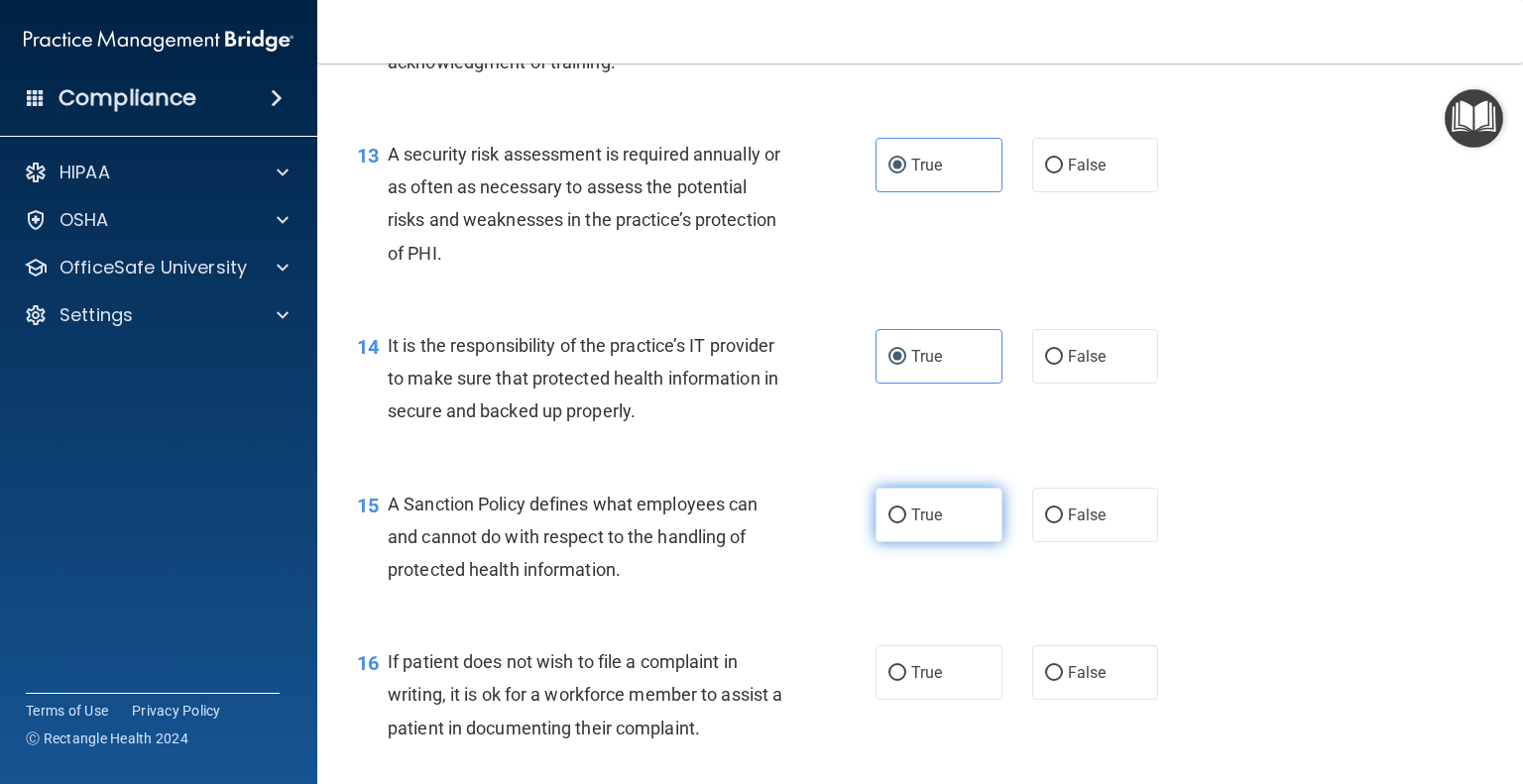 click on "True" at bounding box center (939, 514) 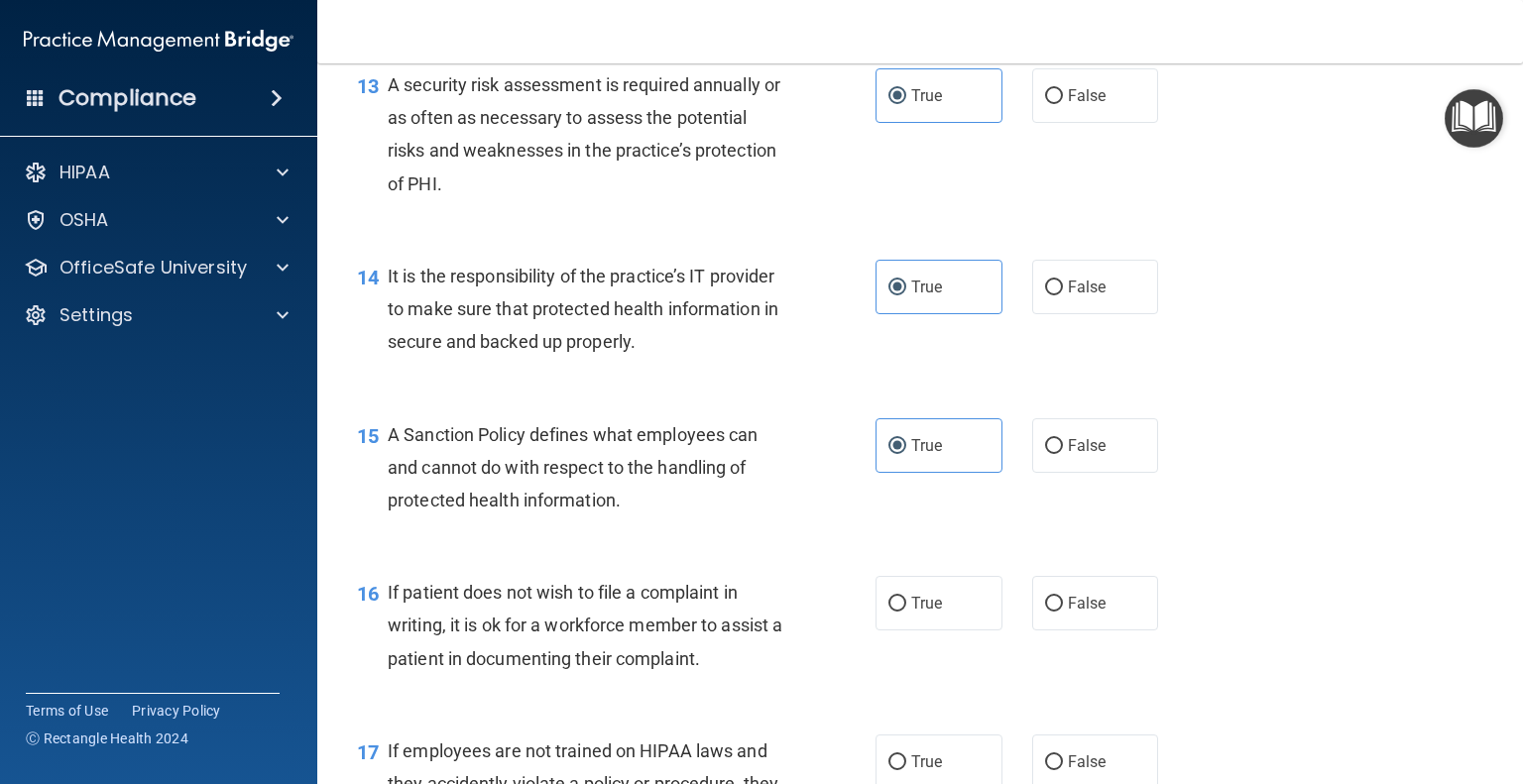 scroll, scrollTop: 2577, scrollLeft: 0, axis: vertical 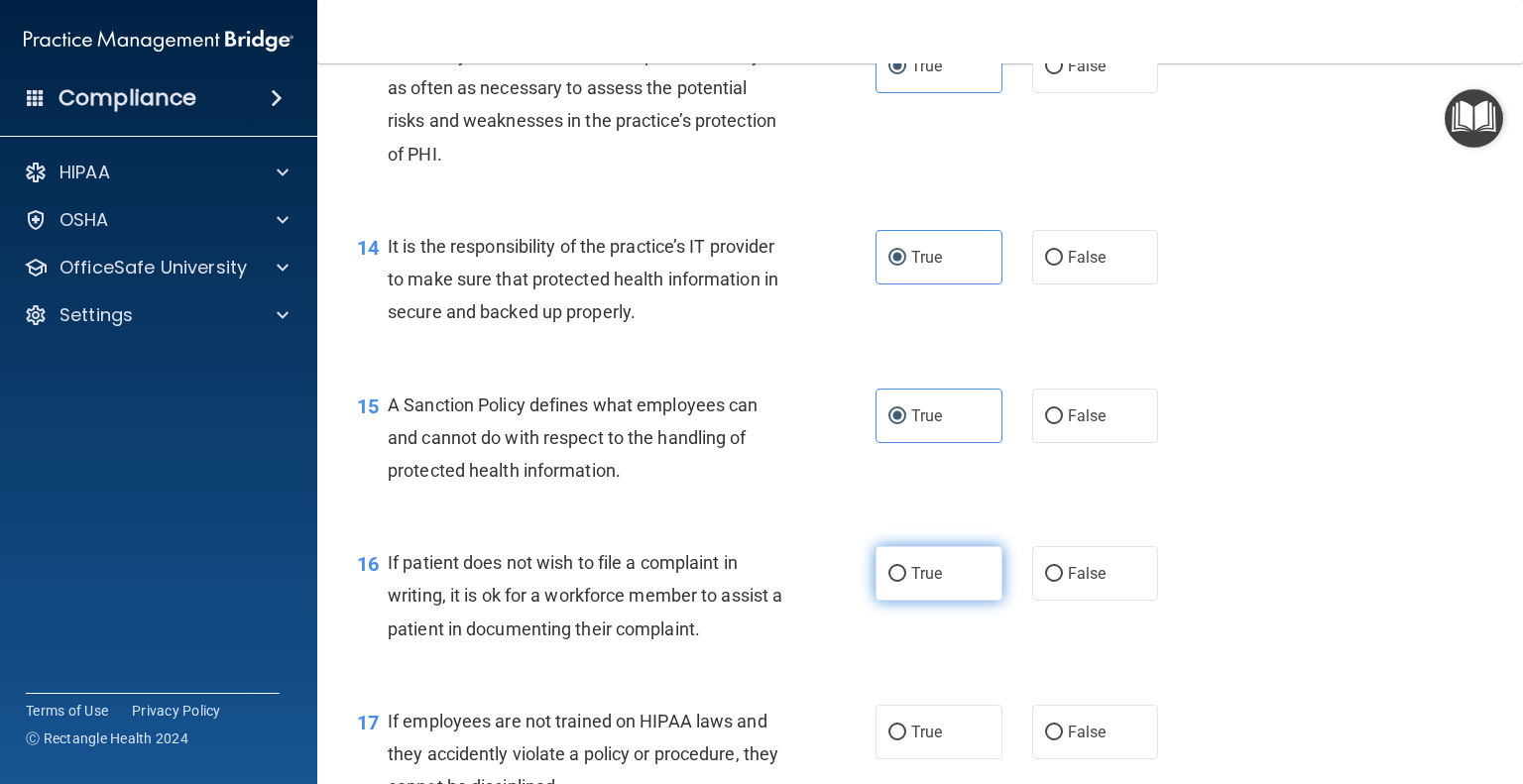 click on "True" at bounding box center (897, 574) 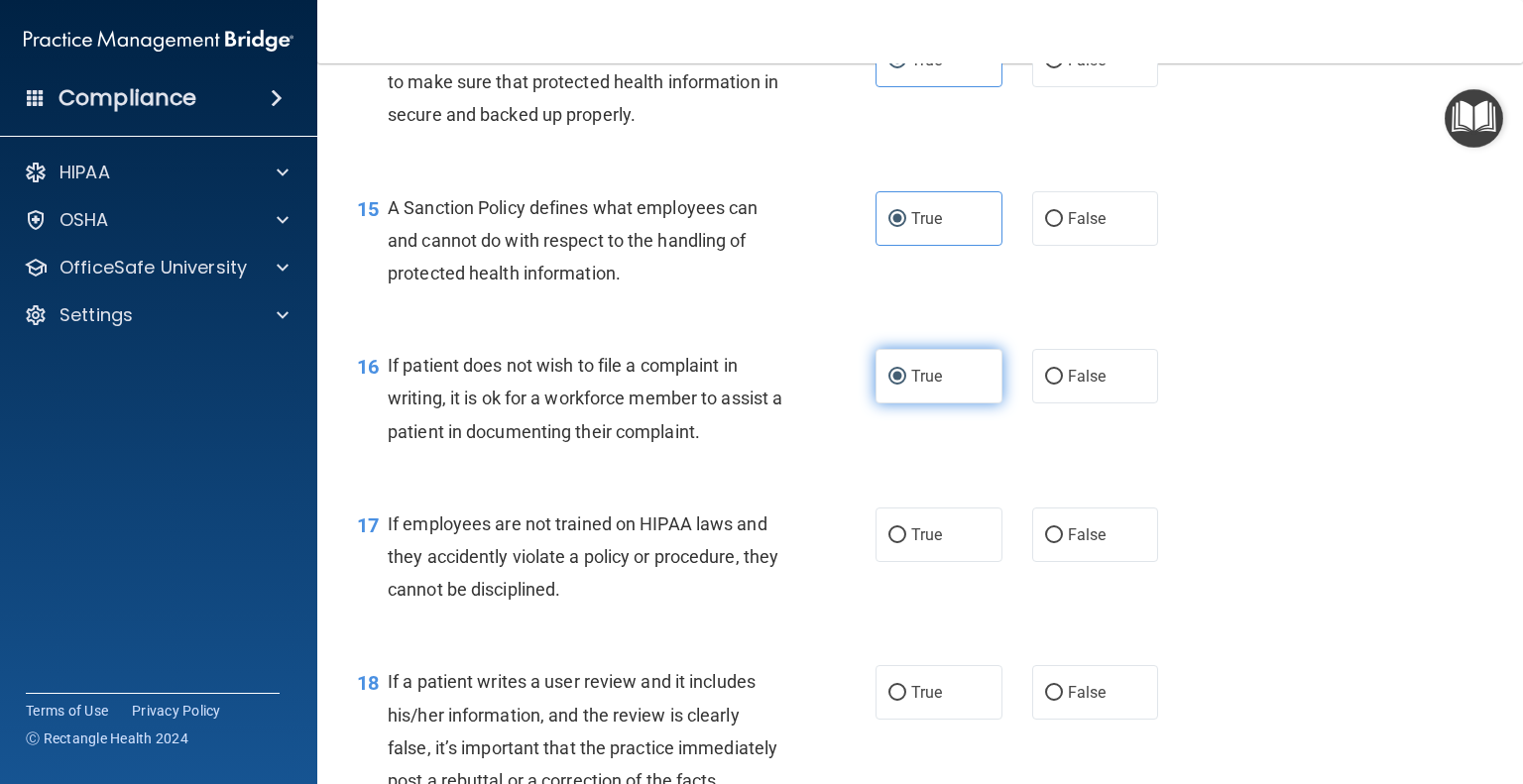 scroll, scrollTop: 2775, scrollLeft: 0, axis: vertical 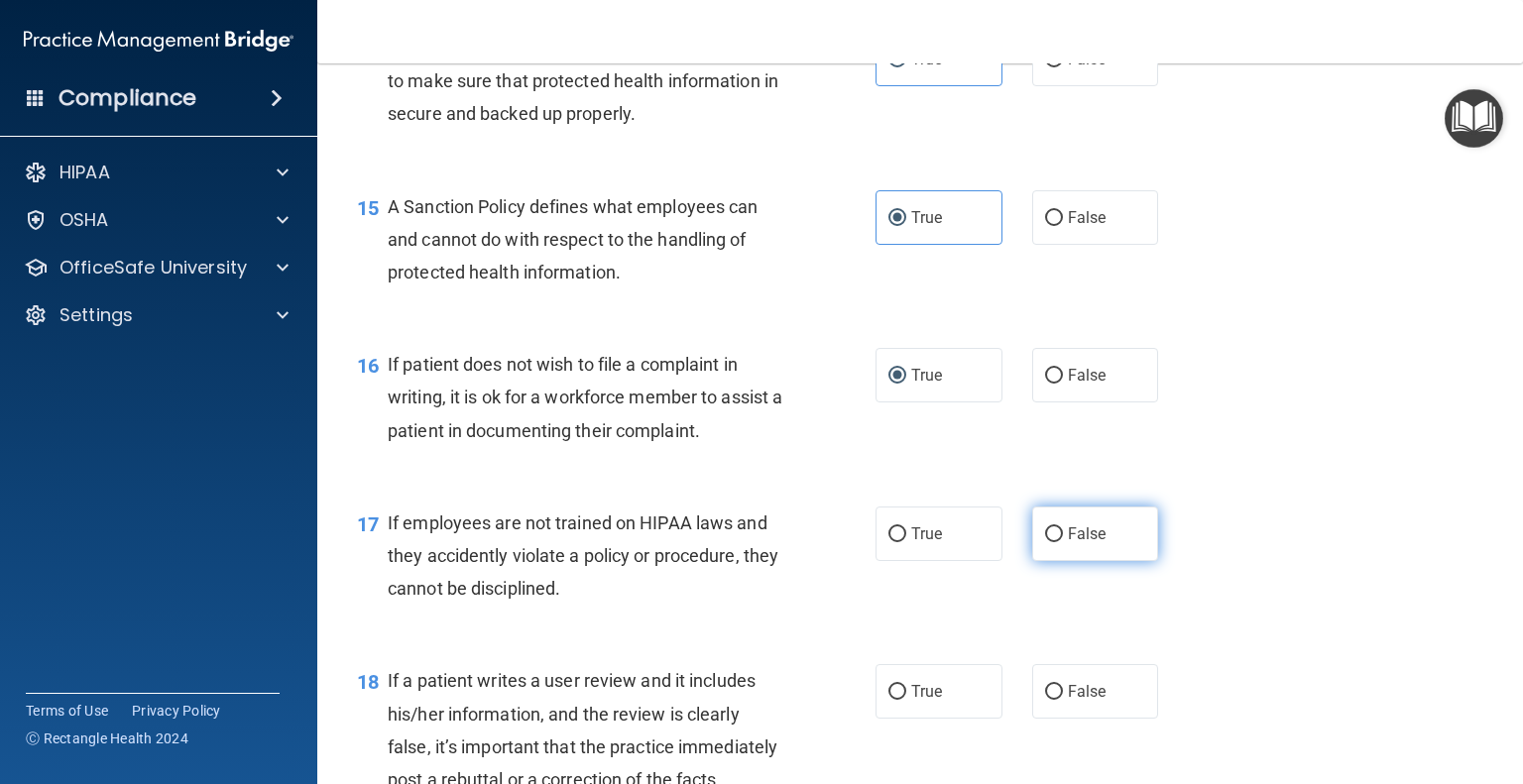 click on "False" at bounding box center [1054, 534] 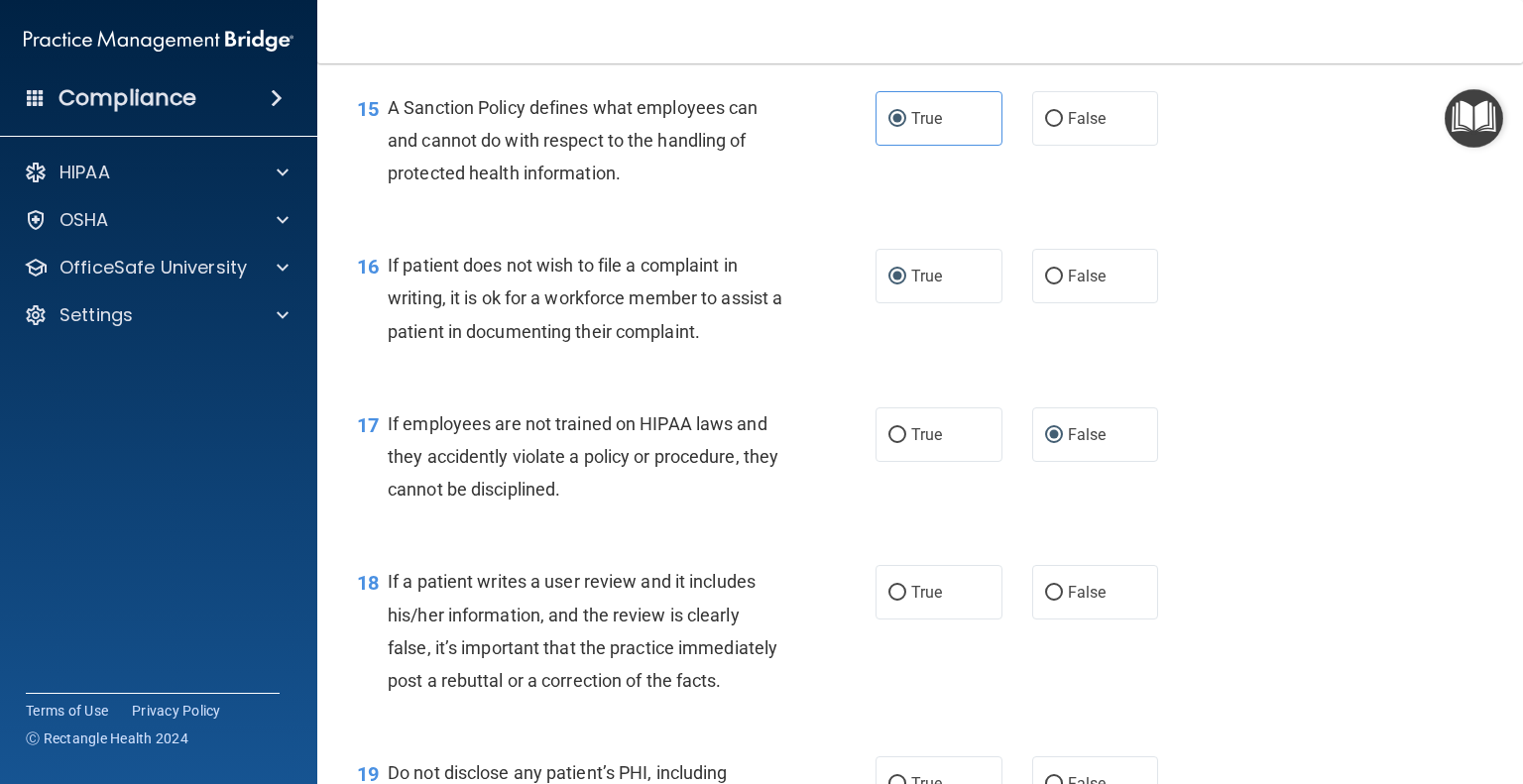 scroll, scrollTop: 2973, scrollLeft: 0, axis: vertical 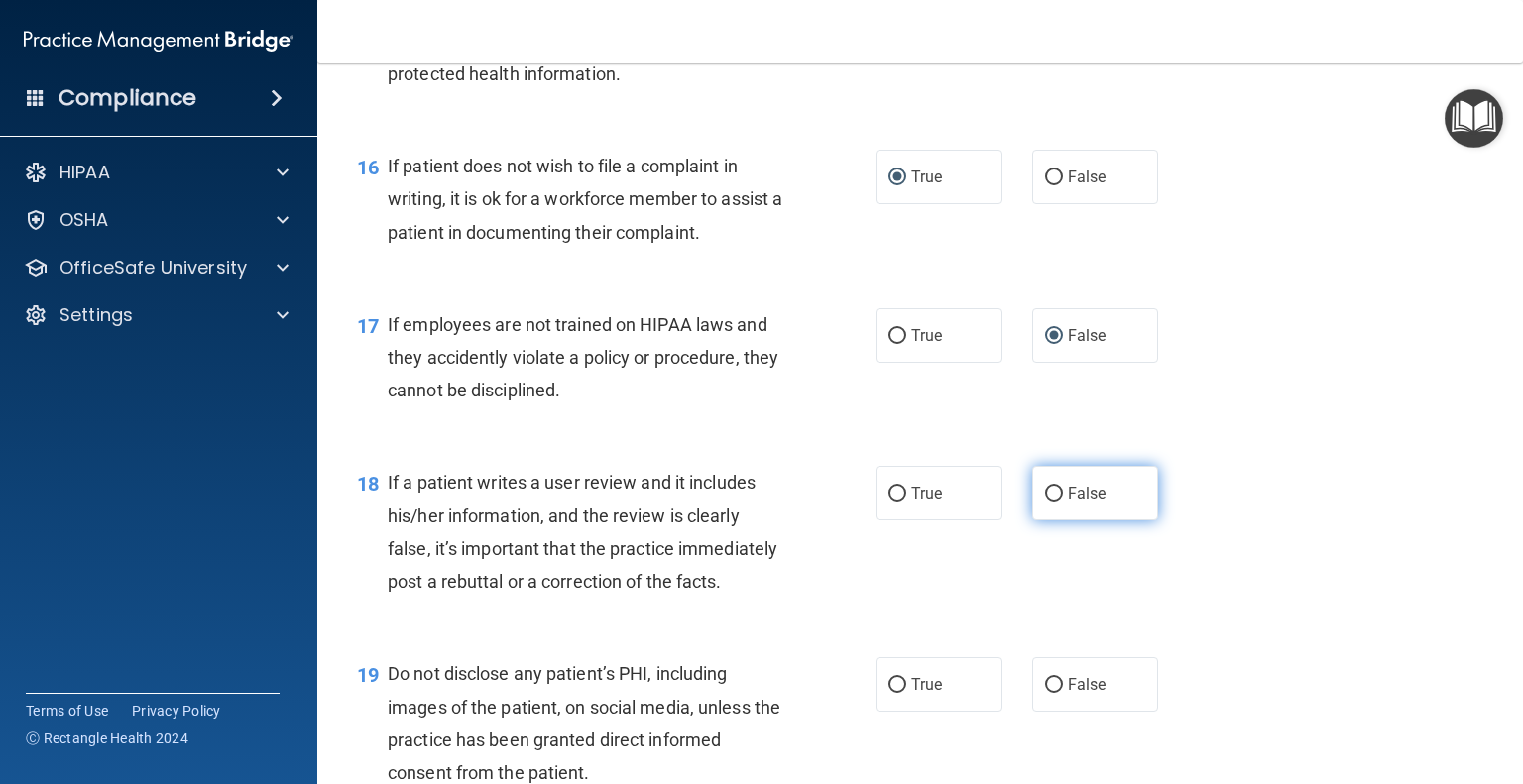 click on "False" at bounding box center (1054, 494) 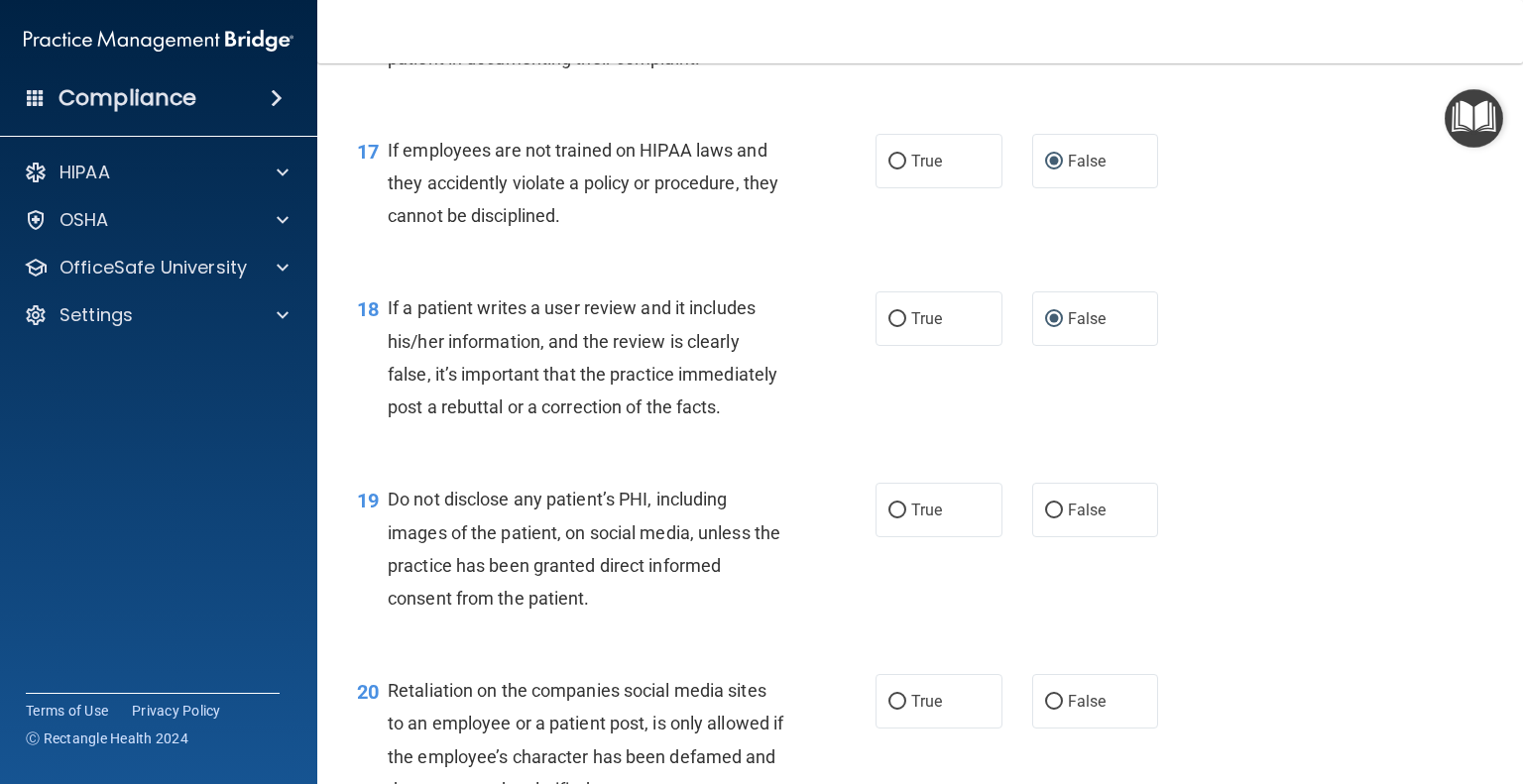 scroll, scrollTop: 3172, scrollLeft: 0, axis: vertical 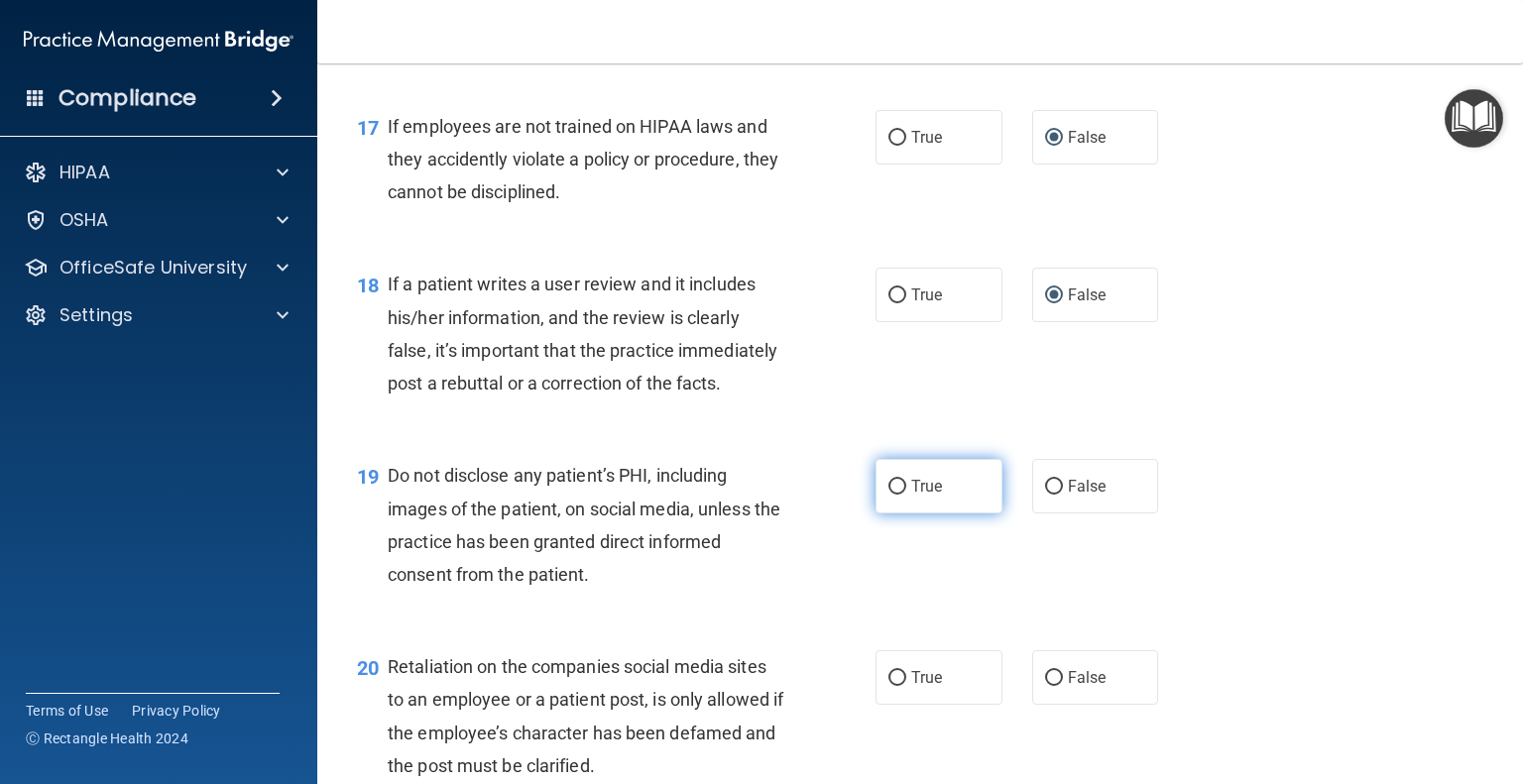 click on "True" at bounding box center (897, 487) 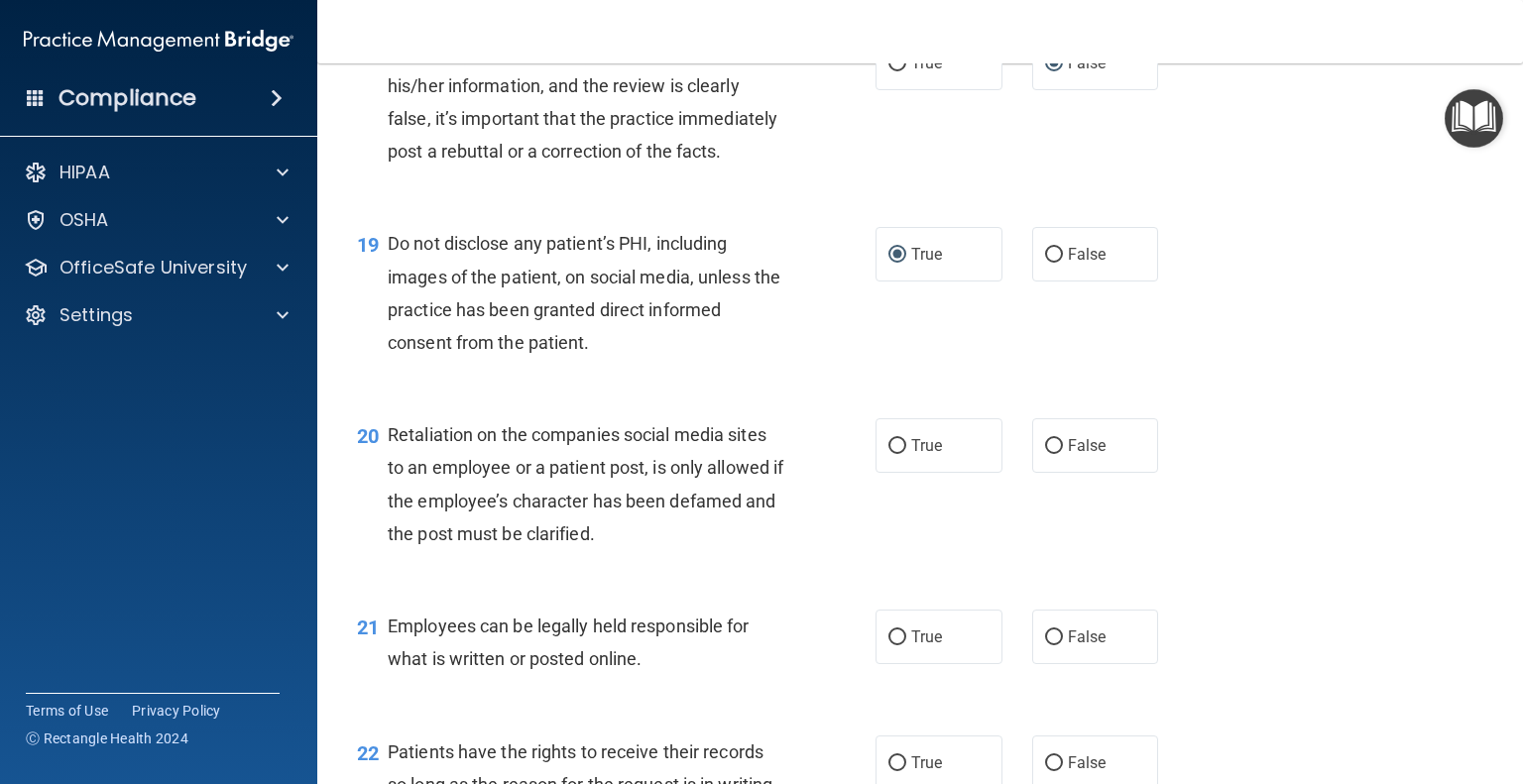 scroll, scrollTop: 3469, scrollLeft: 0, axis: vertical 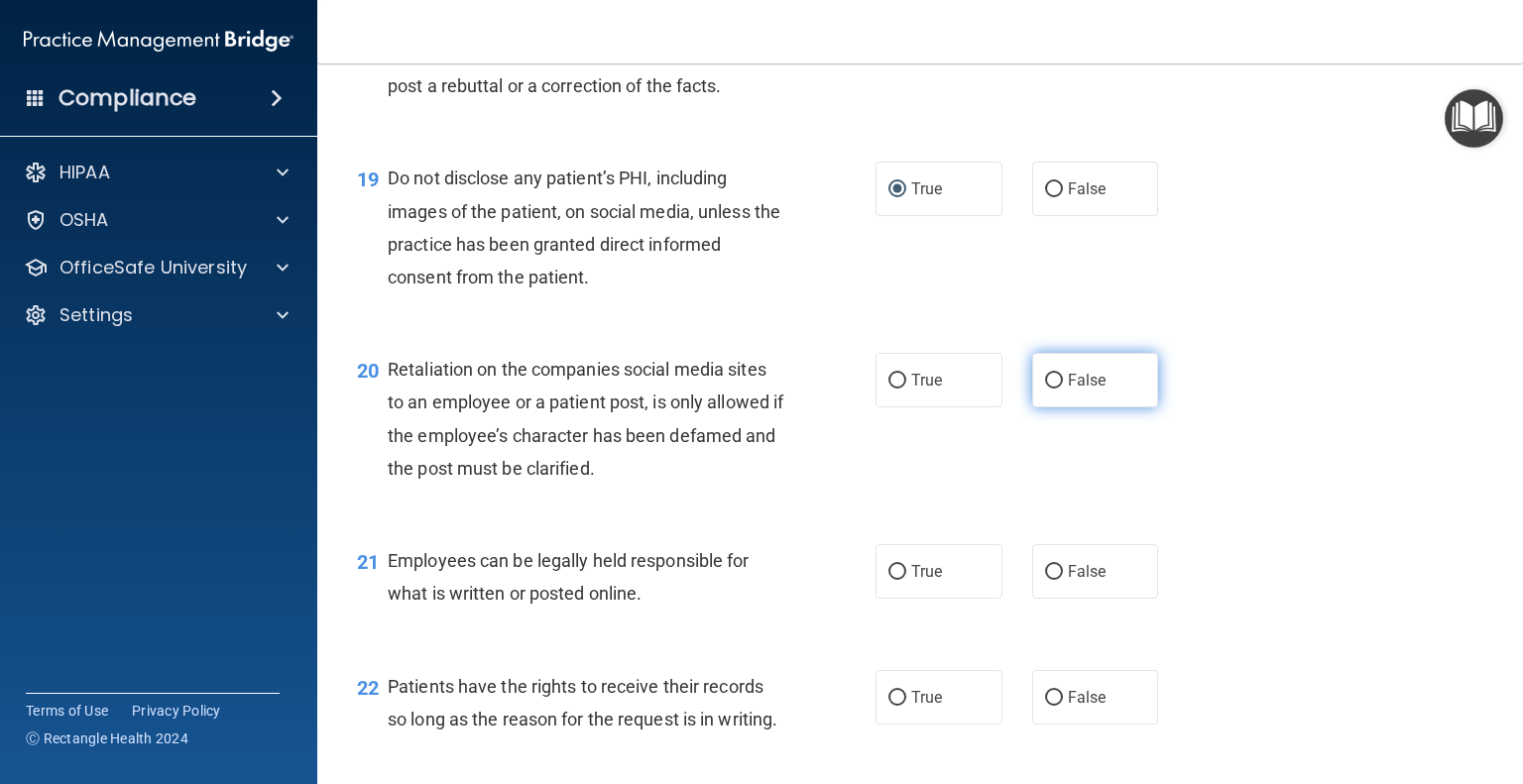 click on "False" at bounding box center (1054, 381) 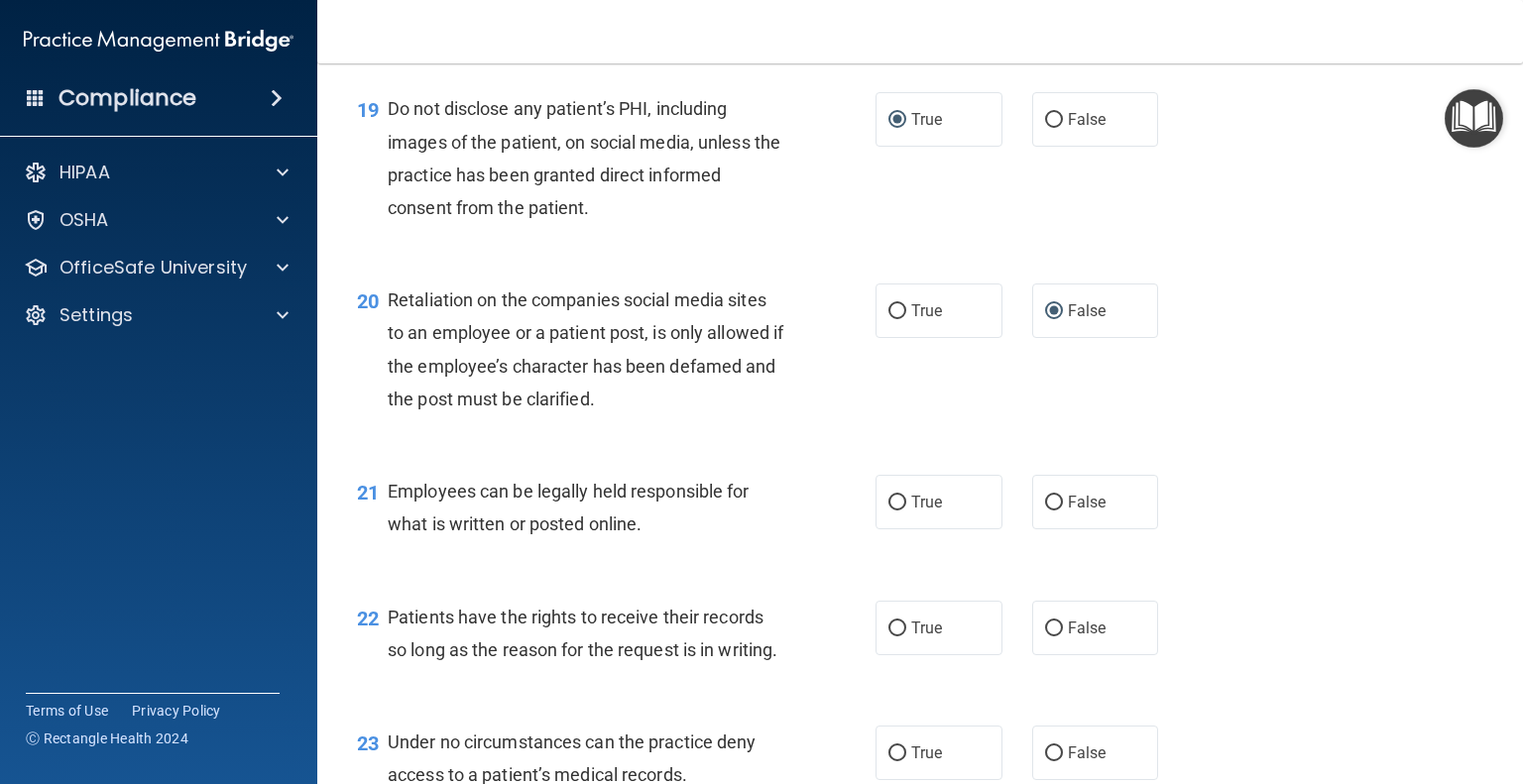 scroll, scrollTop: 3568, scrollLeft: 0, axis: vertical 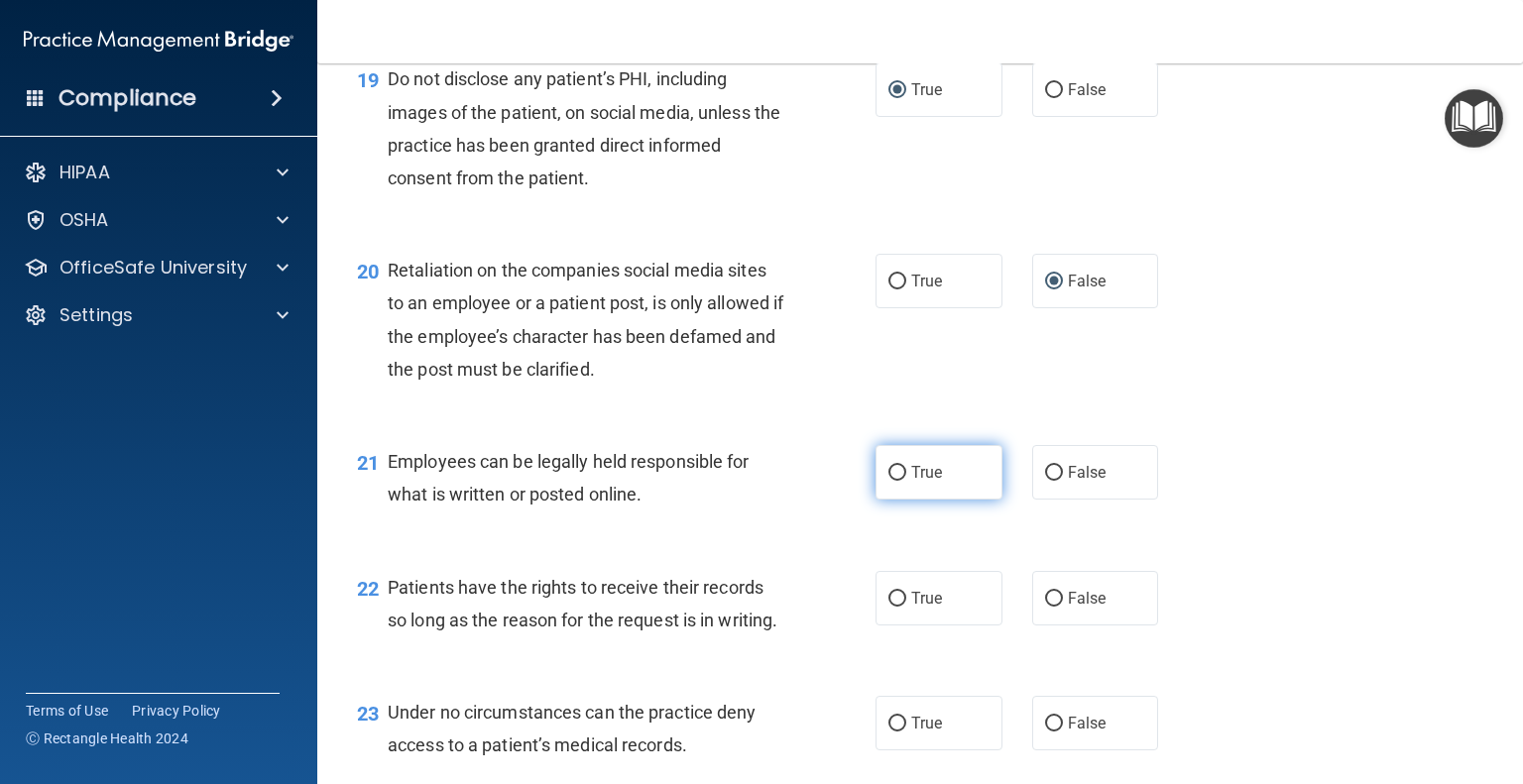 click on "True" at bounding box center [897, 473] 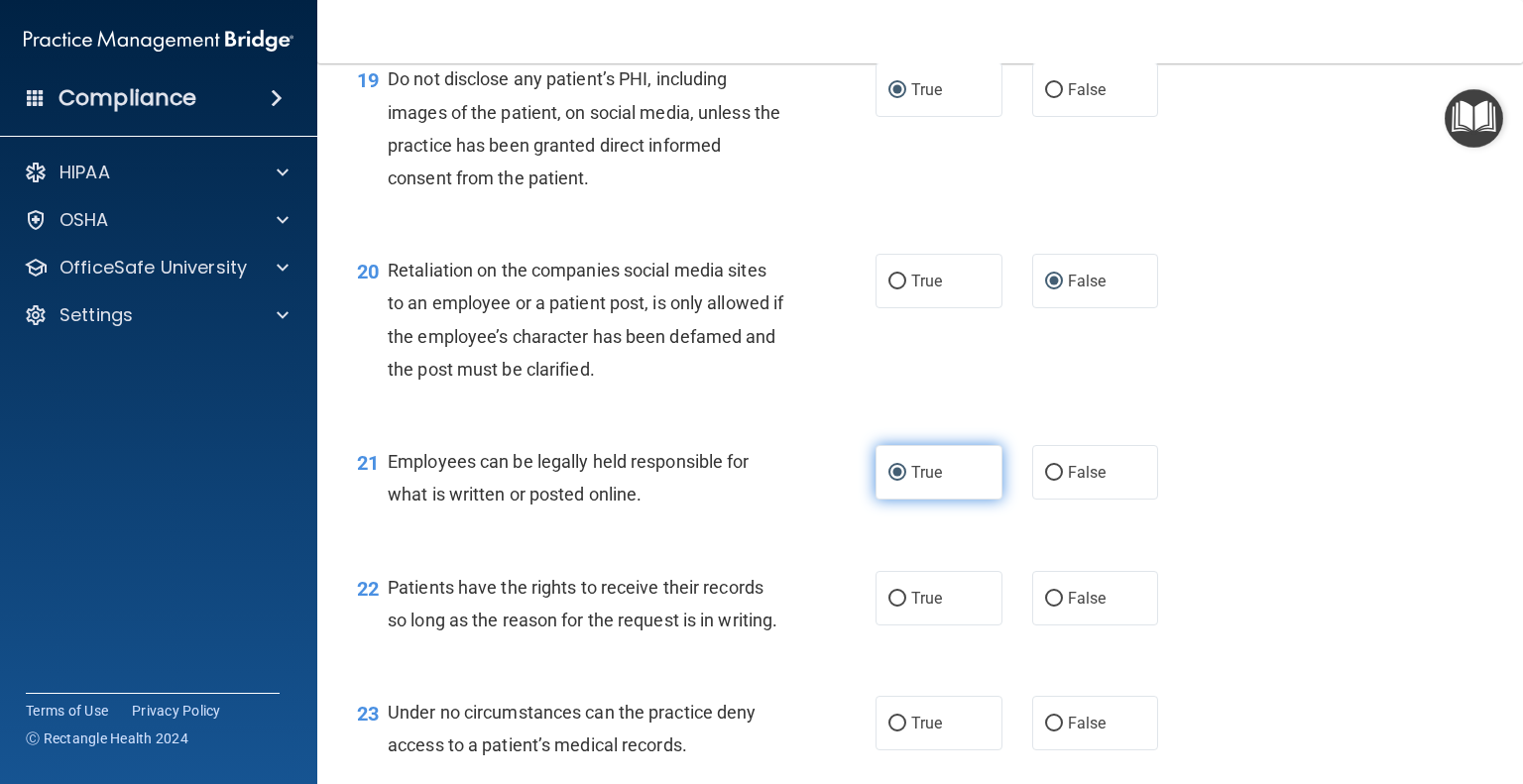 scroll, scrollTop: 3667, scrollLeft: 0, axis: vertical 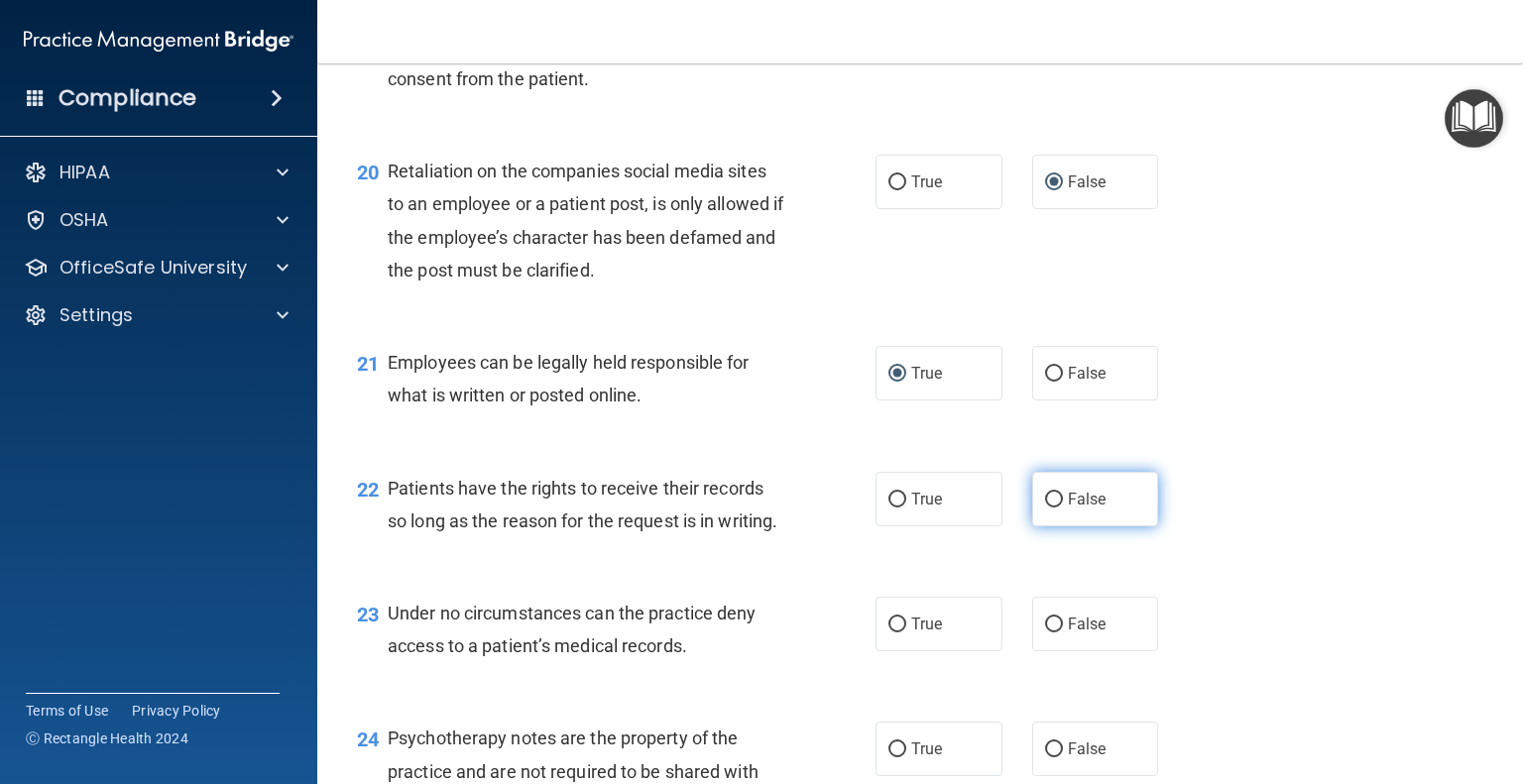 click on "False" at bounding box center (1054, 500) 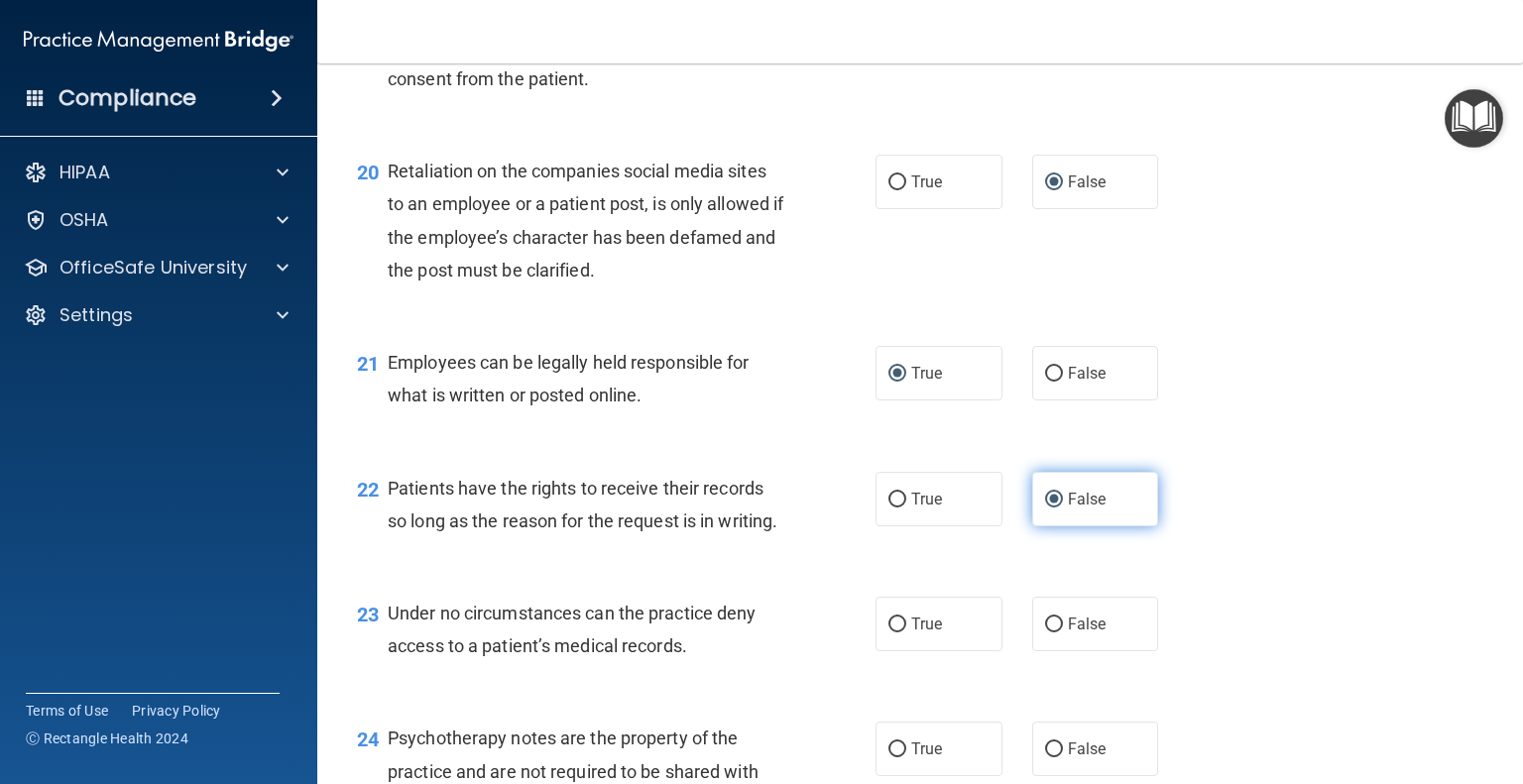 scroll, scrollTop: 3766, scrollLeft: 0, axis: vertical 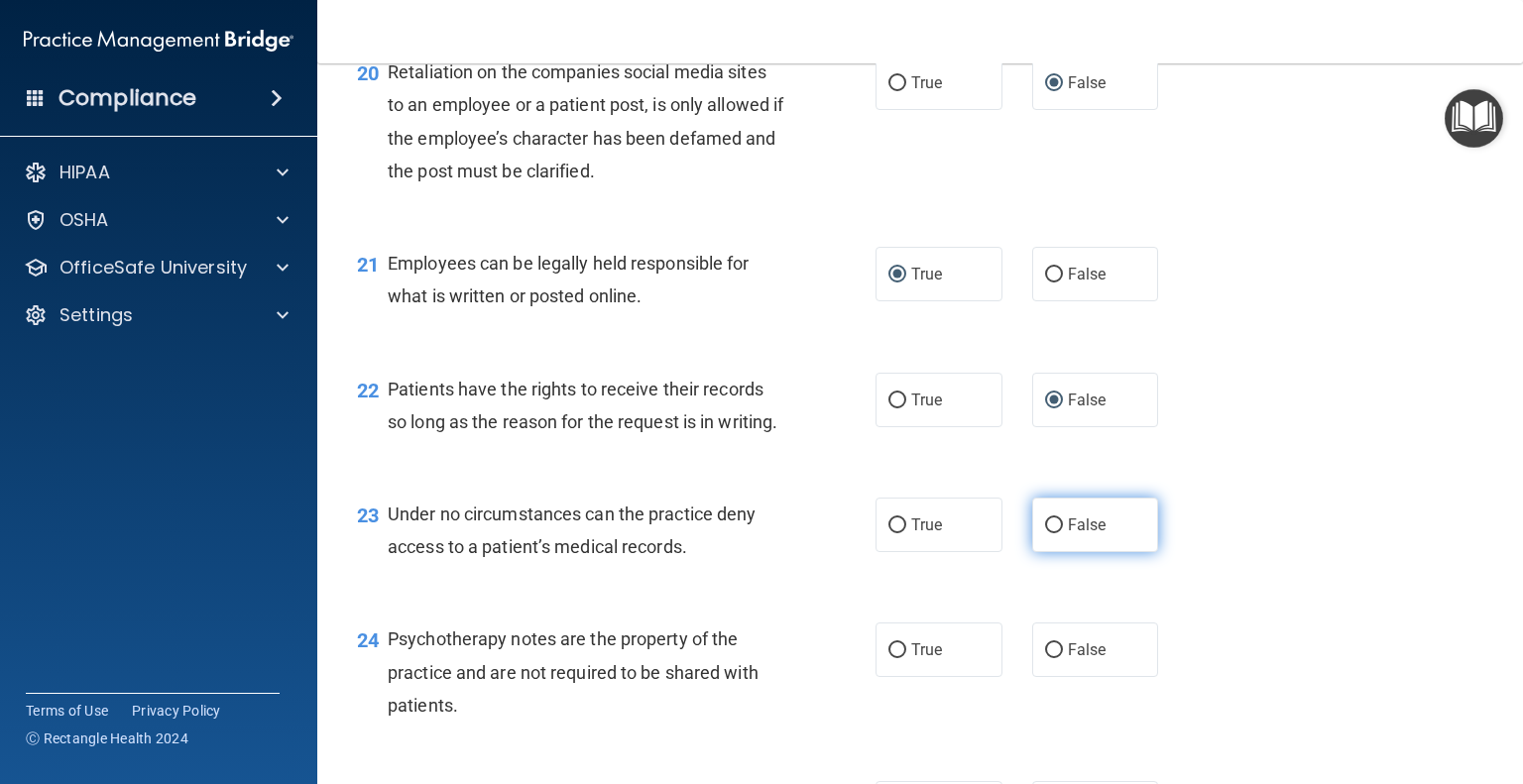click on "False" at bounding box center [1054, 525] 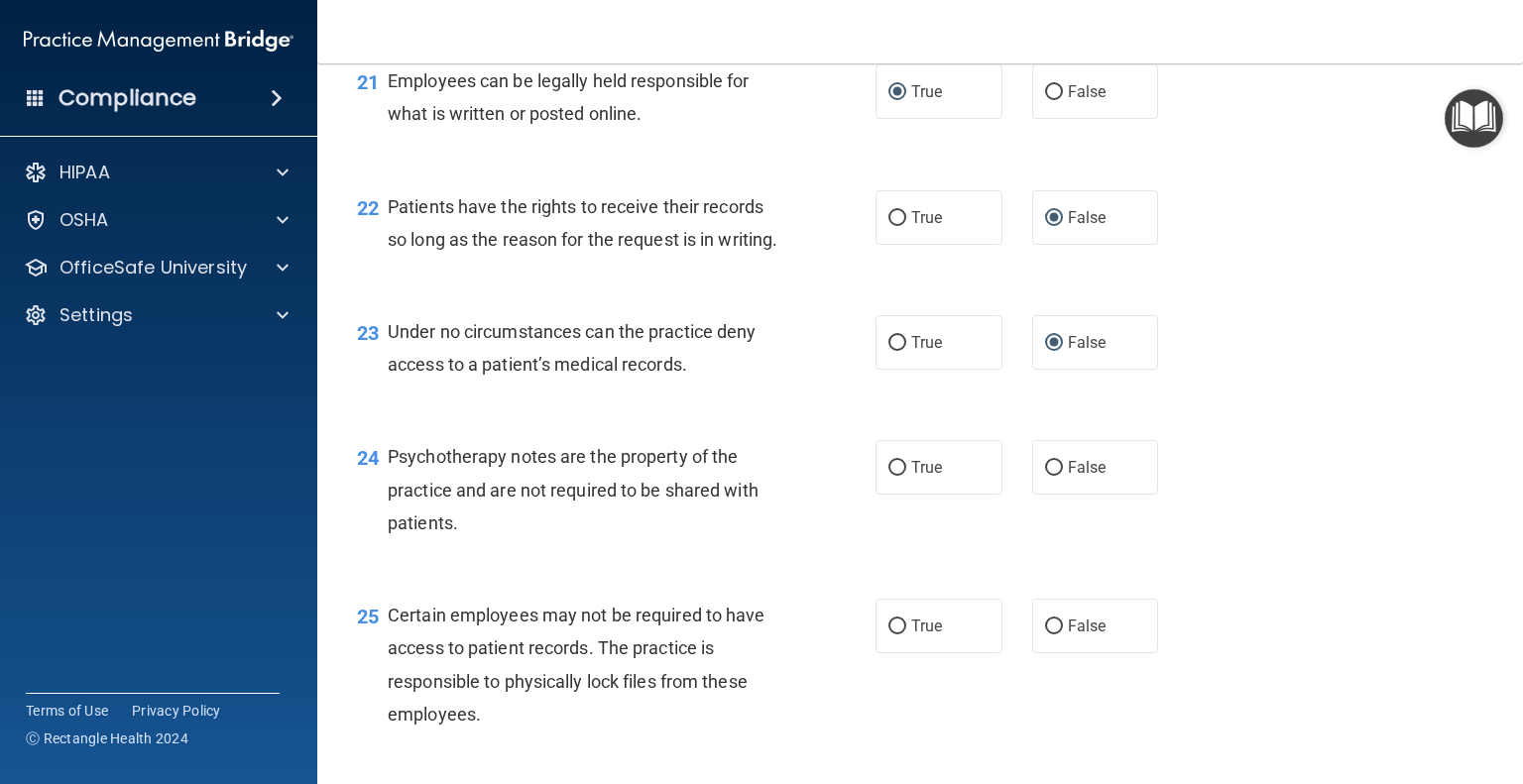 scroll, scrollTop: 3965, scrollLeft: 0, axis: vertical 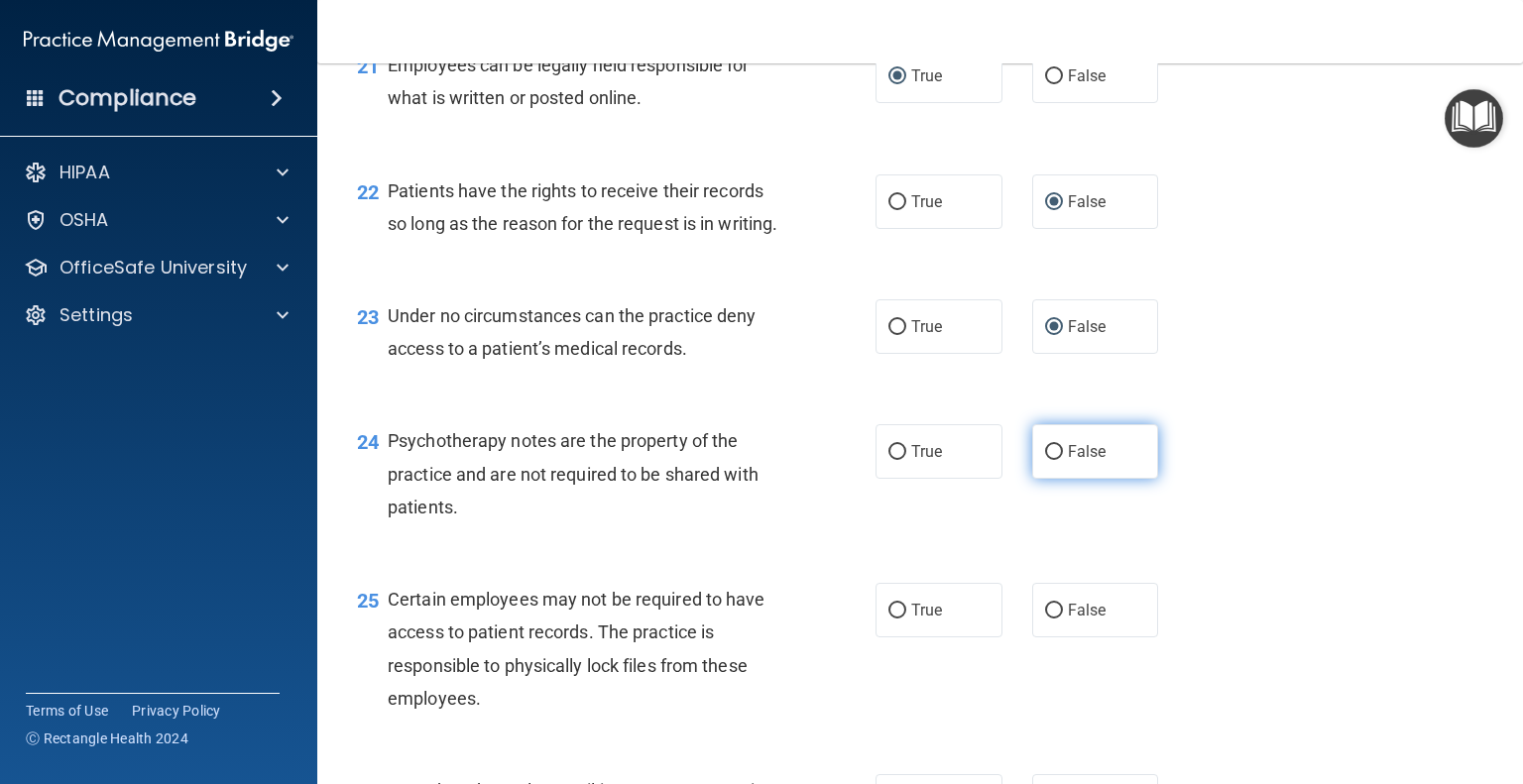 click on "False" at bounding box center (1096, 451) 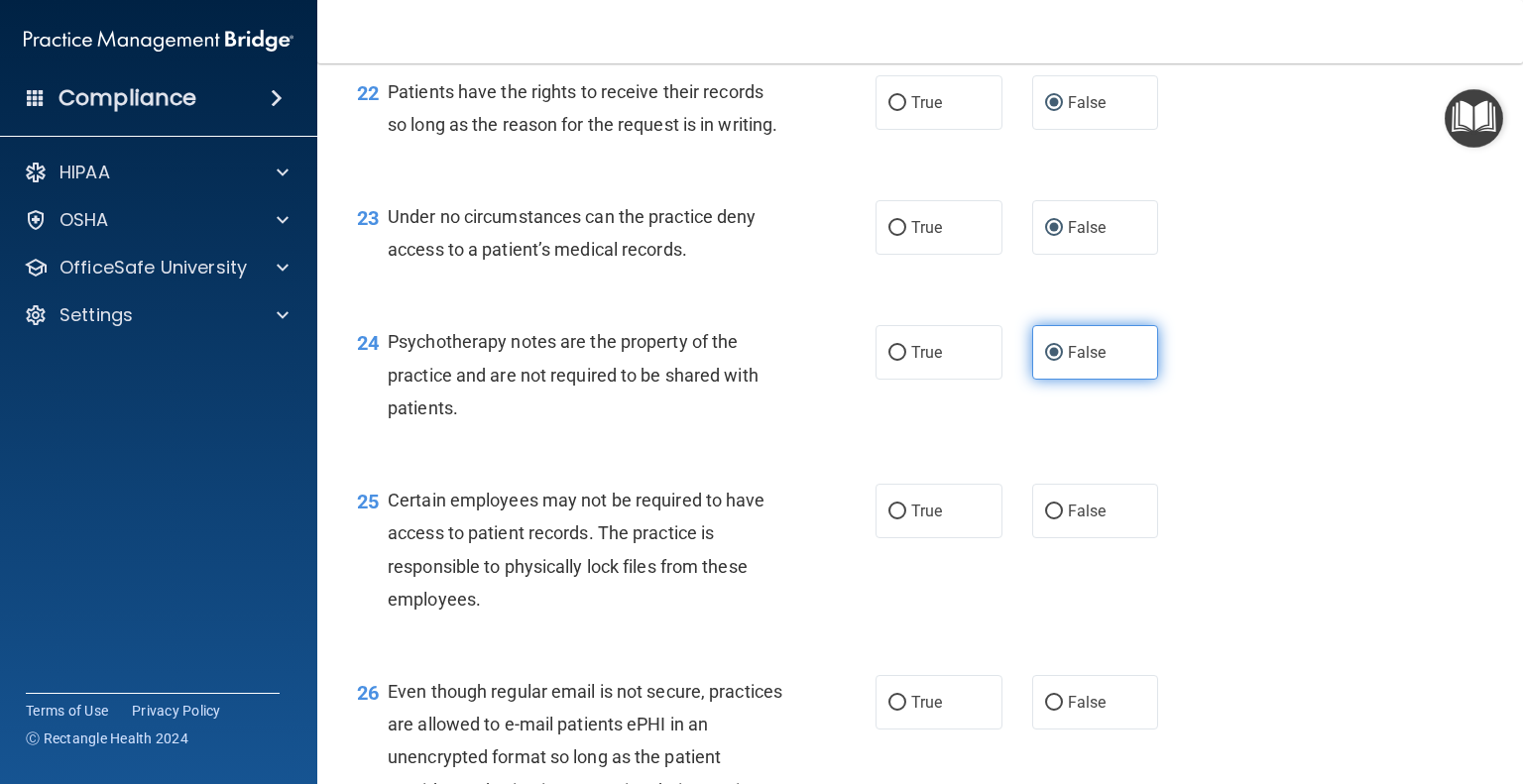 scroll, scrollTop: 4163, scrollLeft: 0, axis: vertical 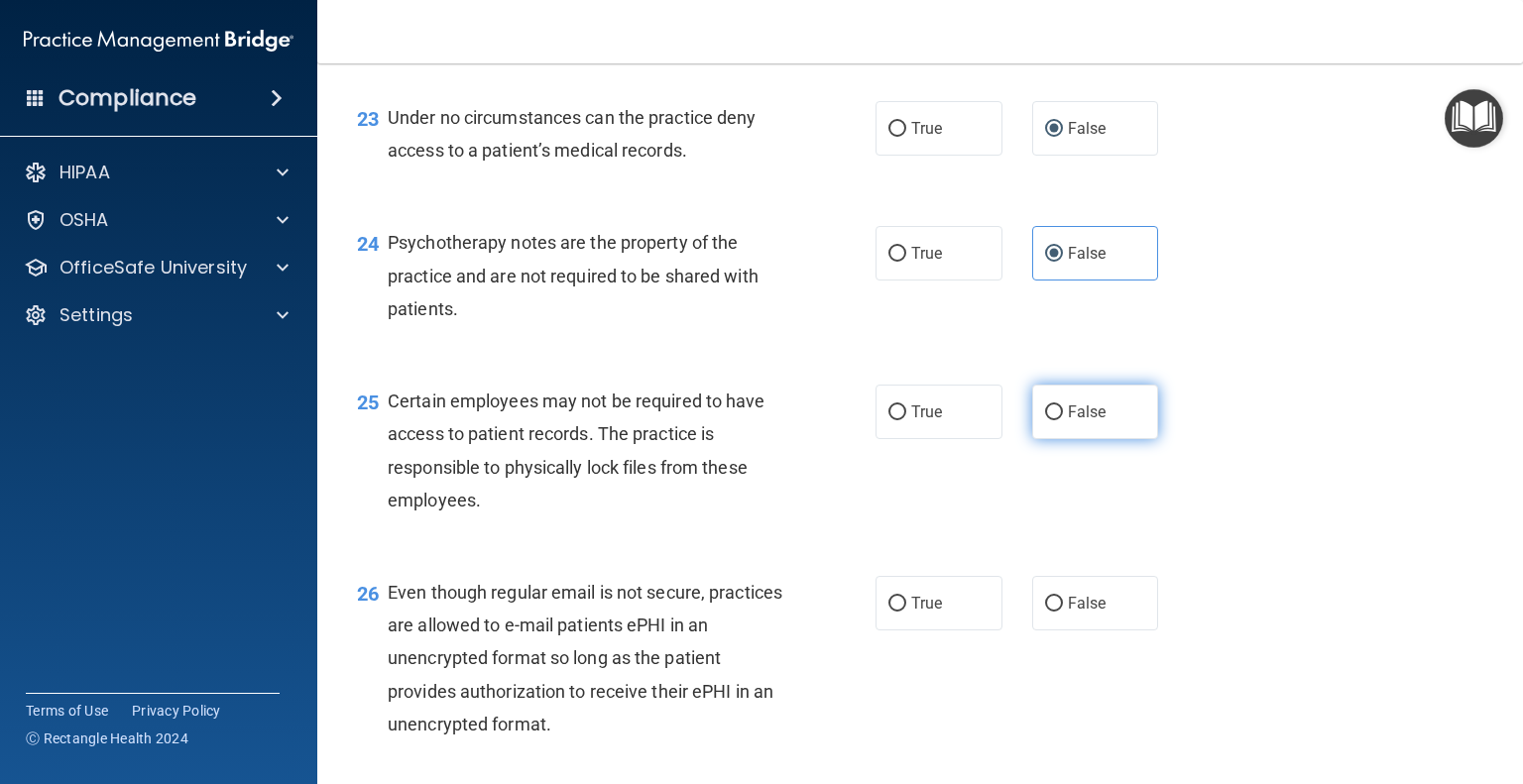 click on "False" at bounding box center [1054, 412] 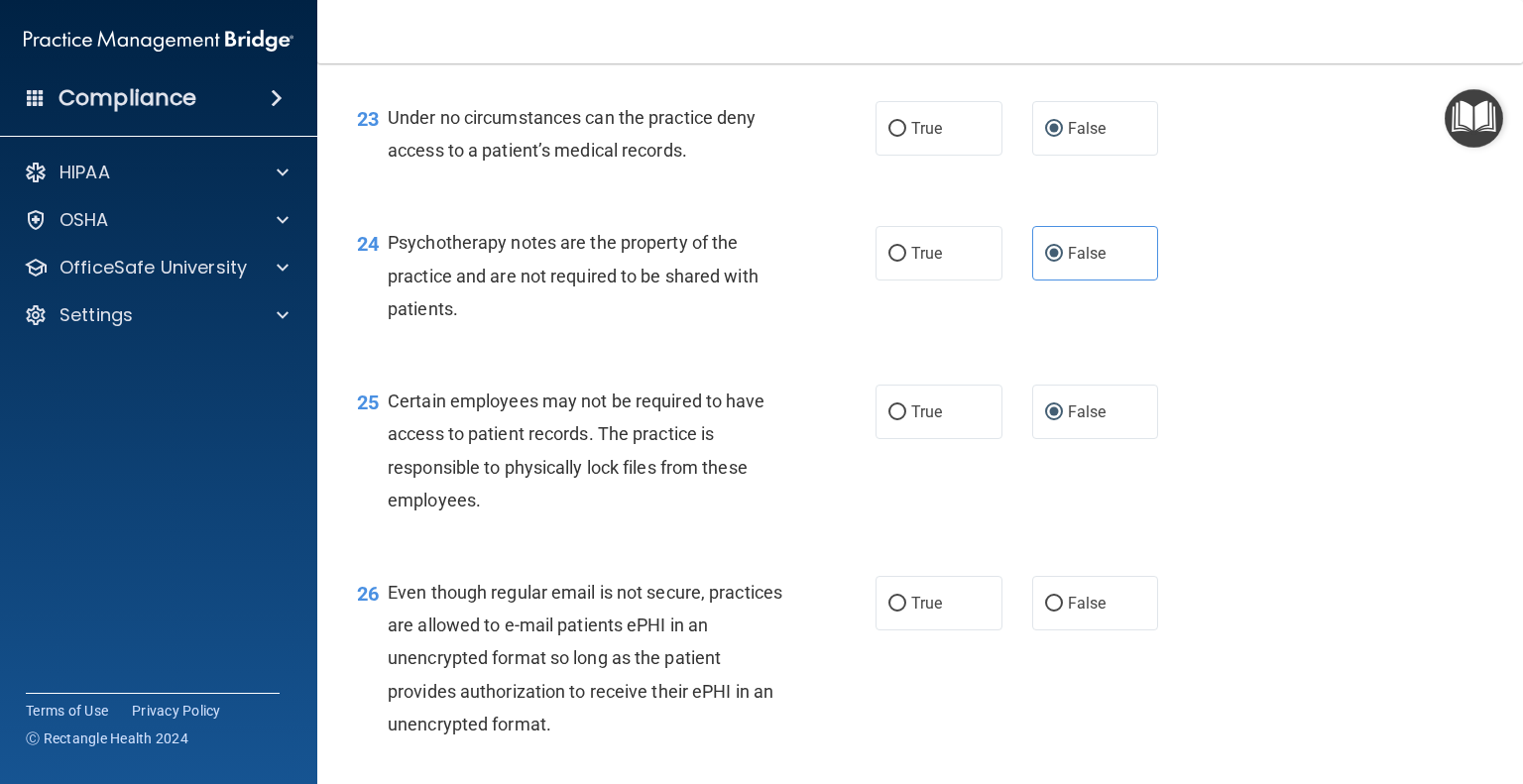 scroll, scrollTop: 4262, scrollLeft: 0, axis: vertical 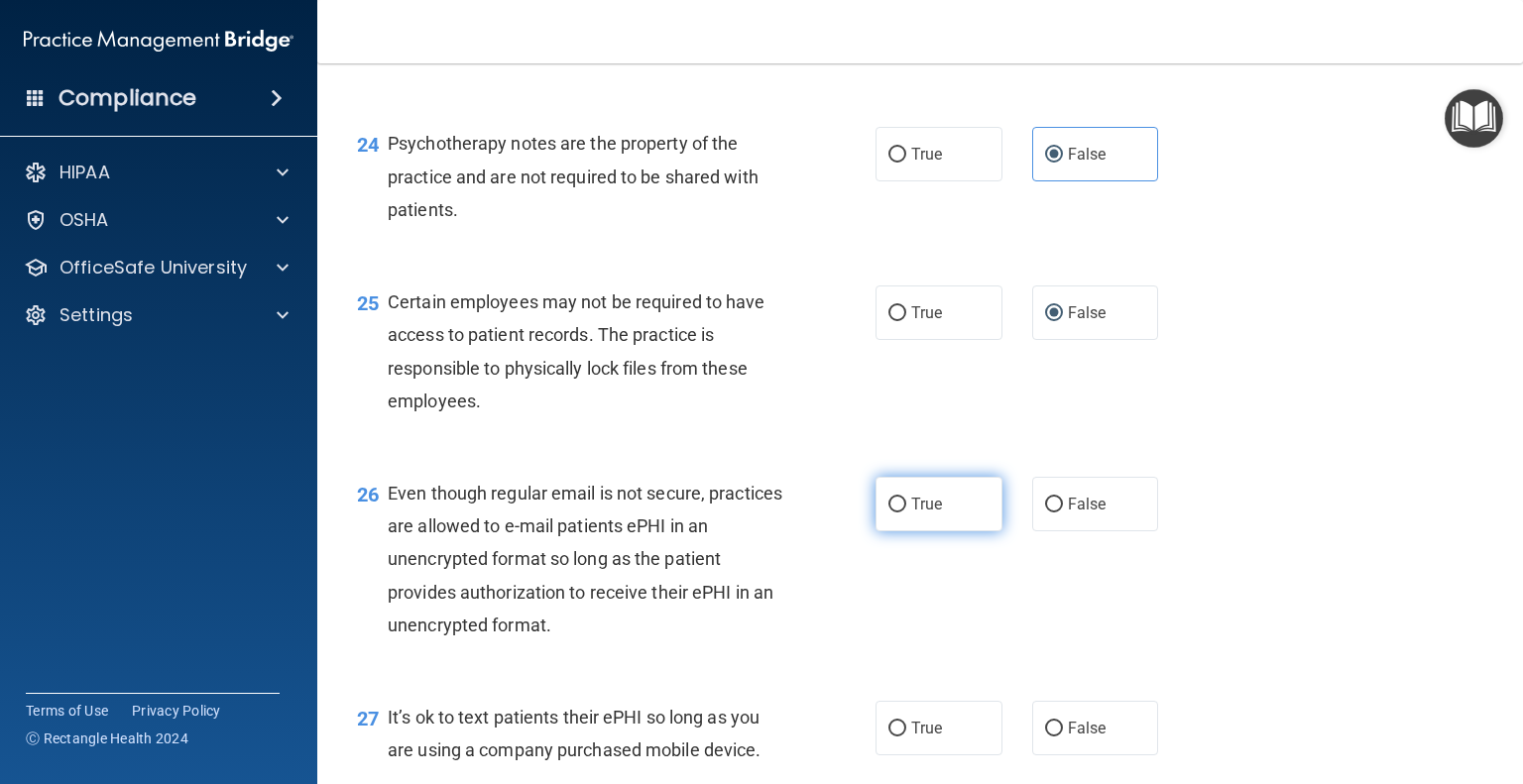 click on "True" at bounding box center (897, 504) 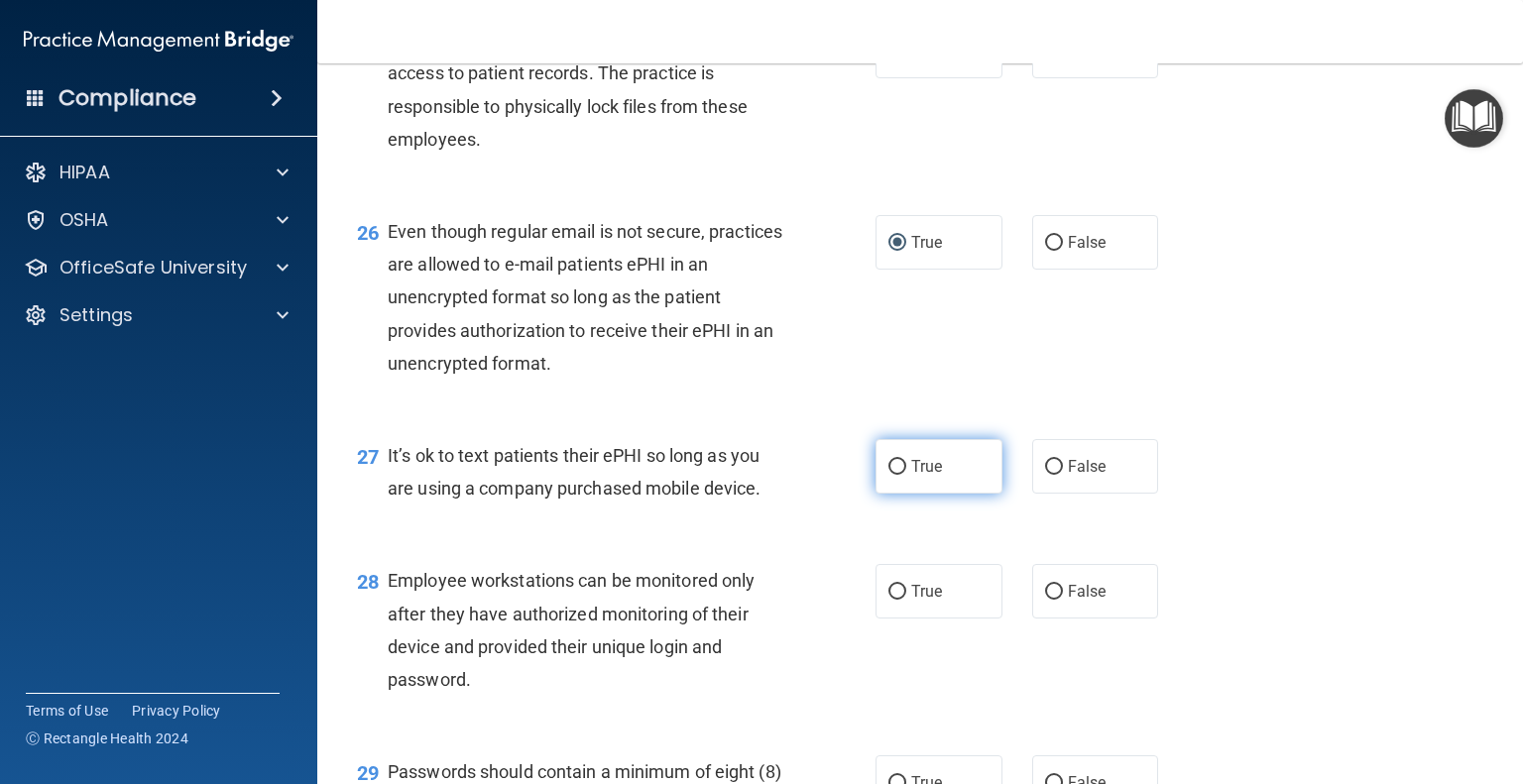 scroll, scrollTop: 4559, scrollLeft: 0, axis: vertical 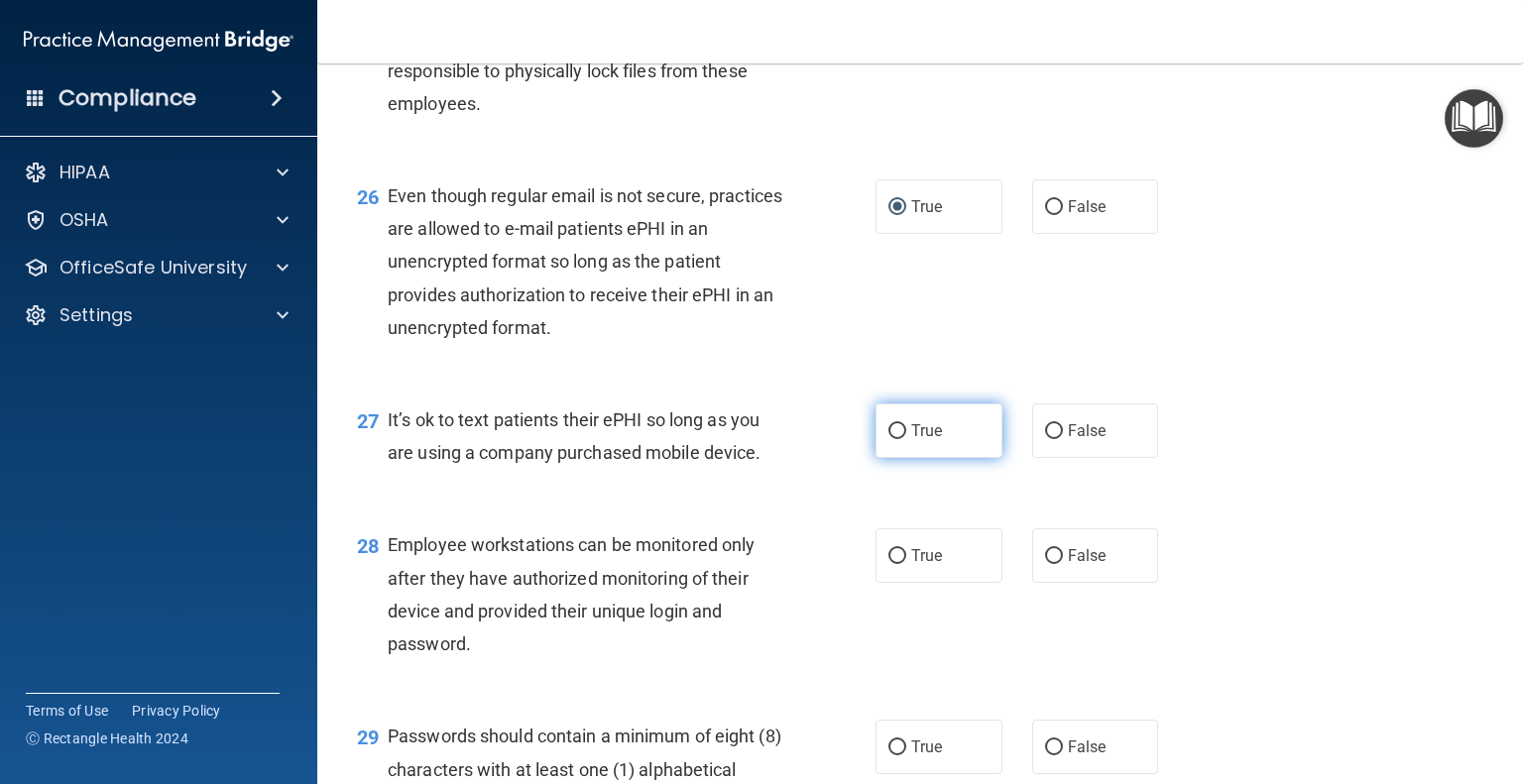click on "True" at bounding box center (939, 430) 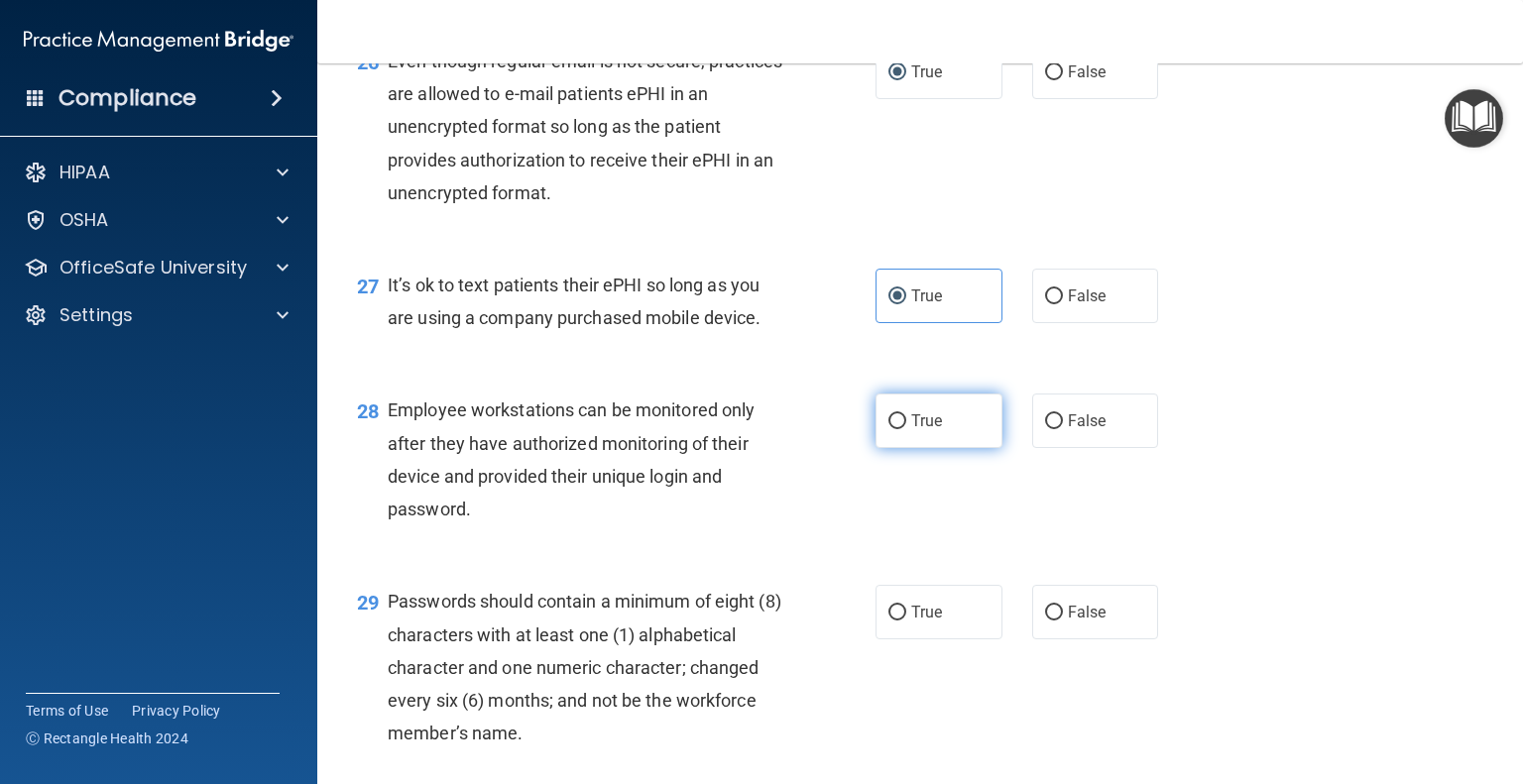 scroll, scrollTop: 4758, scrollLeft: 0, axis: vertical 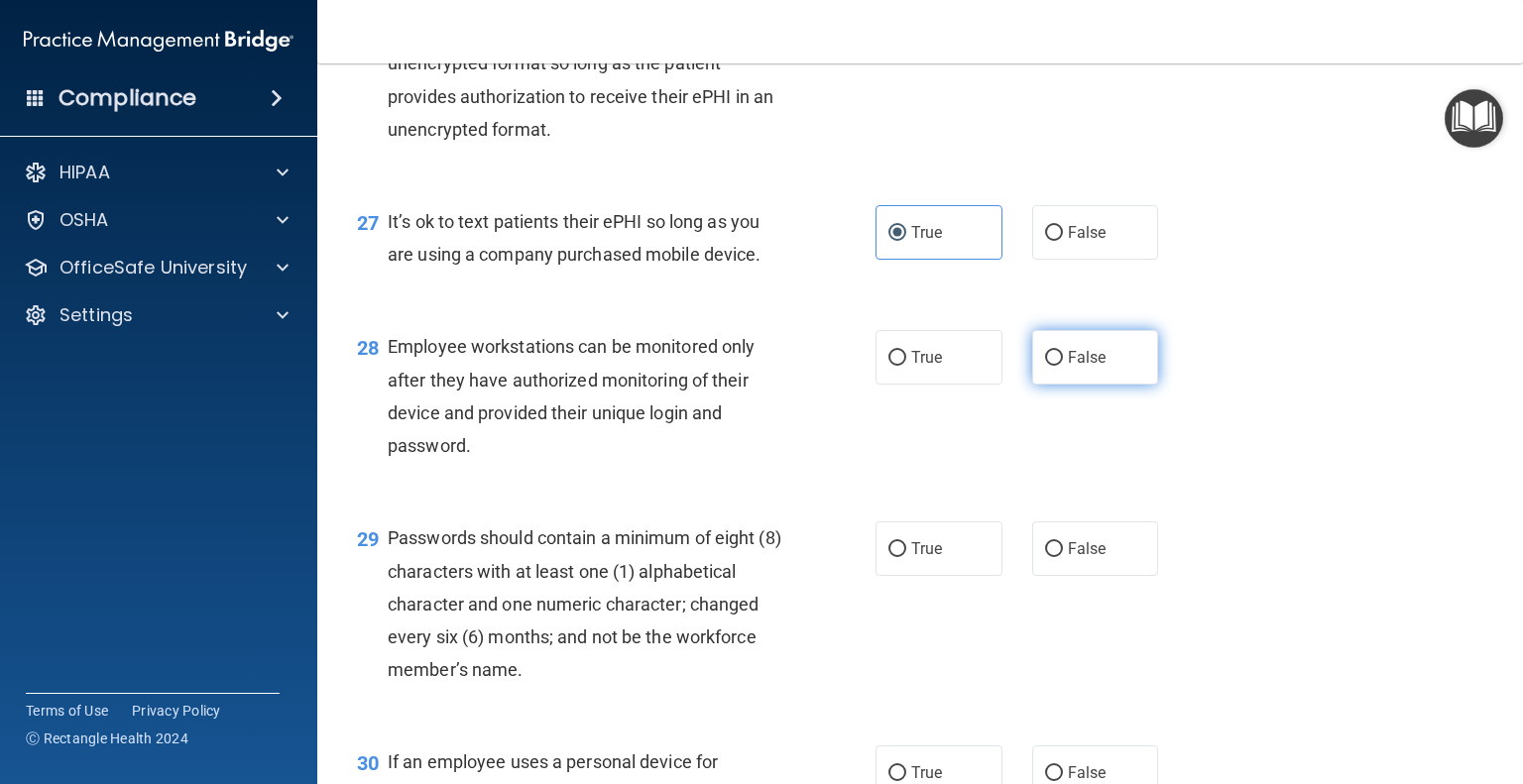 click on "False" at bounding box center [1054, 358] 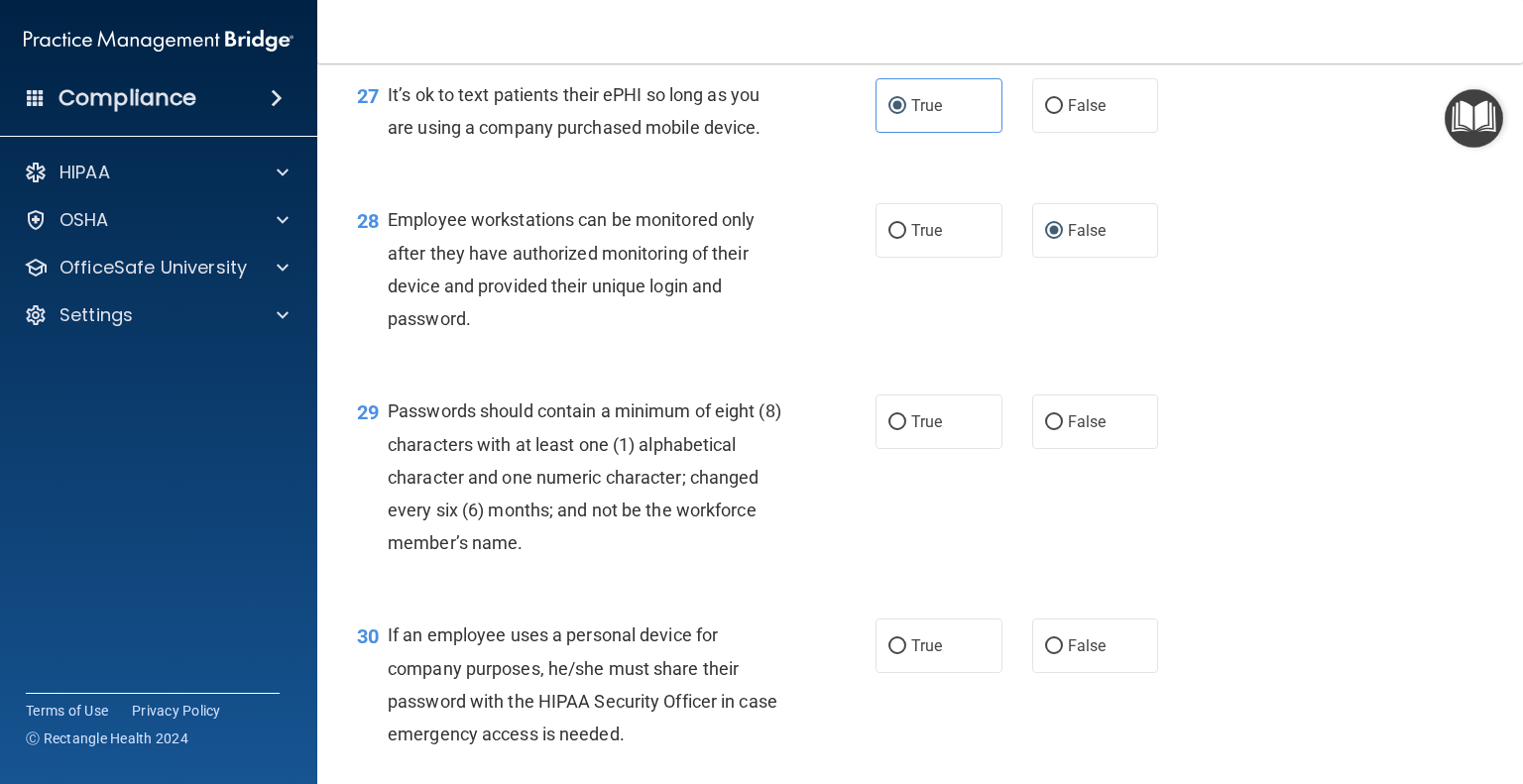 scroll, scrollTop: 4956, scrollLeft: 0, axis: vertical 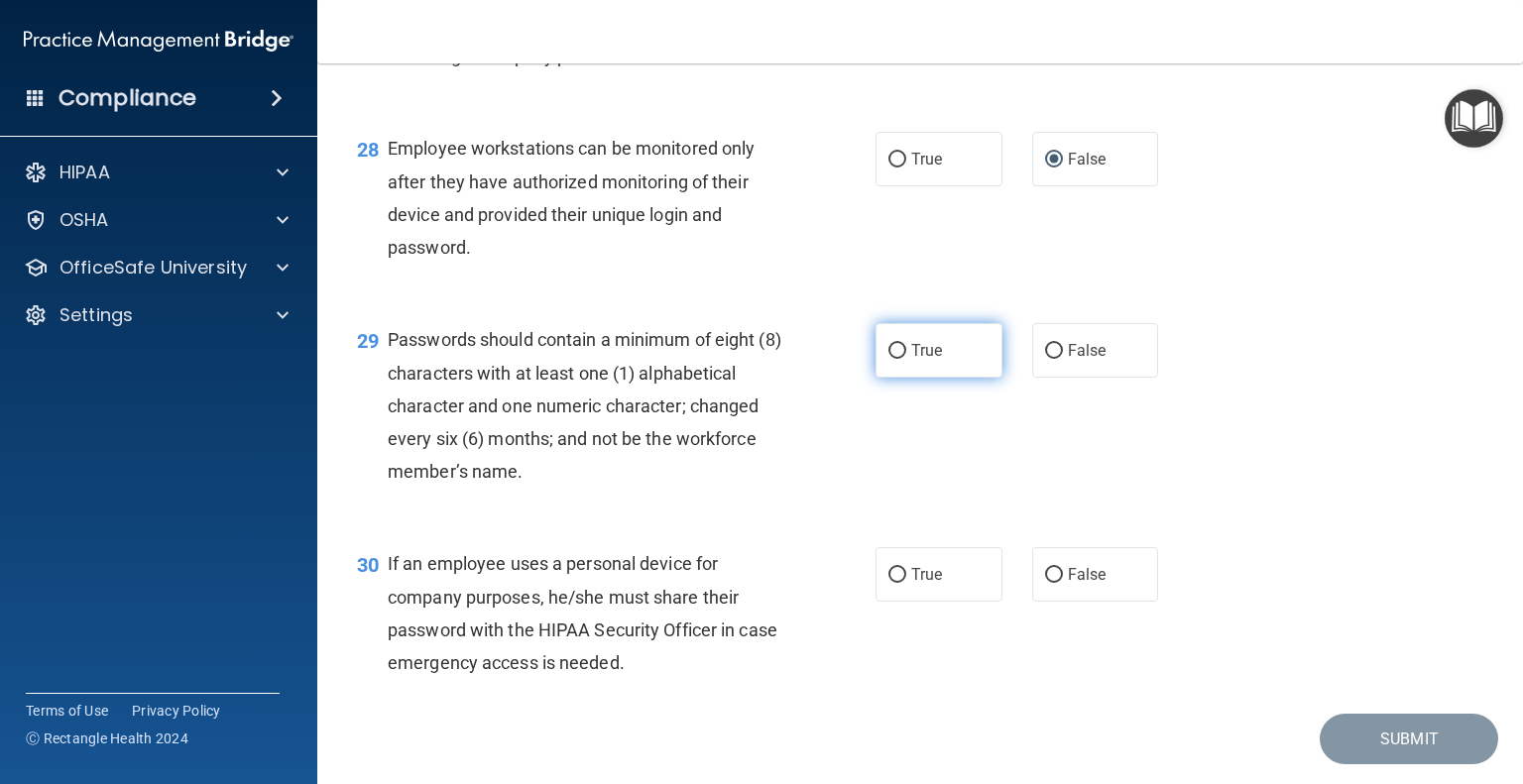 click on "True" at bounding box center [897, 351] 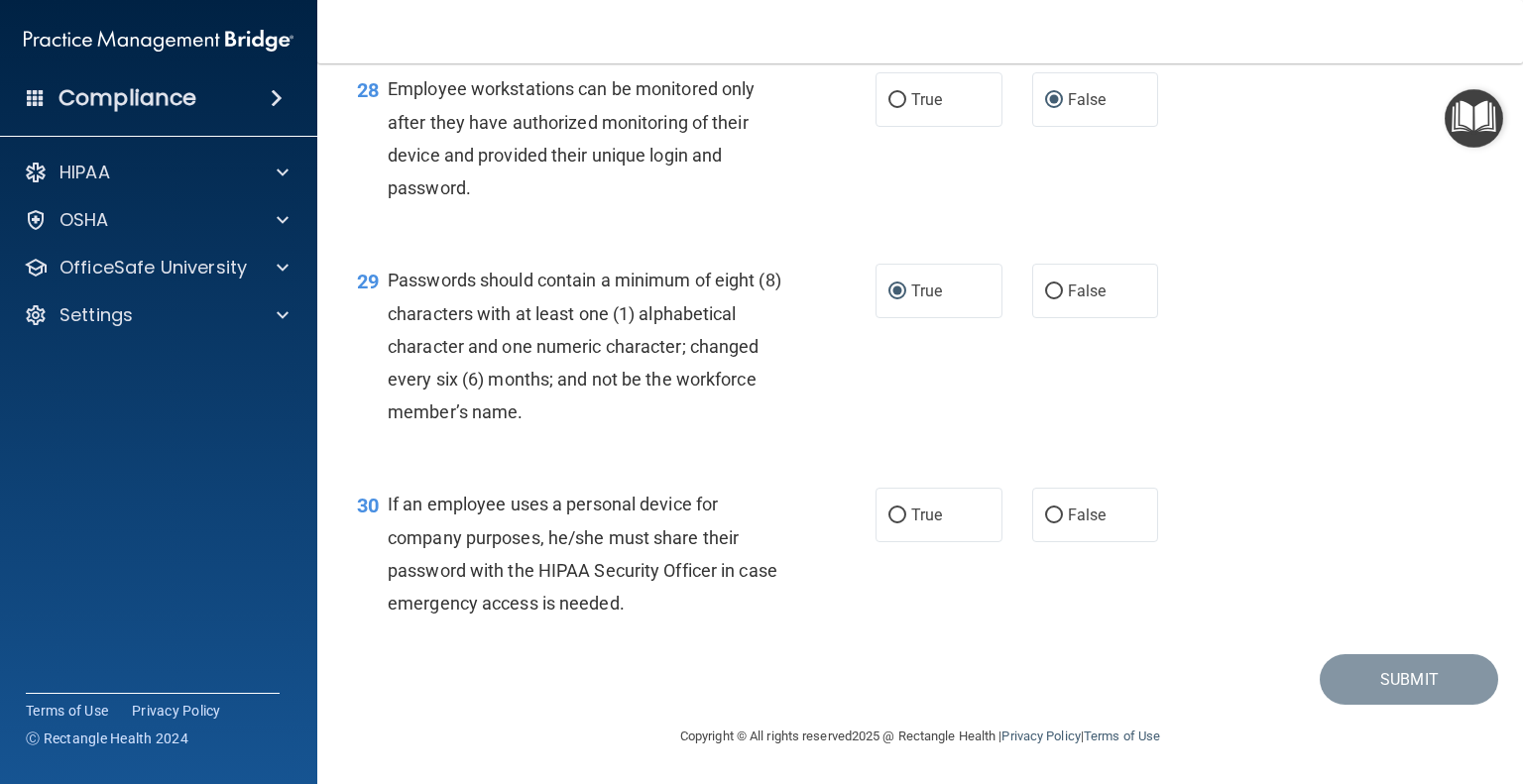 scroll, scrollTop: 5114, scrollLeft: 0, axis: vertical 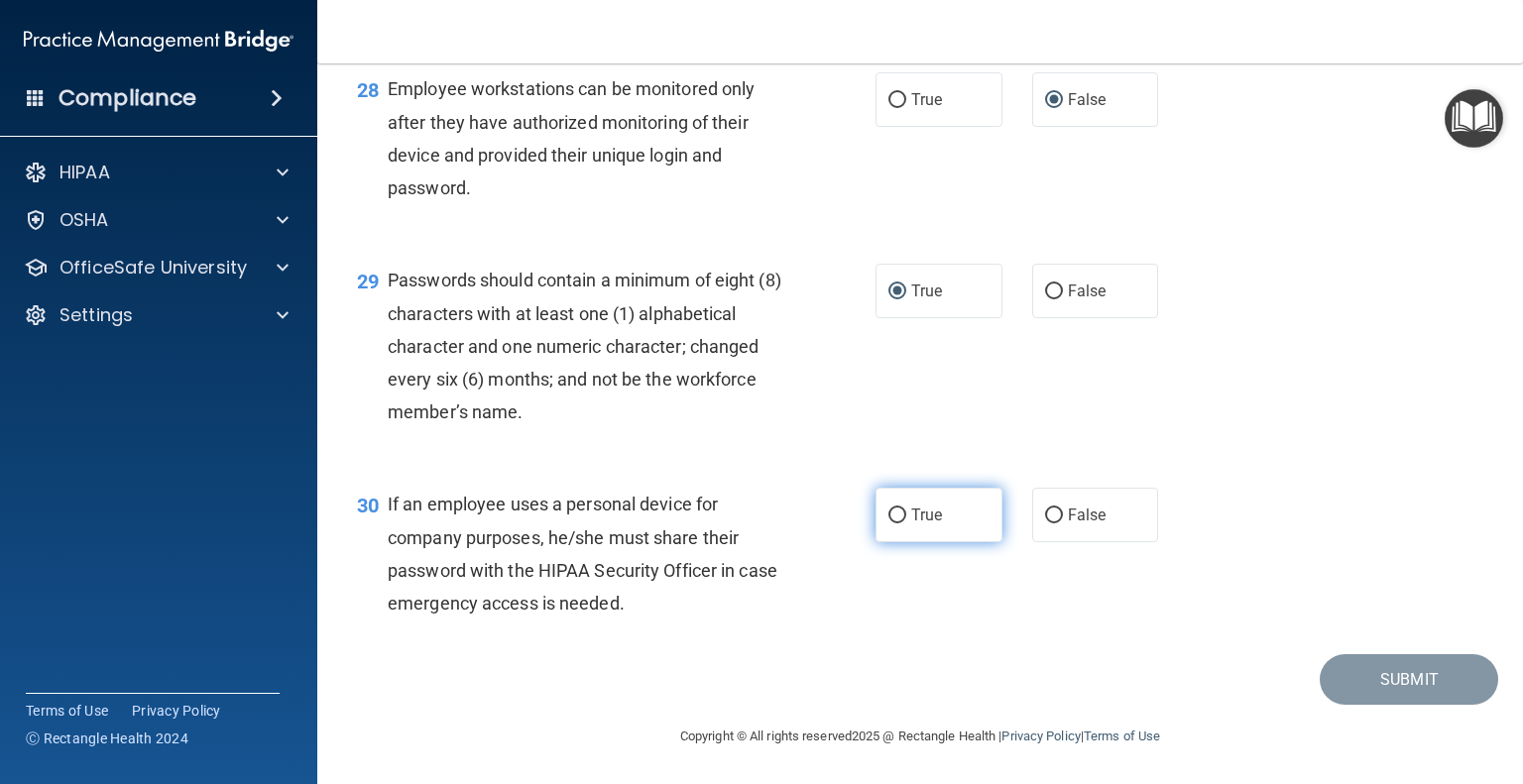 click on "True" at bounding box center [897, 515] 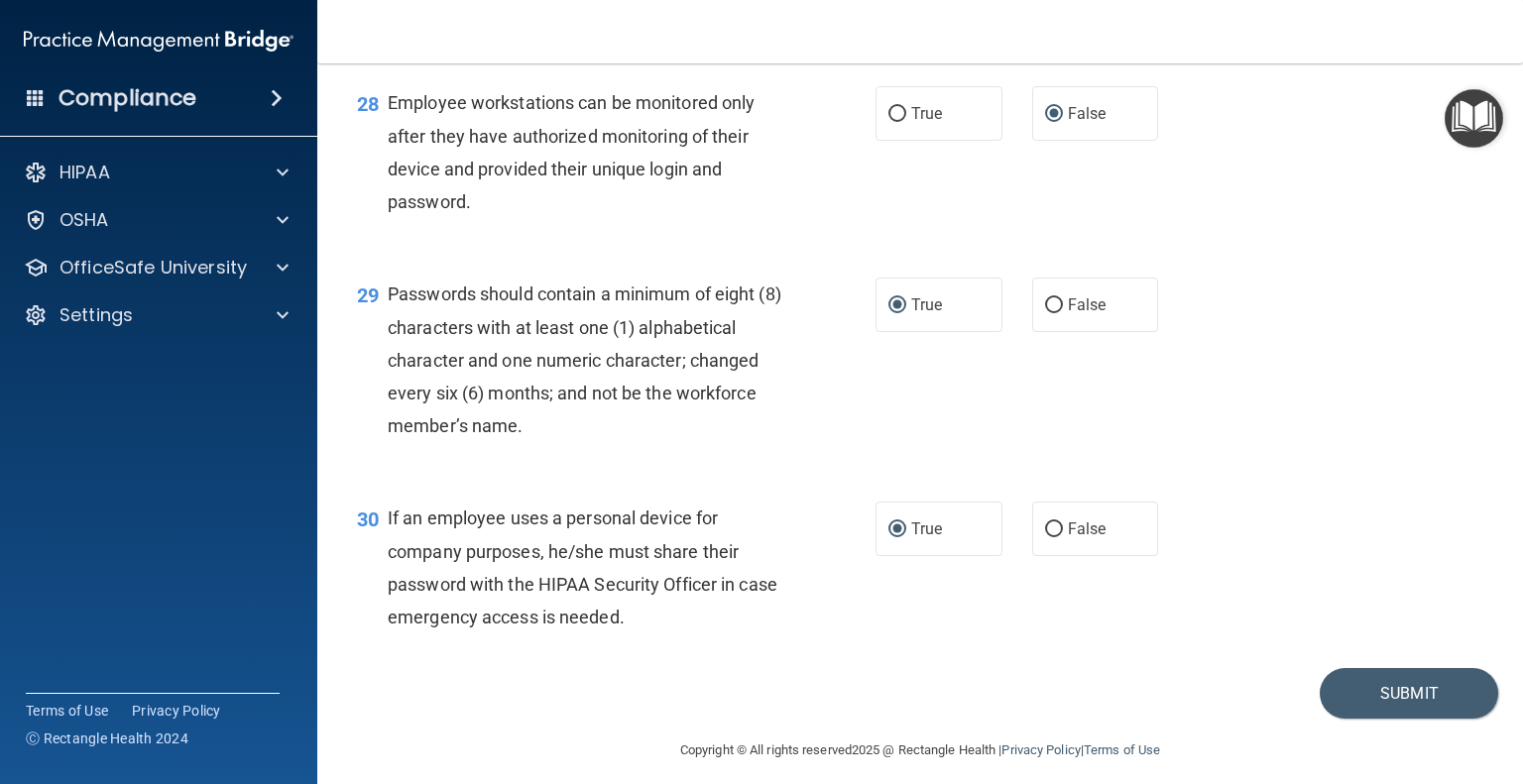 scroll, scrollTop: 5114, scrollLeft: 0, axis: vertical 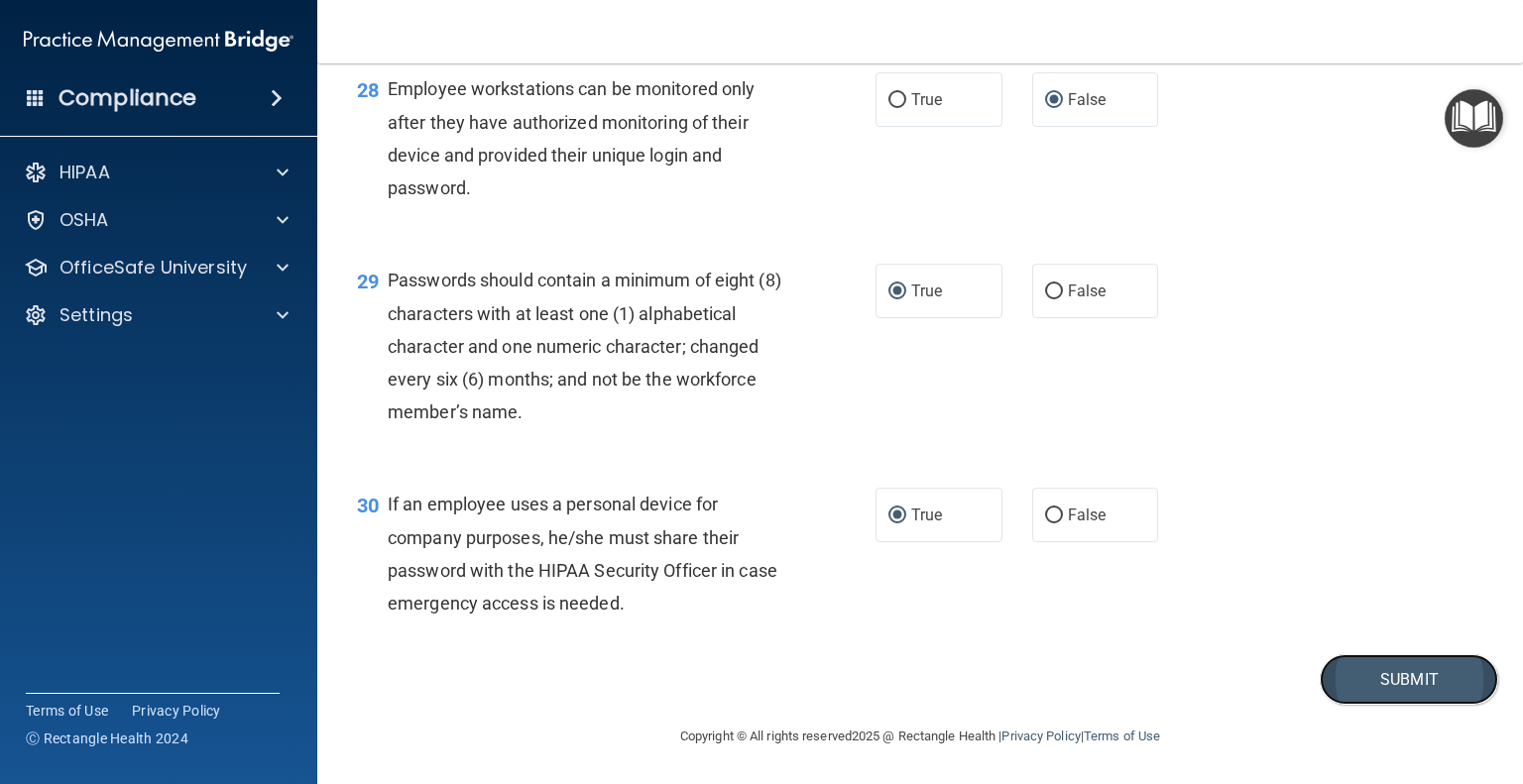 click on "Submit" at bounding box center [1409, 679] 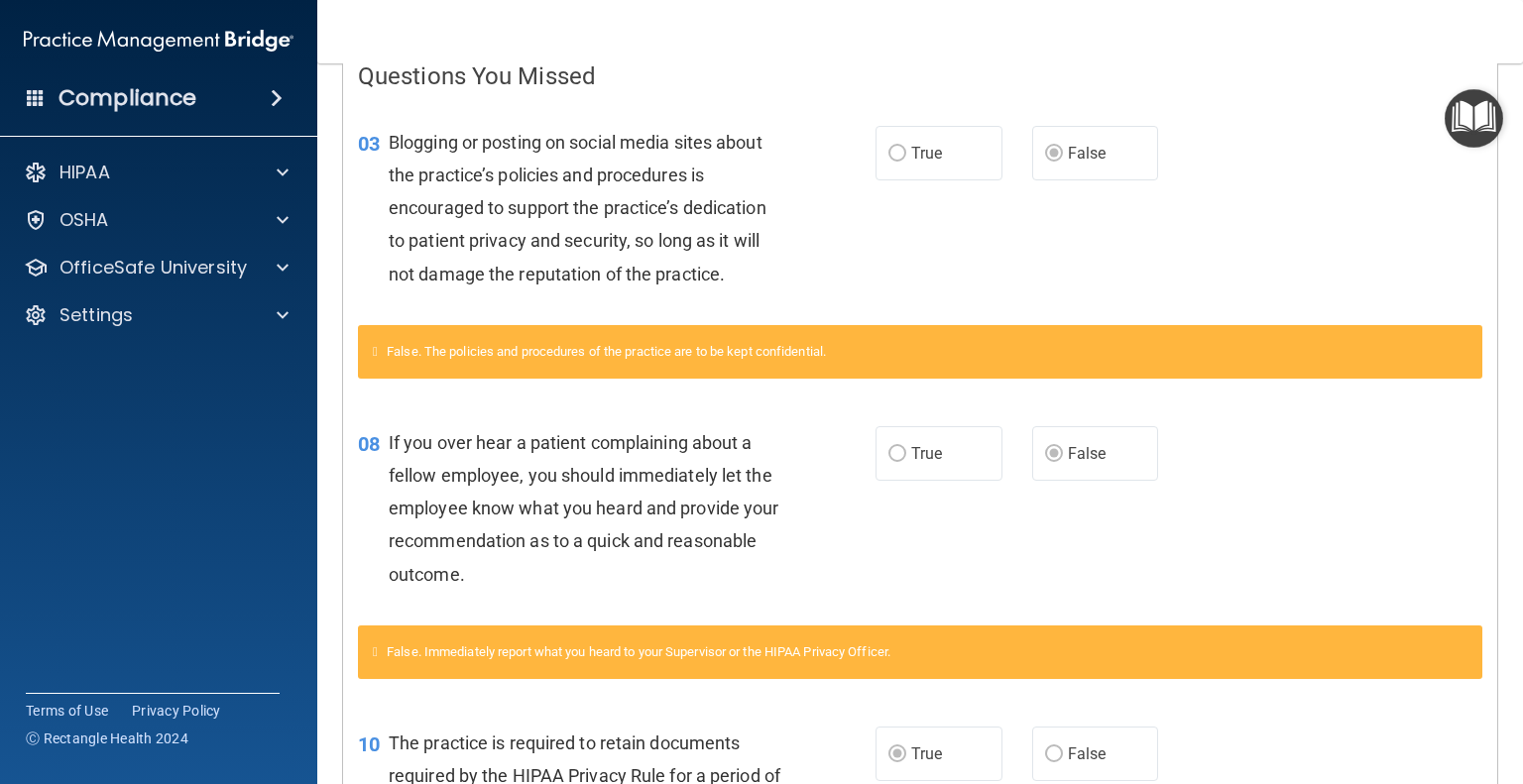 scroll, scrollTop: 99, scrollLeft: 0, axis: vertical 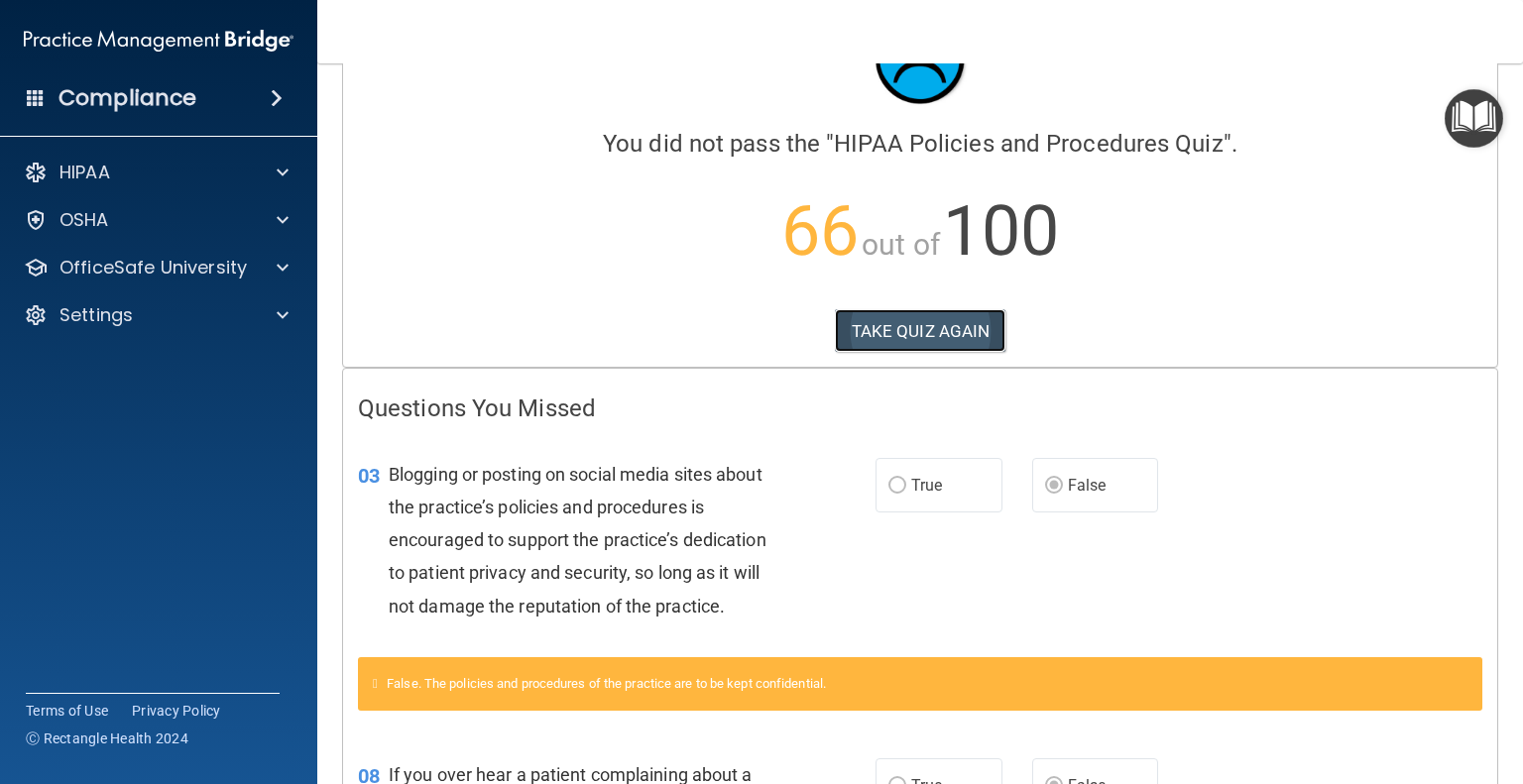 click on "TAKE QUIZ AGAIN" at bounding box center [920, 331] 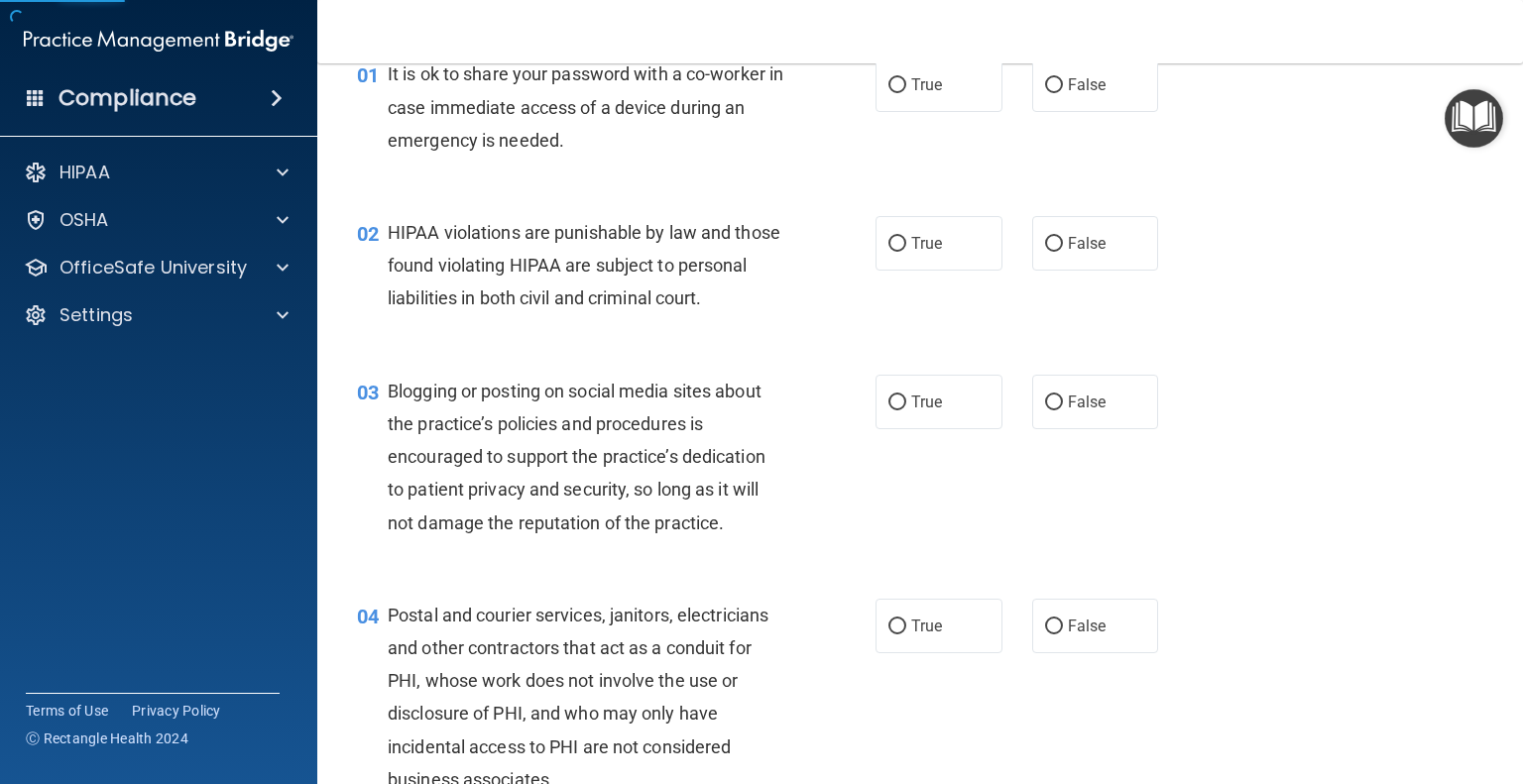 scroll, scrollTop: 0, scrollLeft: 0, axis: both 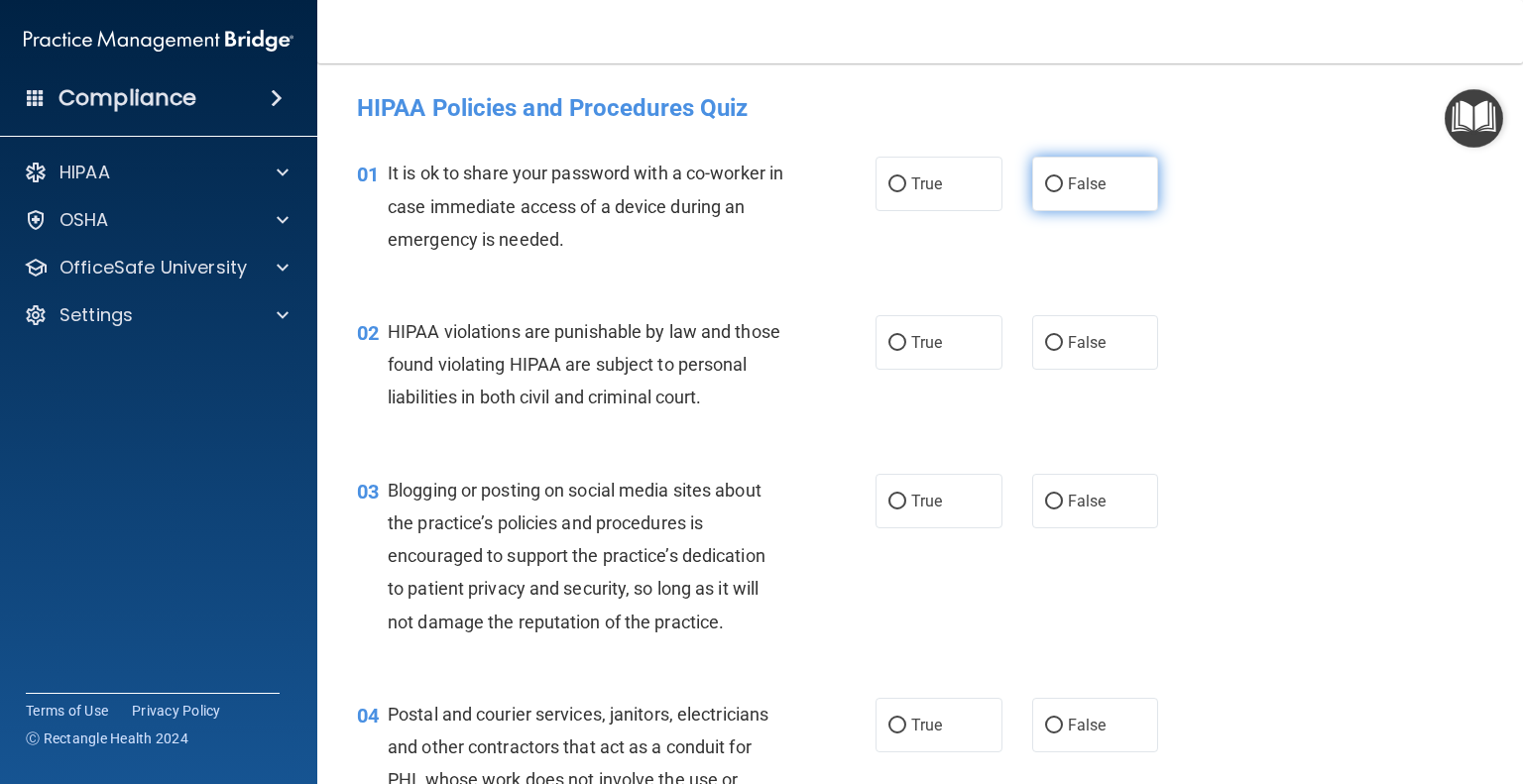 click on "False" at bounding box center (1054, 184) 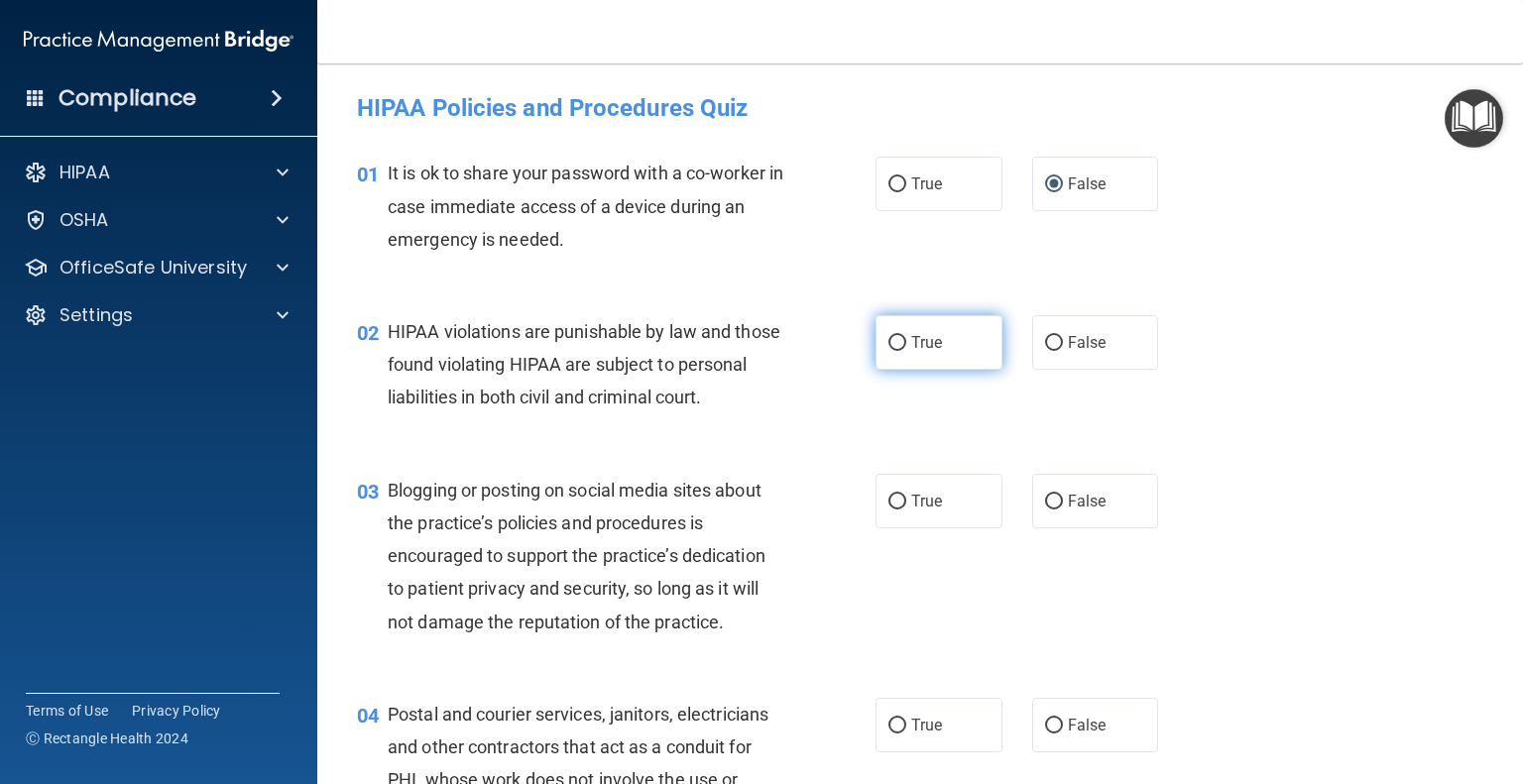 click on "True" at bounding box center [897, 343] 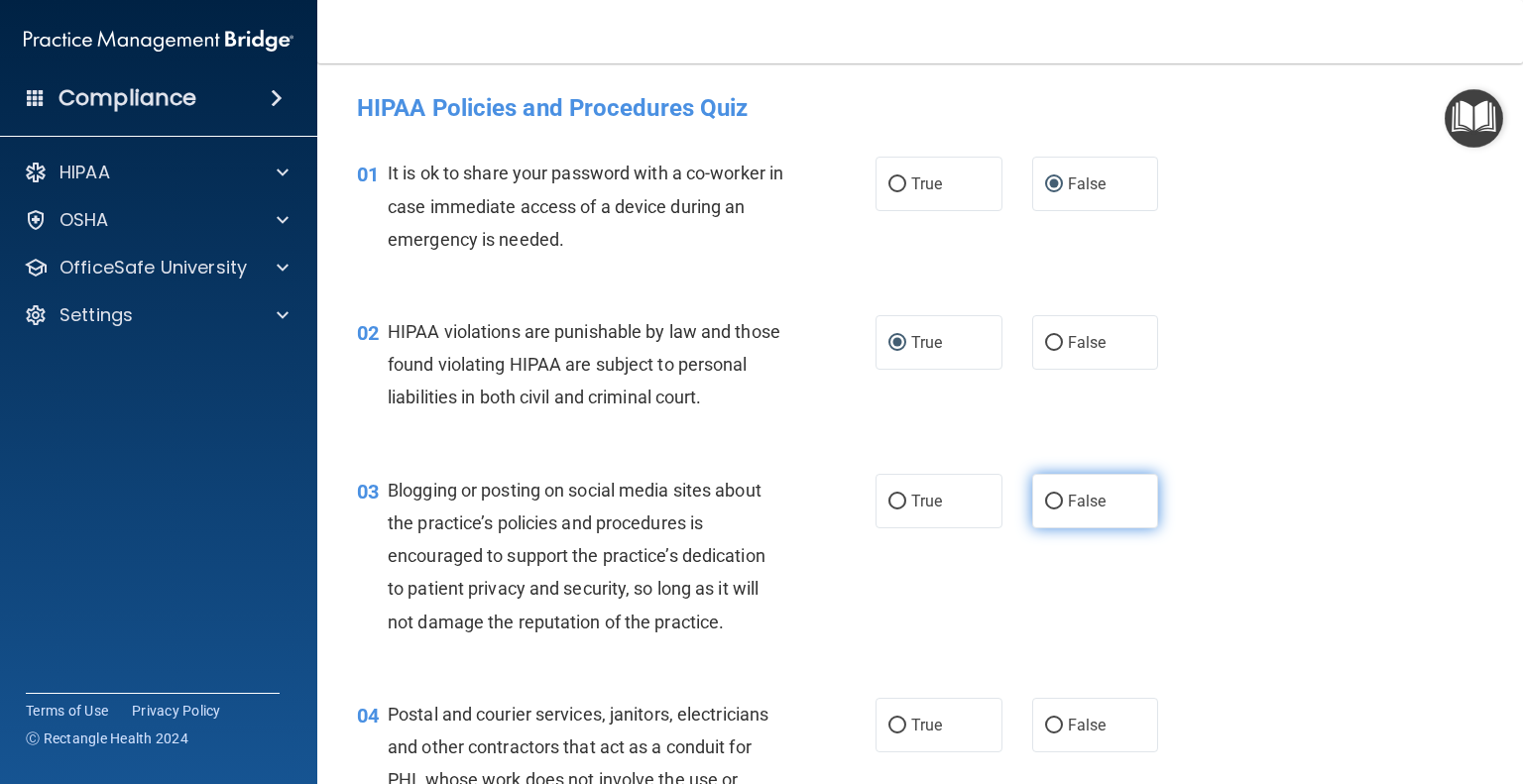 click on "False" at bounding box center (1054, 502) 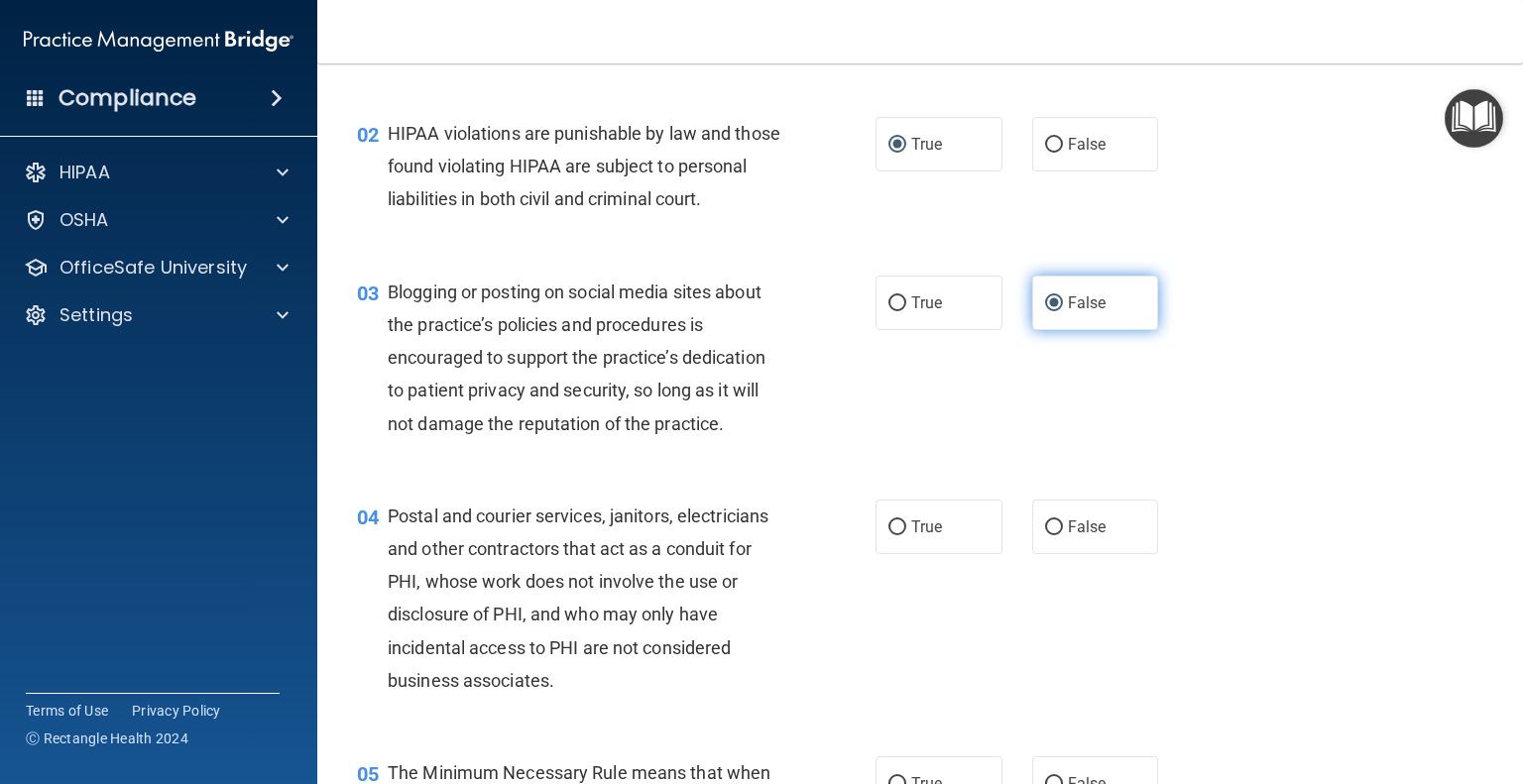 scroll, scrollTop: 297, scrollLeft: 0, axis: vertical 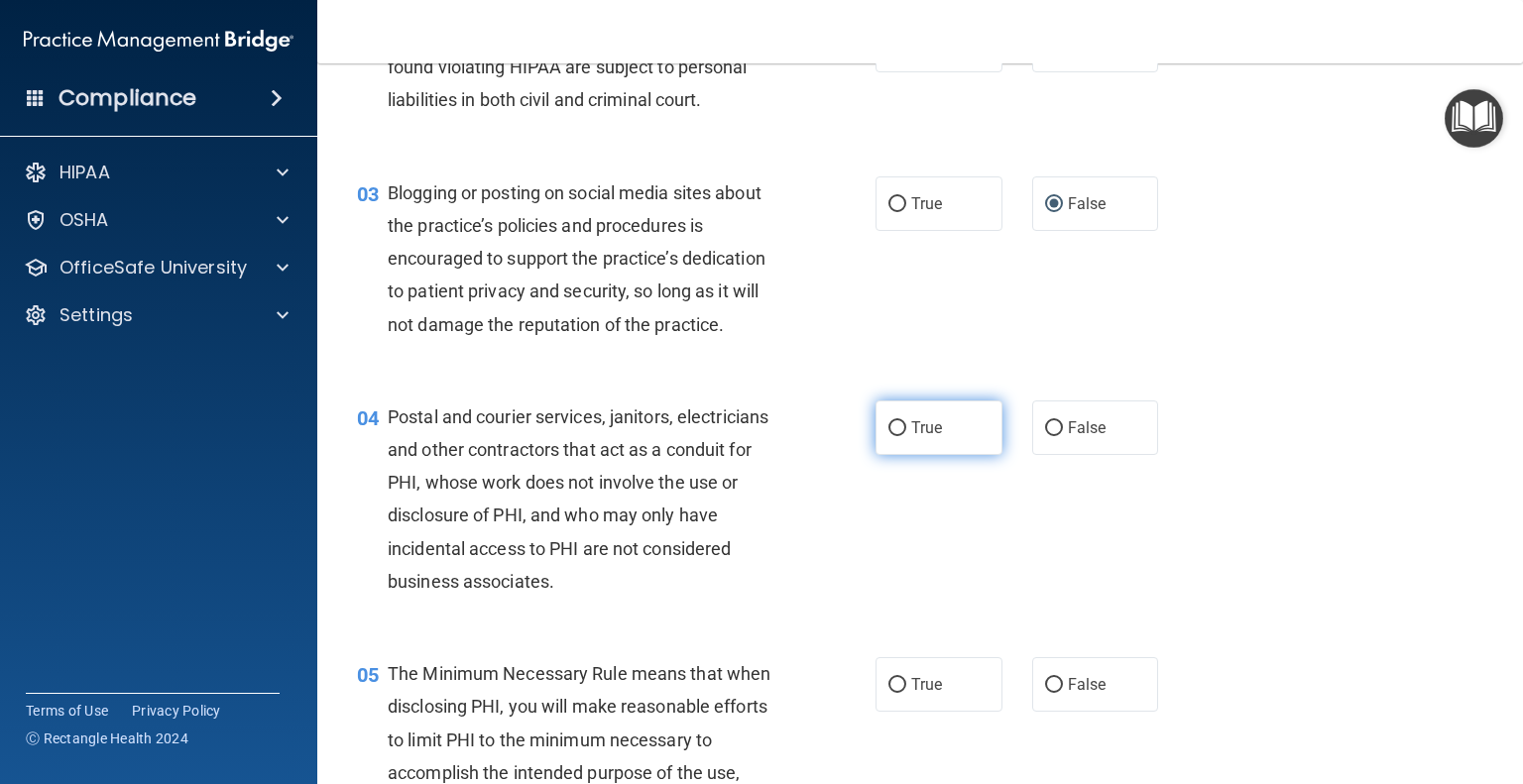 click on "True" at bounding box center [897, 428] 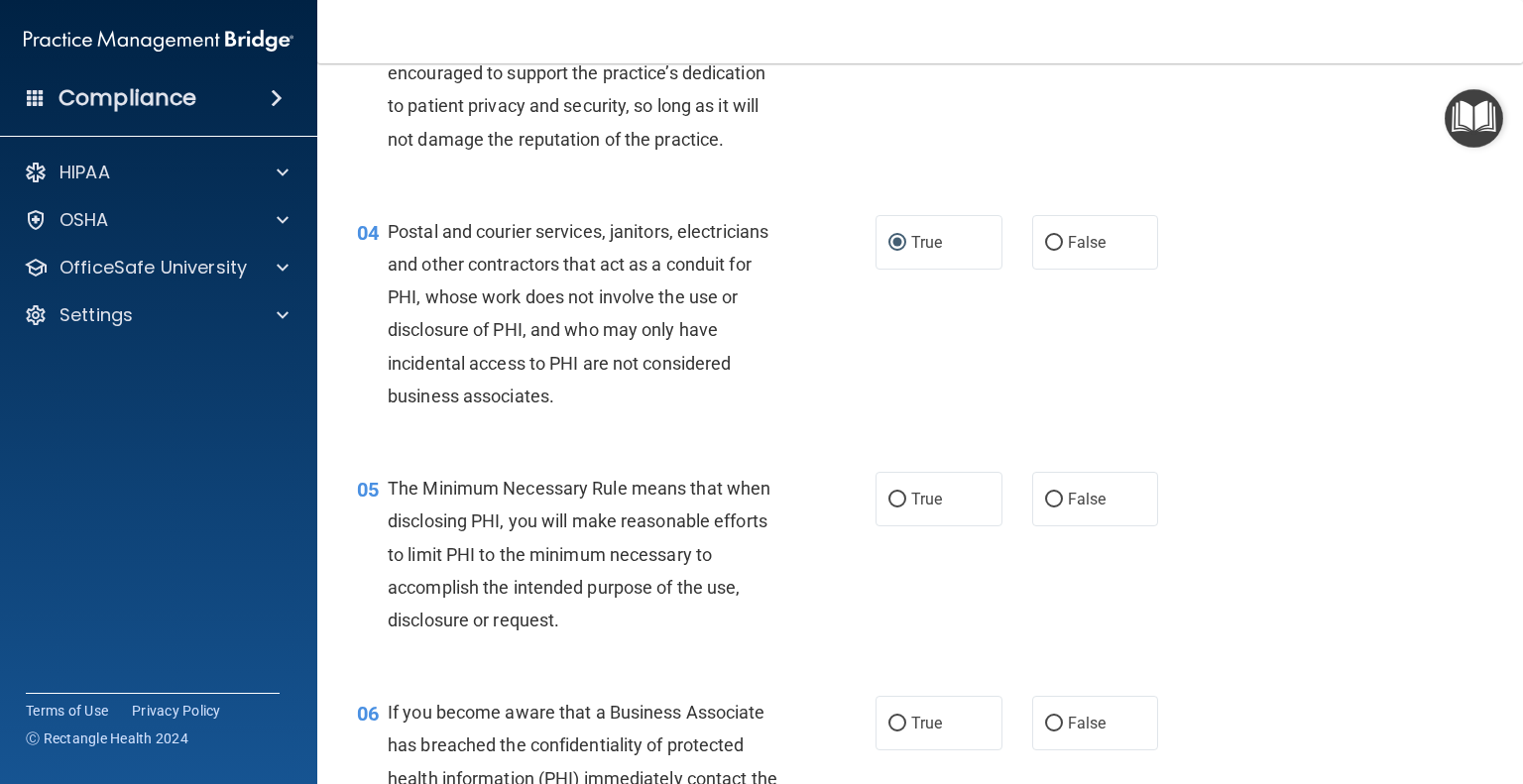 scroll, scrollTop: 496, scrollLeft: 0, axis: vertical 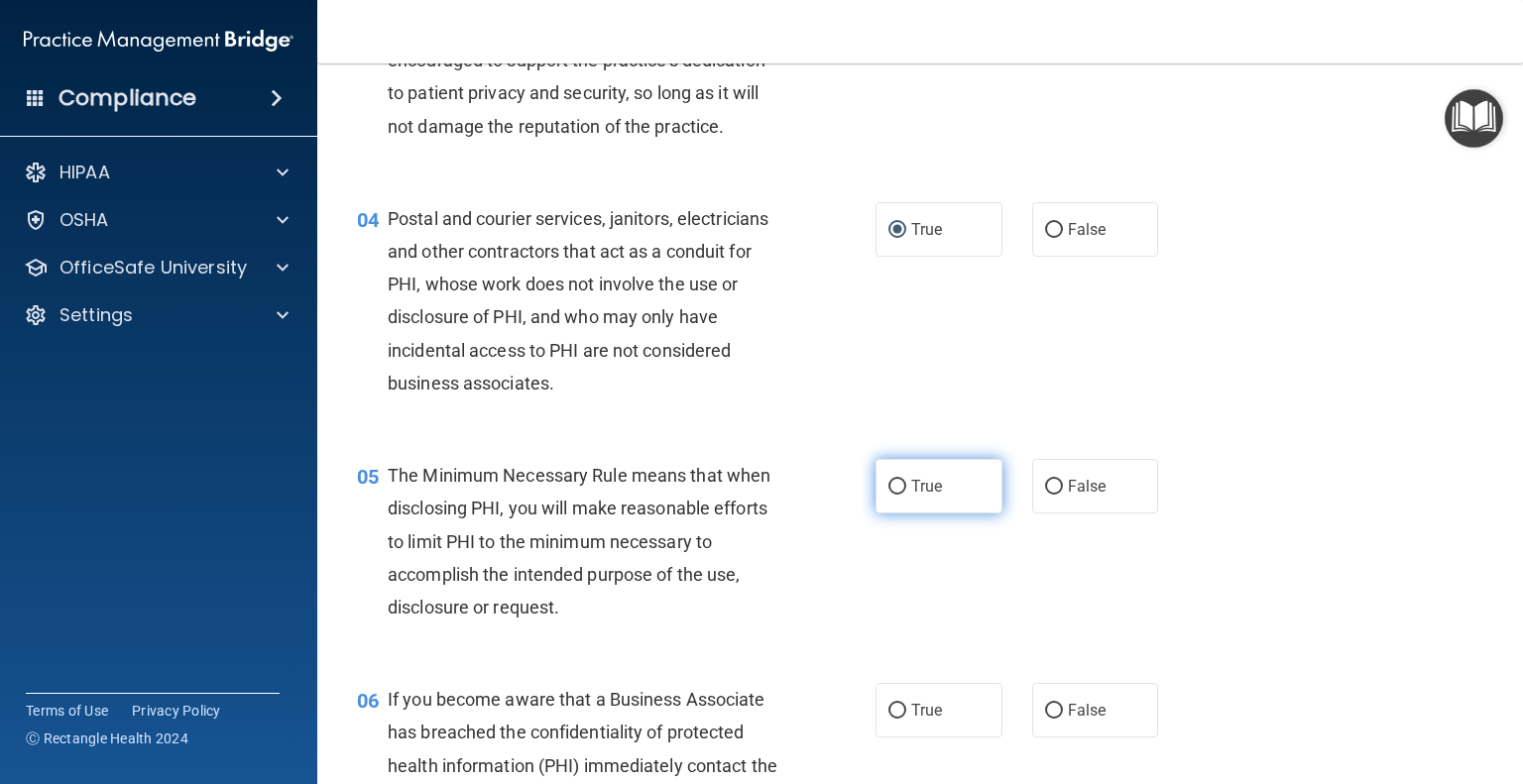 click on "True" at bounding box center (897, 487) 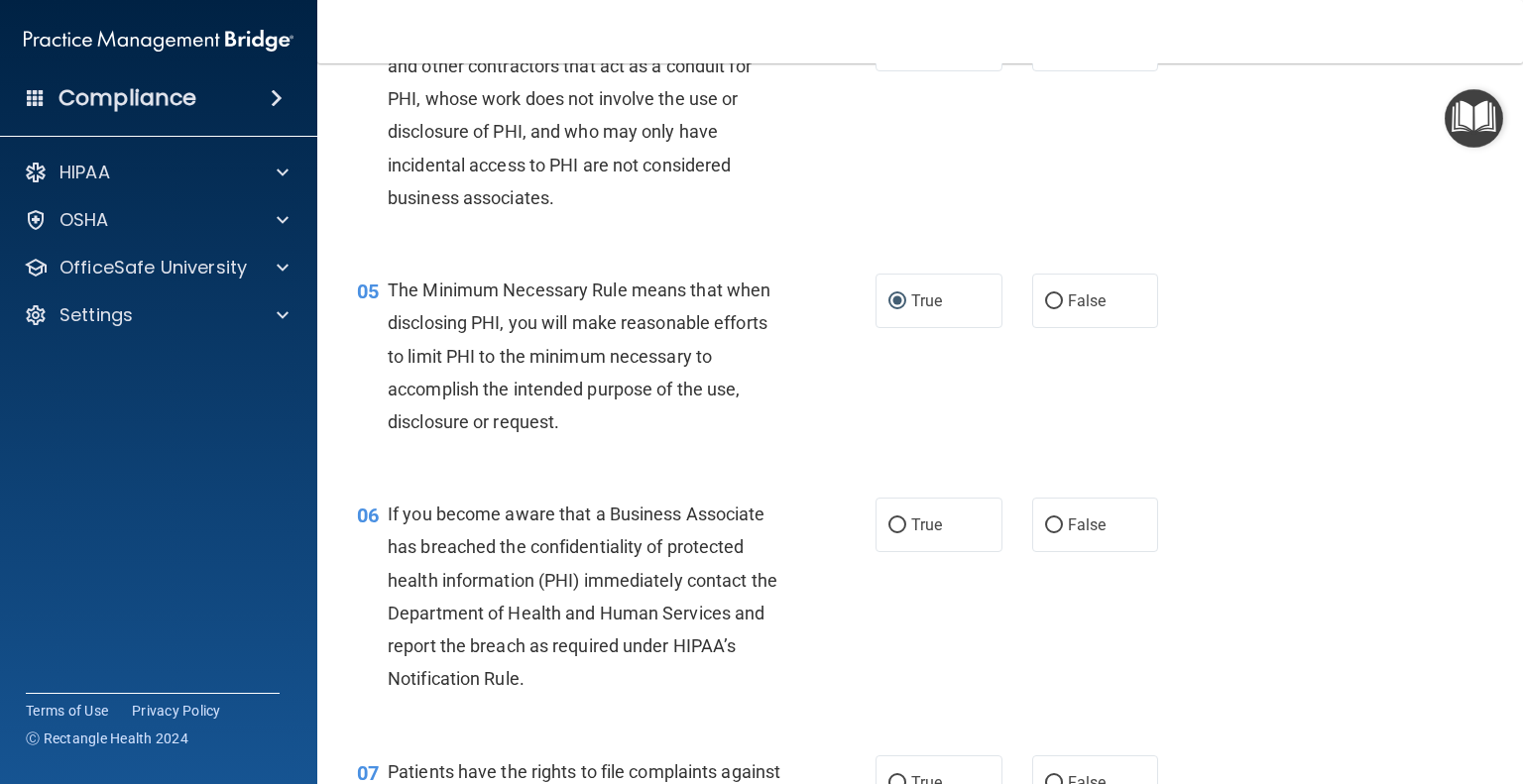 scroll, scrollTop: 694, scrollLeft: 0, axis: vertical 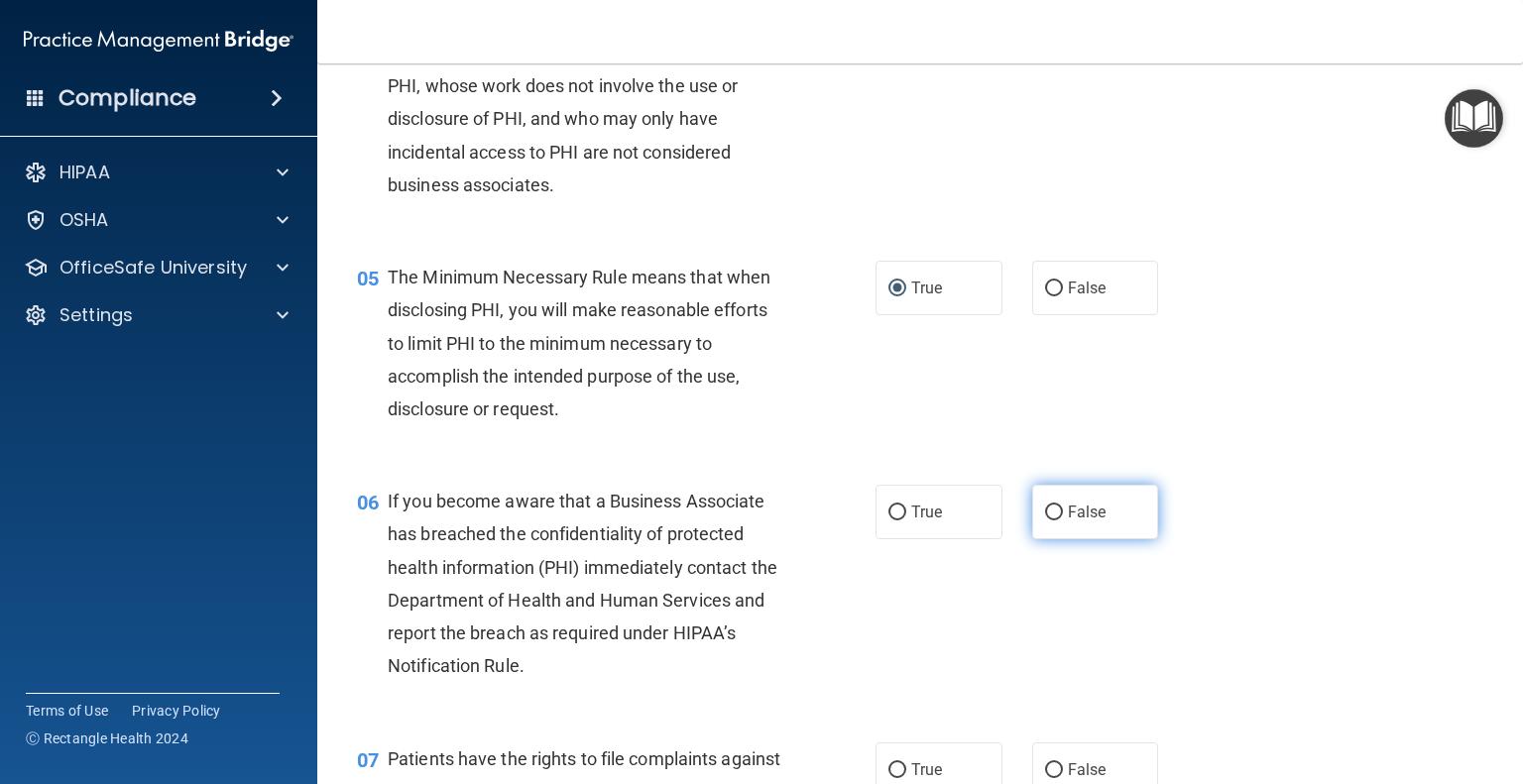 click on "False" at bounding box center [1054, 512] 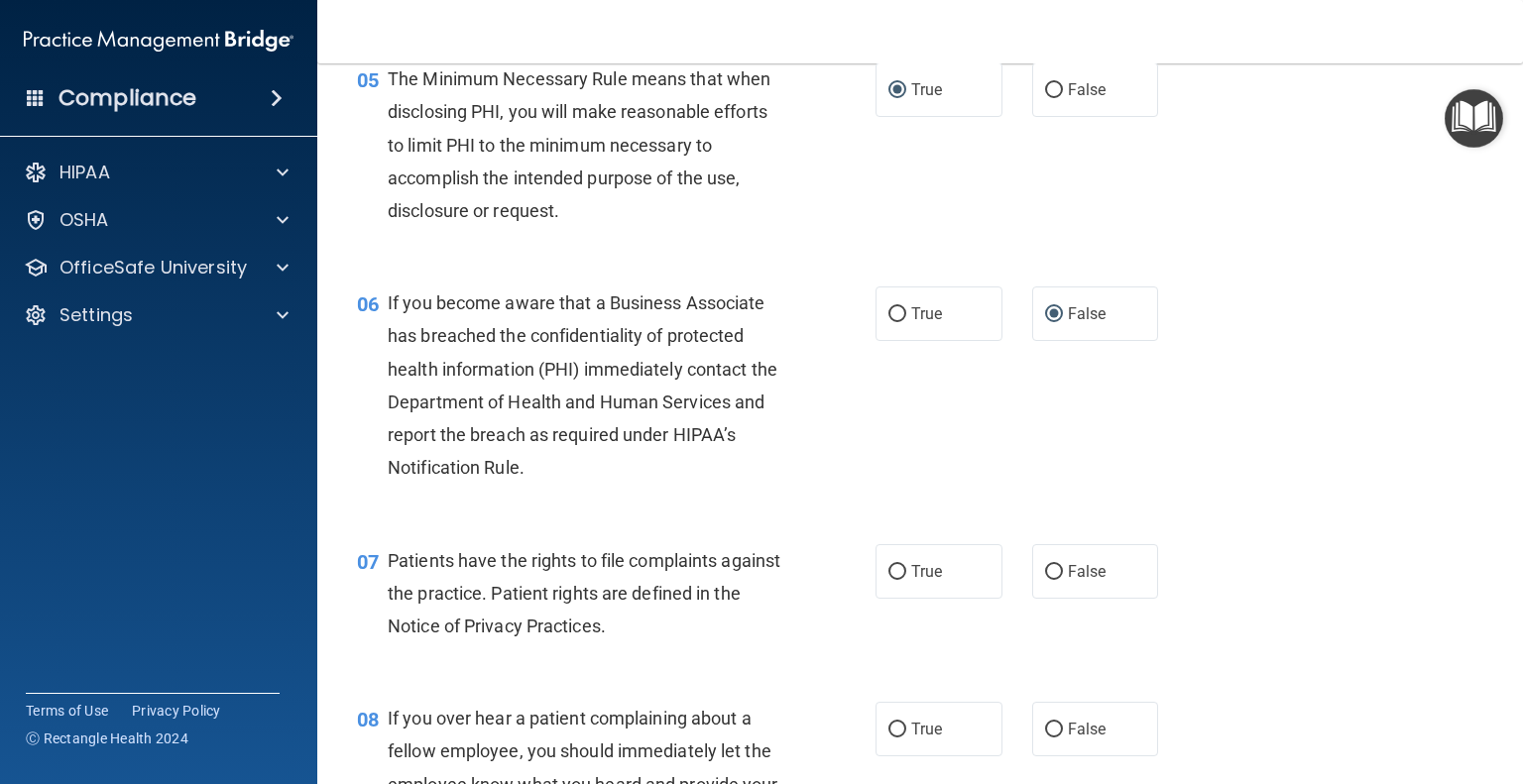 scroll, scrollTop: 991, scrollLeft: 0, axis: vertical 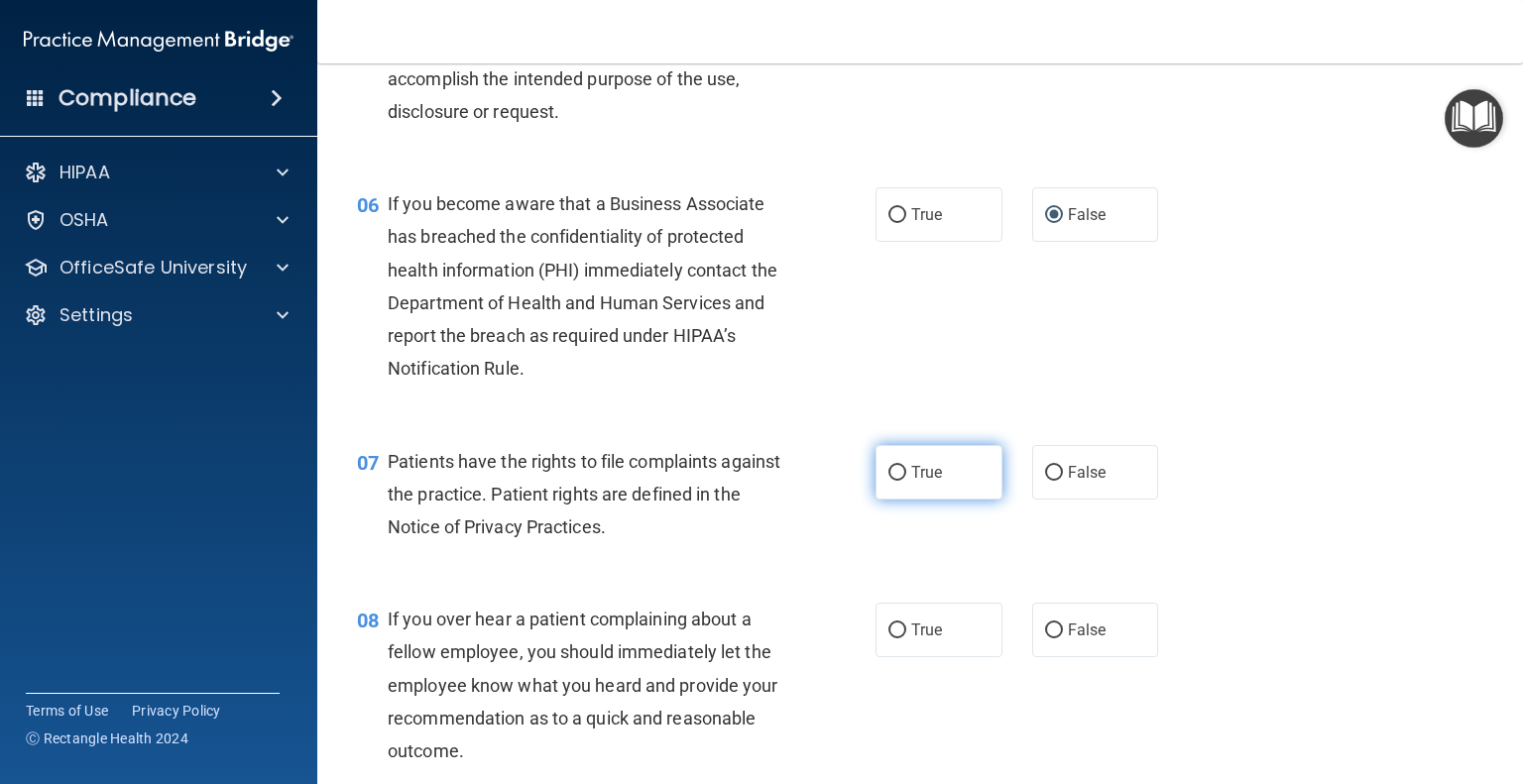 click on "True" at bounding box center (897, 473) 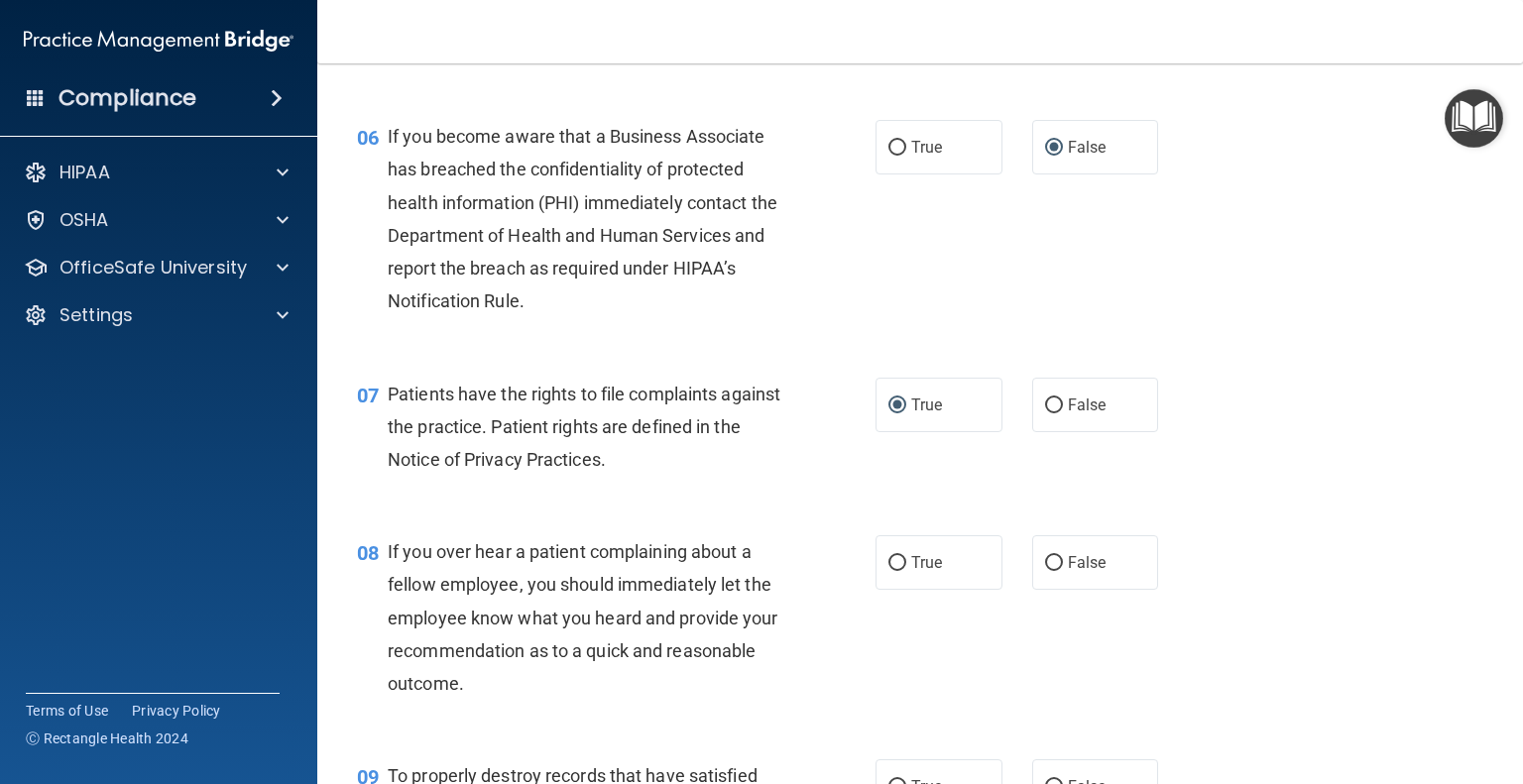 scroll, scrollTop: 1090, scrollLeft: 0, axis: vertical 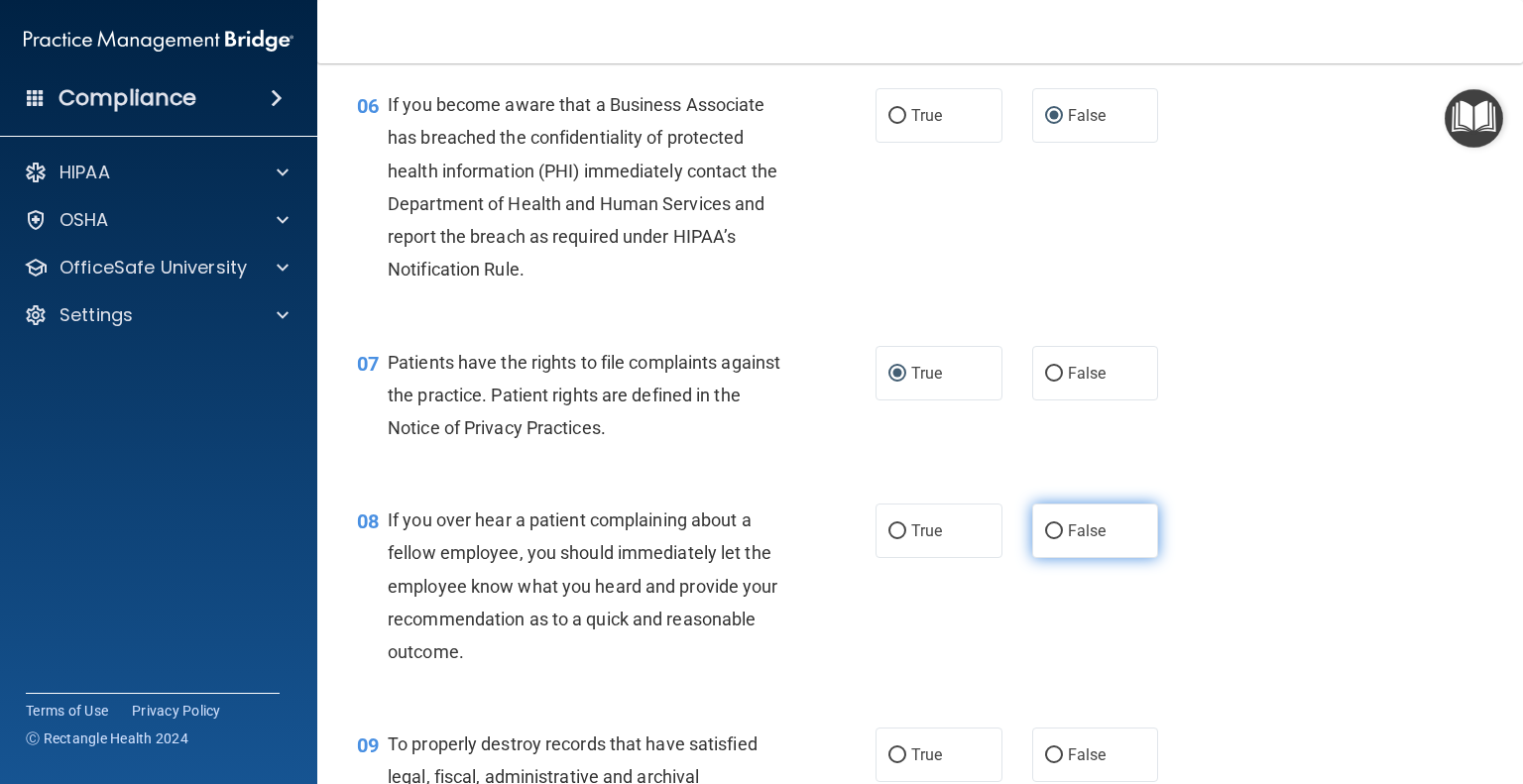 click on "False" at bounding box center (1054, 531) 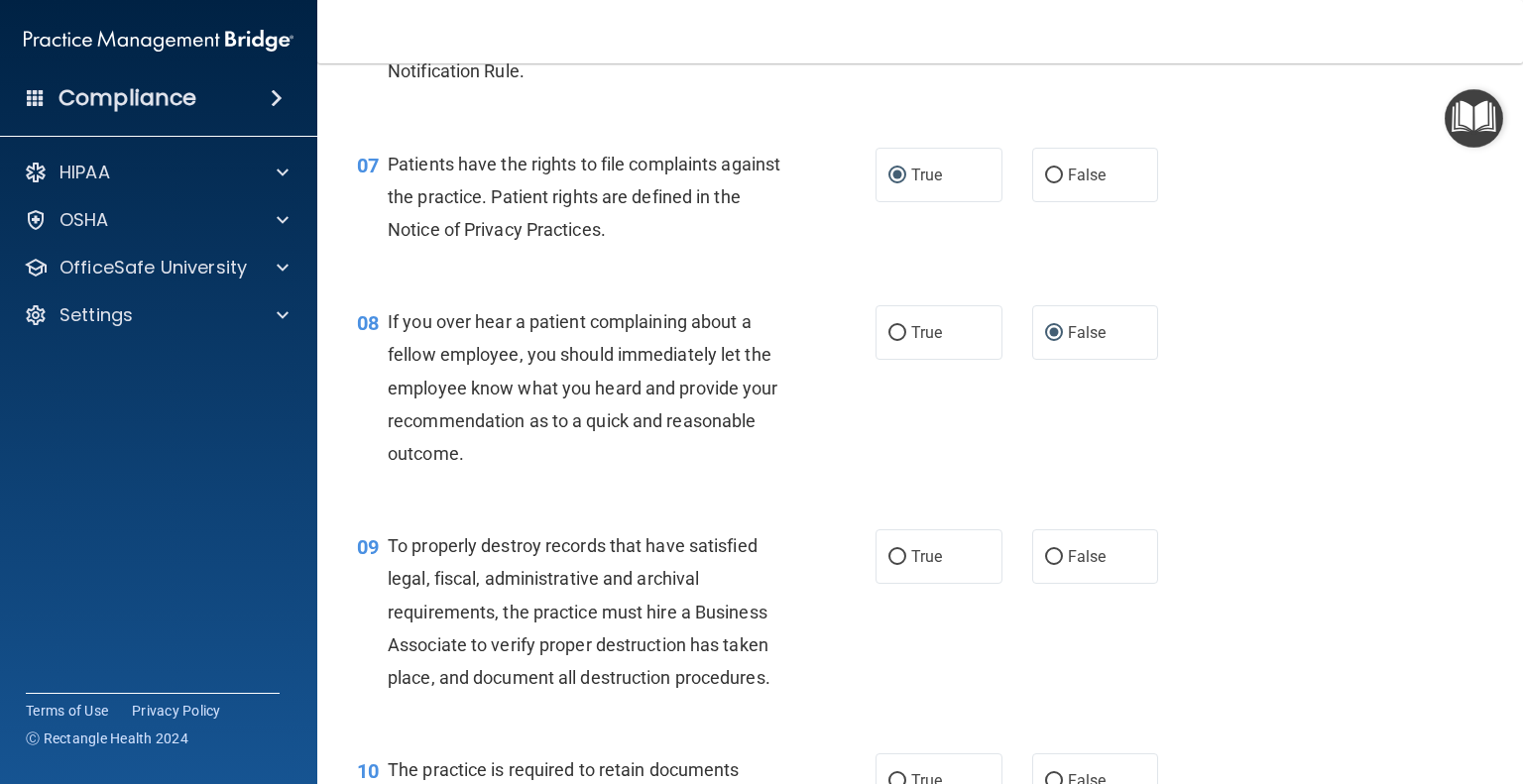 scroll, scrollTop: 1388, scrollLeft: 0, axis: vertical 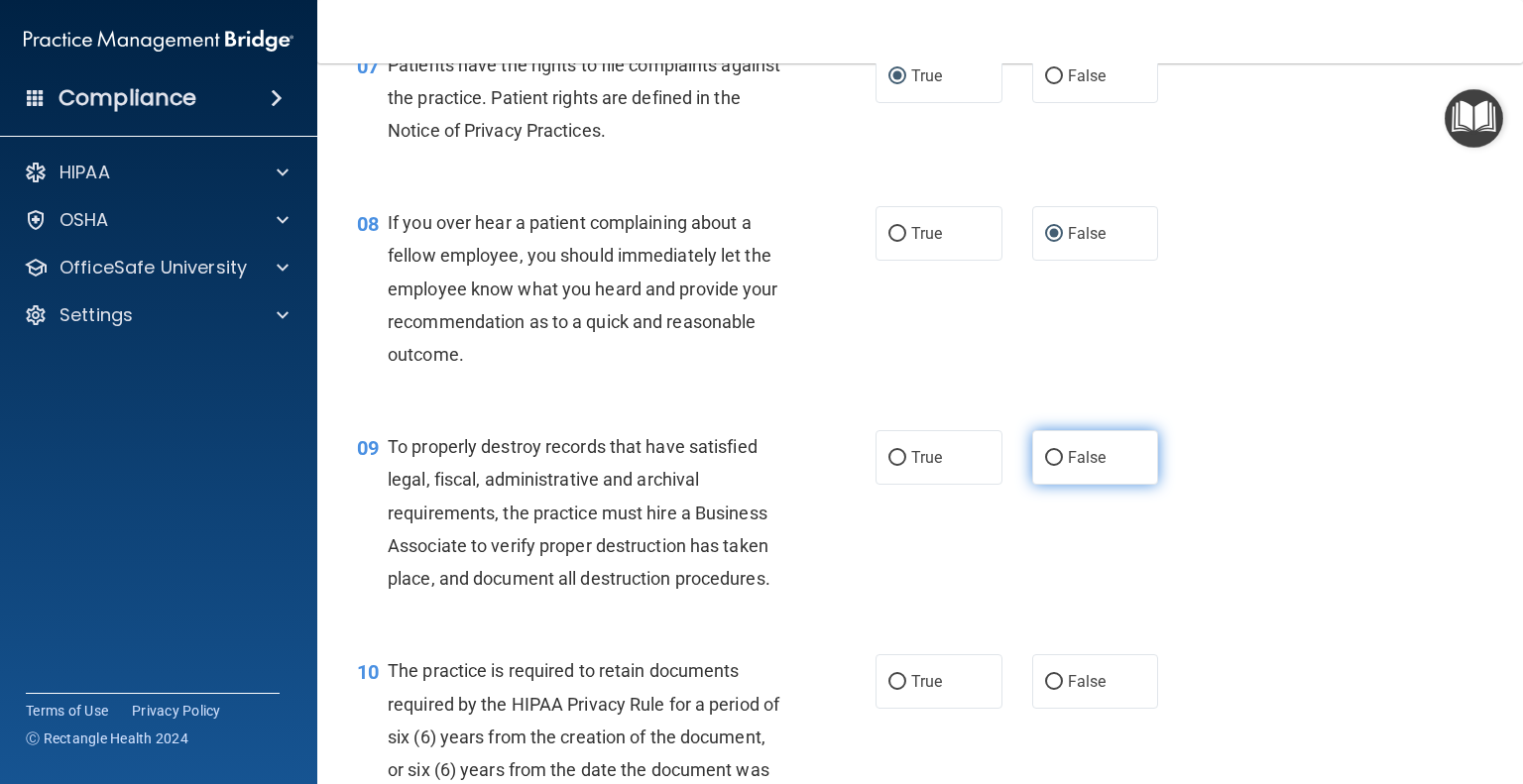 click on "False" at bounding box center [1054, 458] 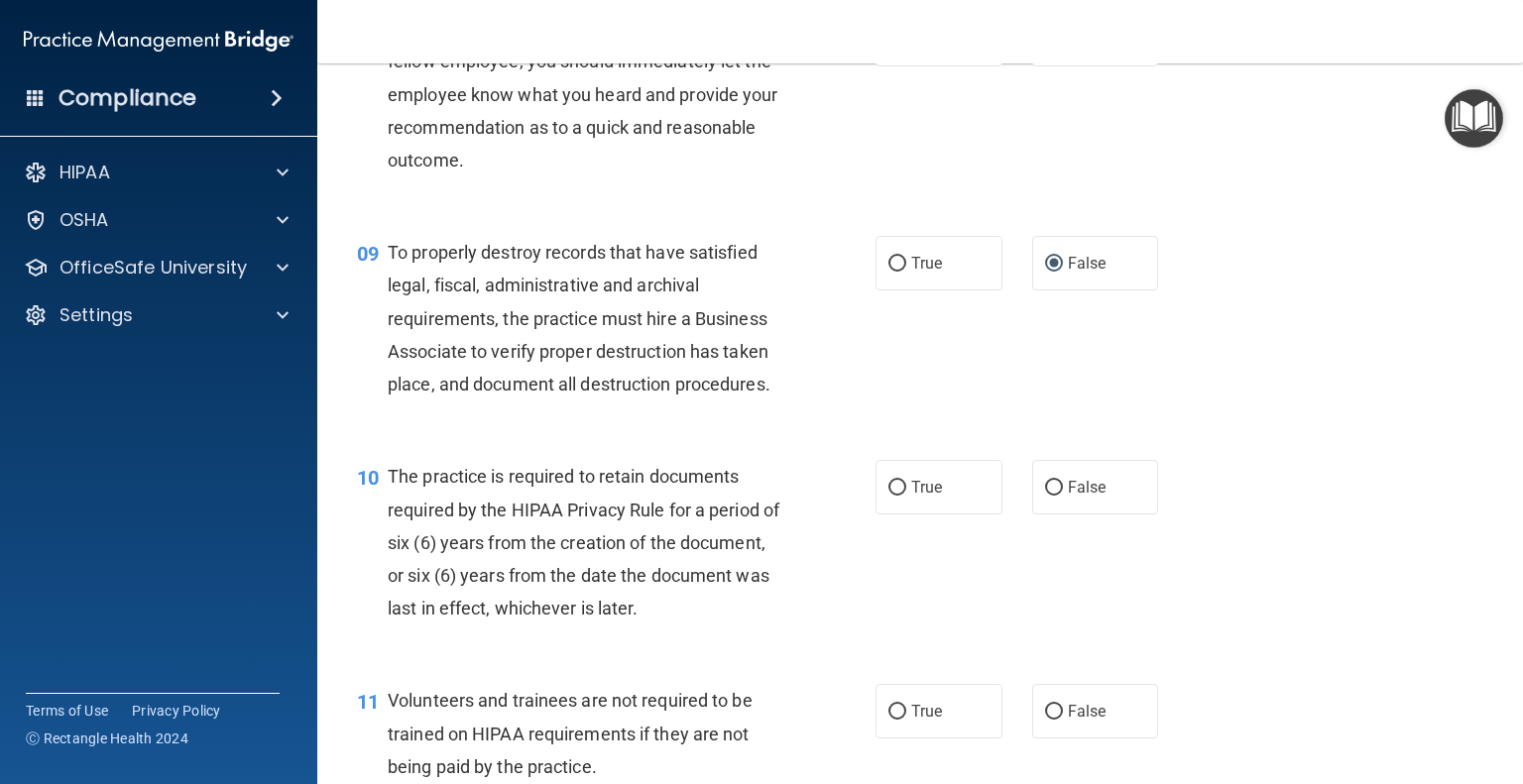 scroll, scrollTop: 1586, scrollLeft: 0, axis: vertical 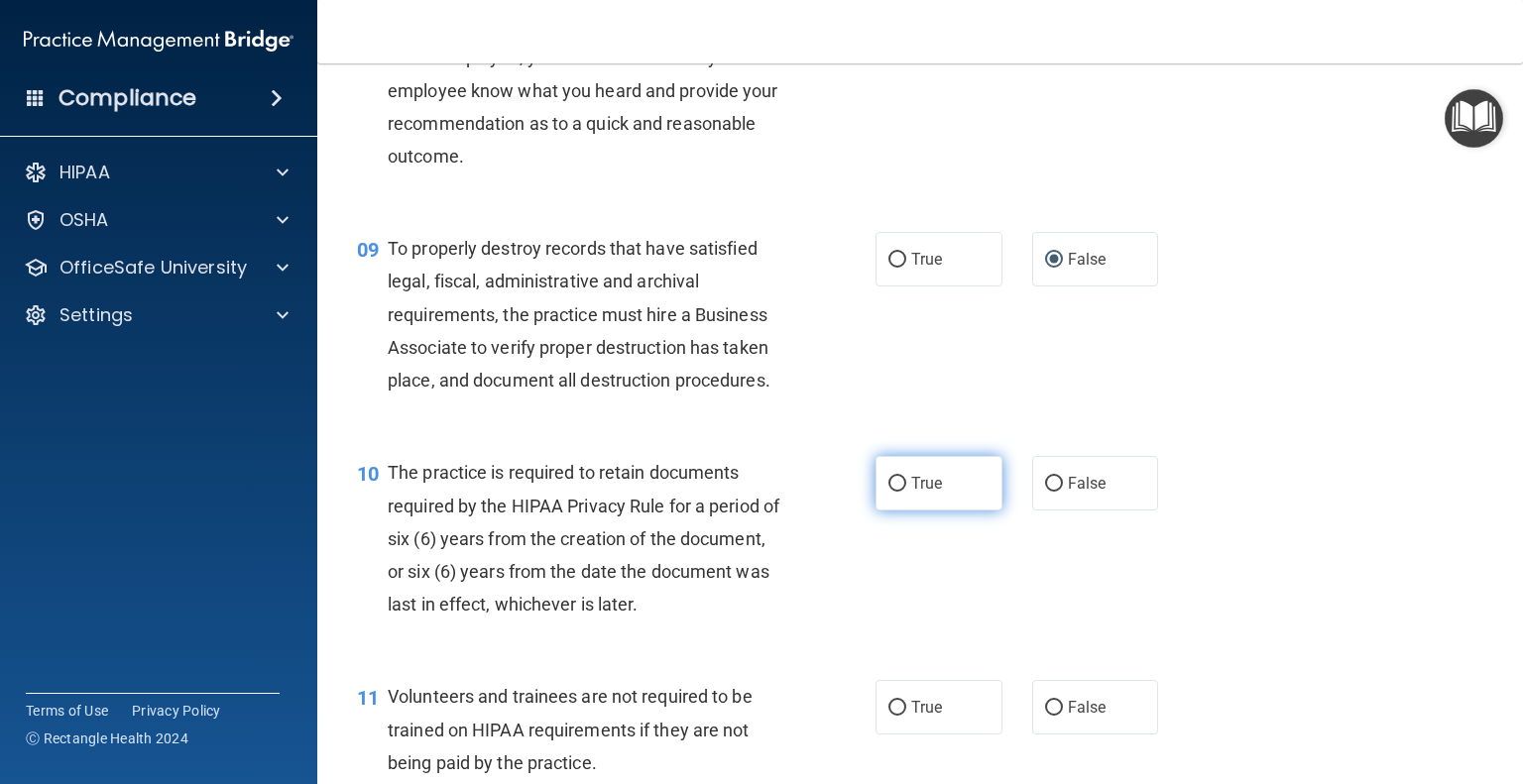 click on "True" at bounding box center [939, 483] 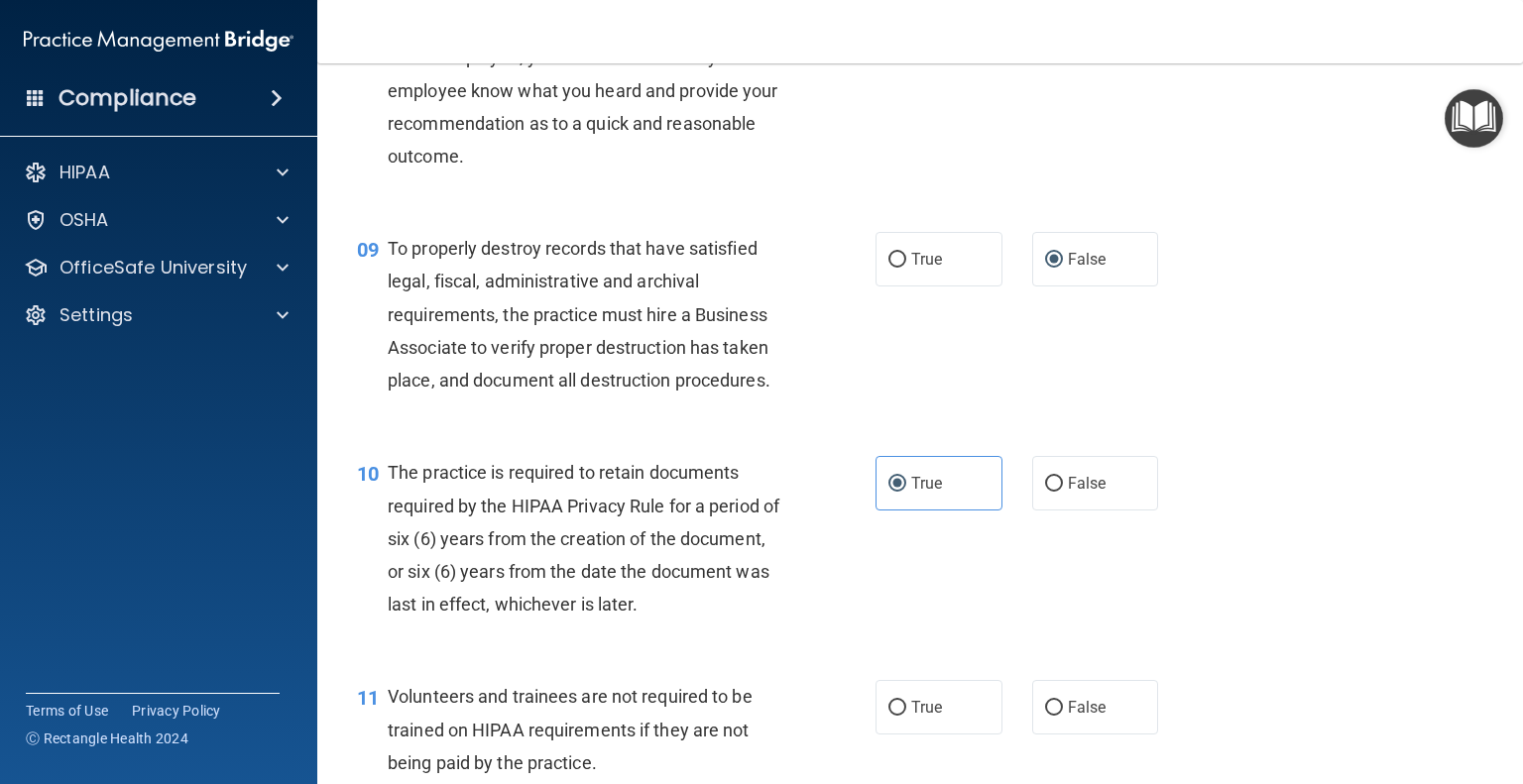 scroll, scrollTop: 1784, scrollLeft: 0, axis: vertical 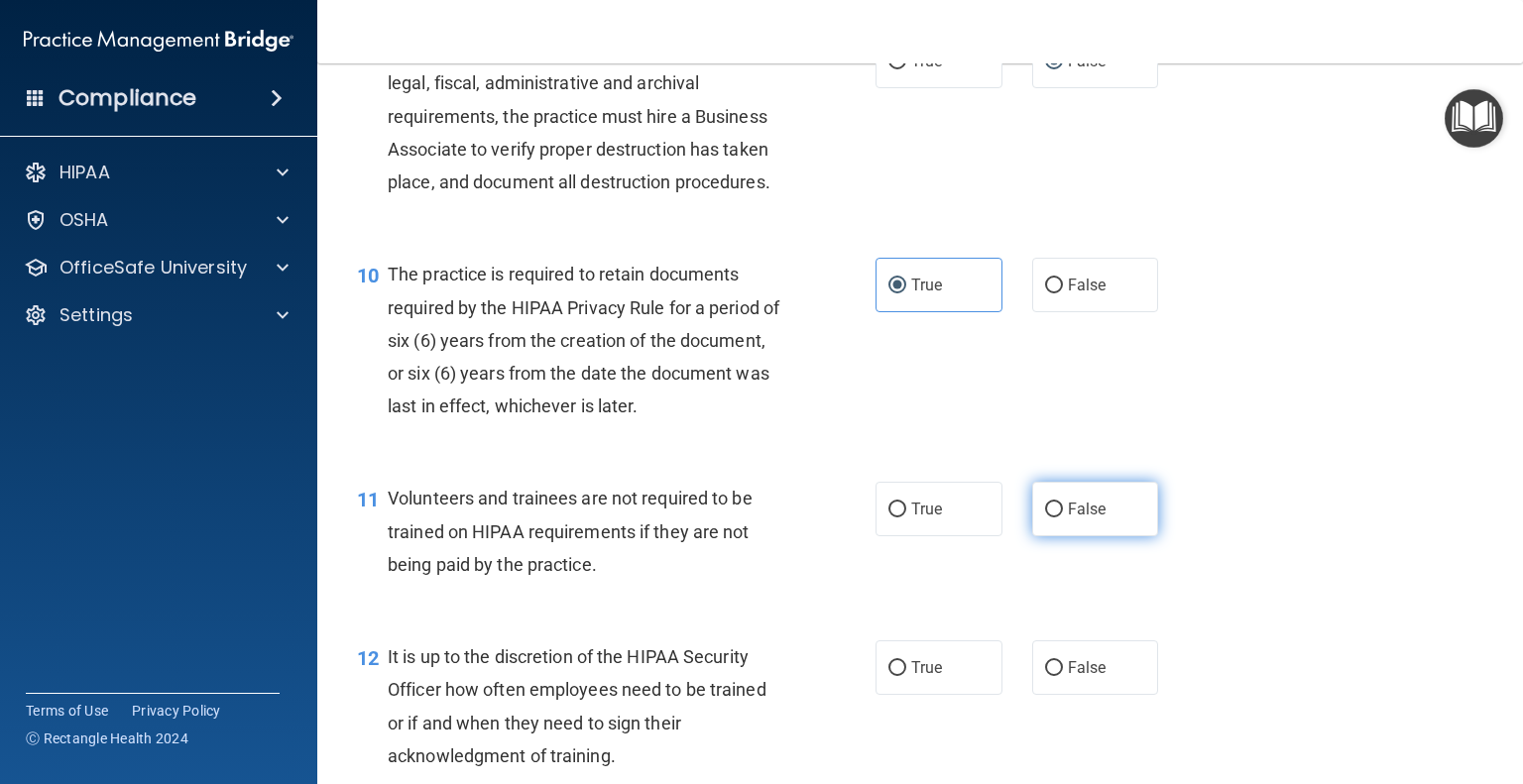 click on "False" at bounding box center [1054, 509] 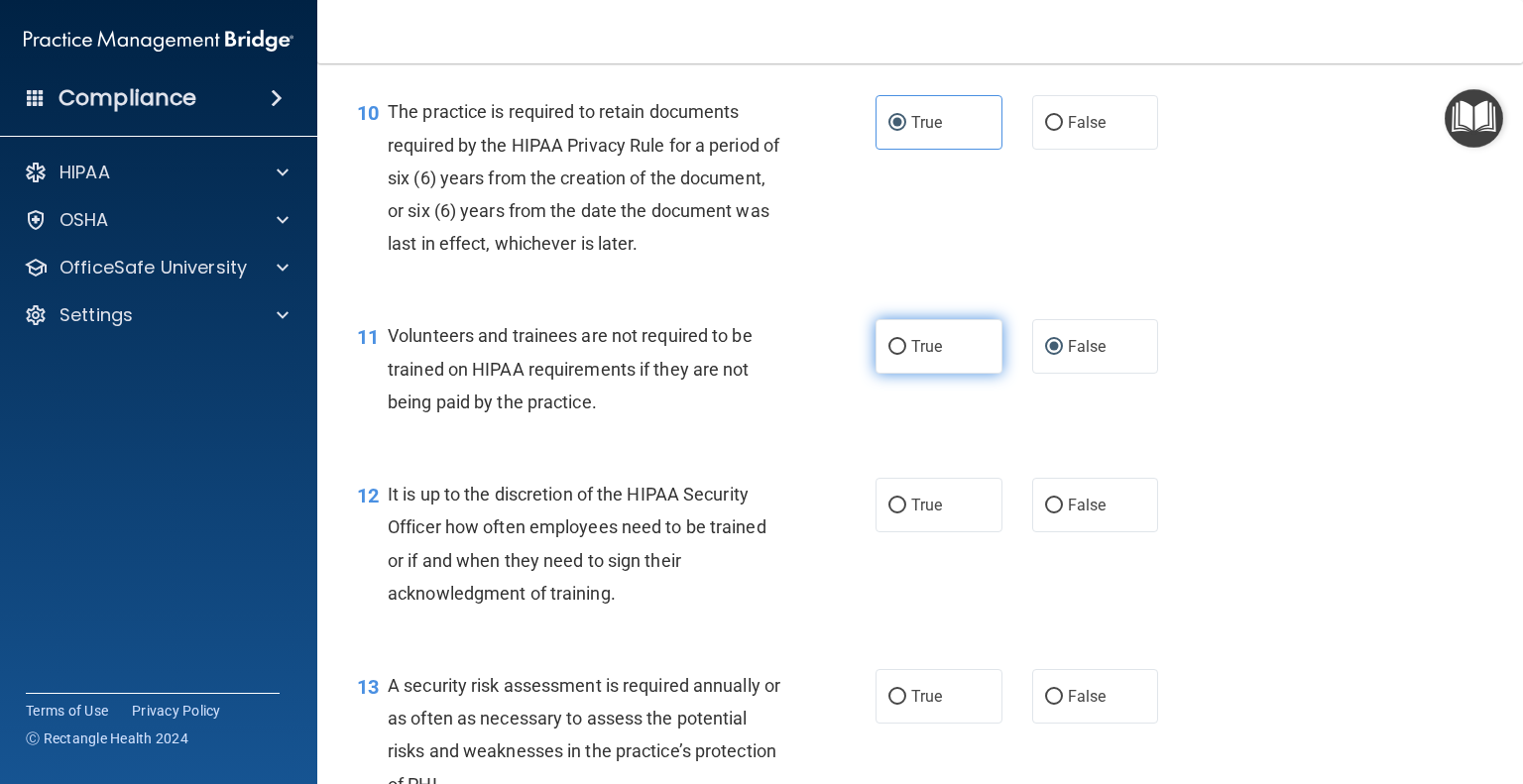 scroll, scrollTop: 1982, scrollLeft: 0, axis: vertical 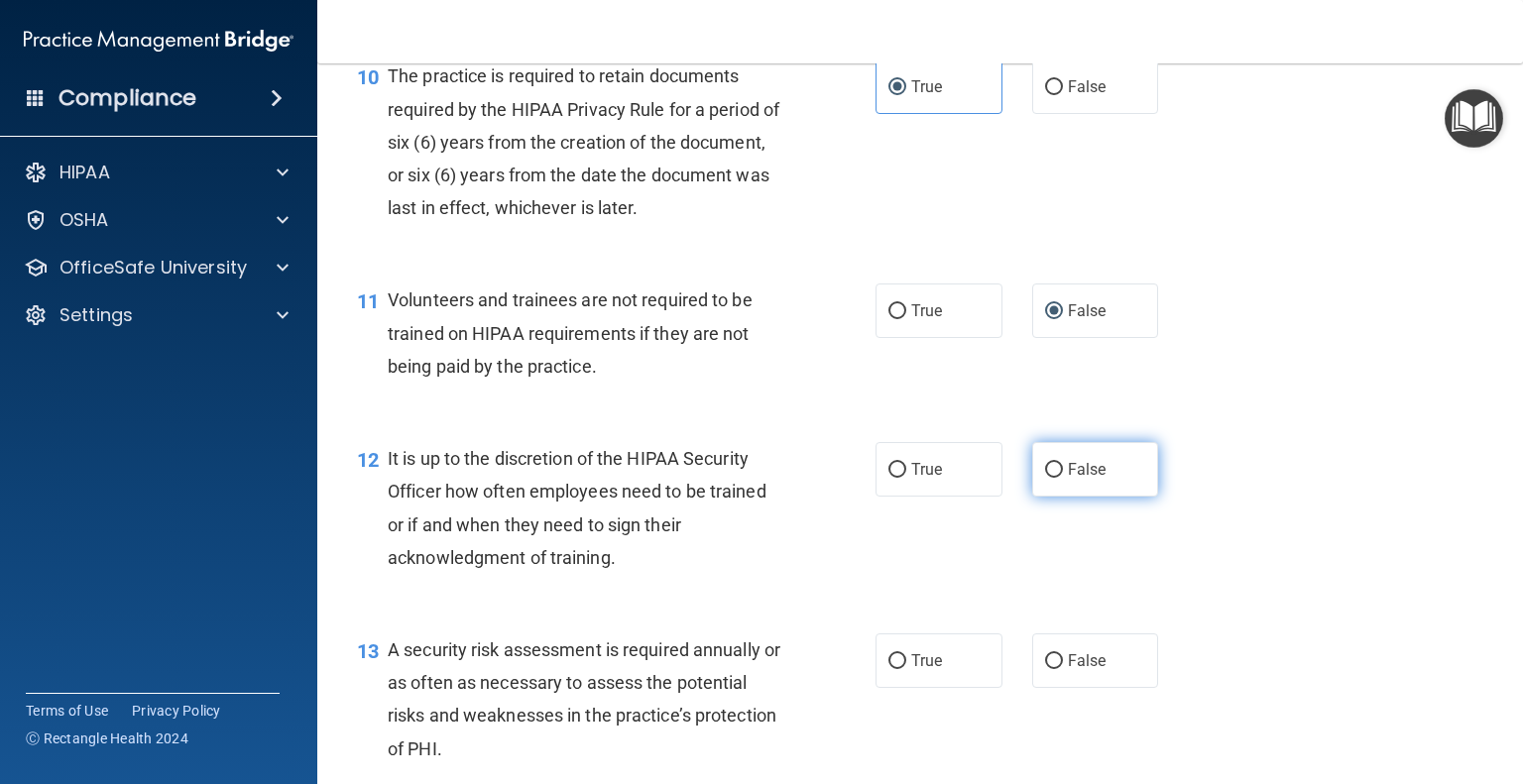 click on "False" at bounding box center (1054, 470) 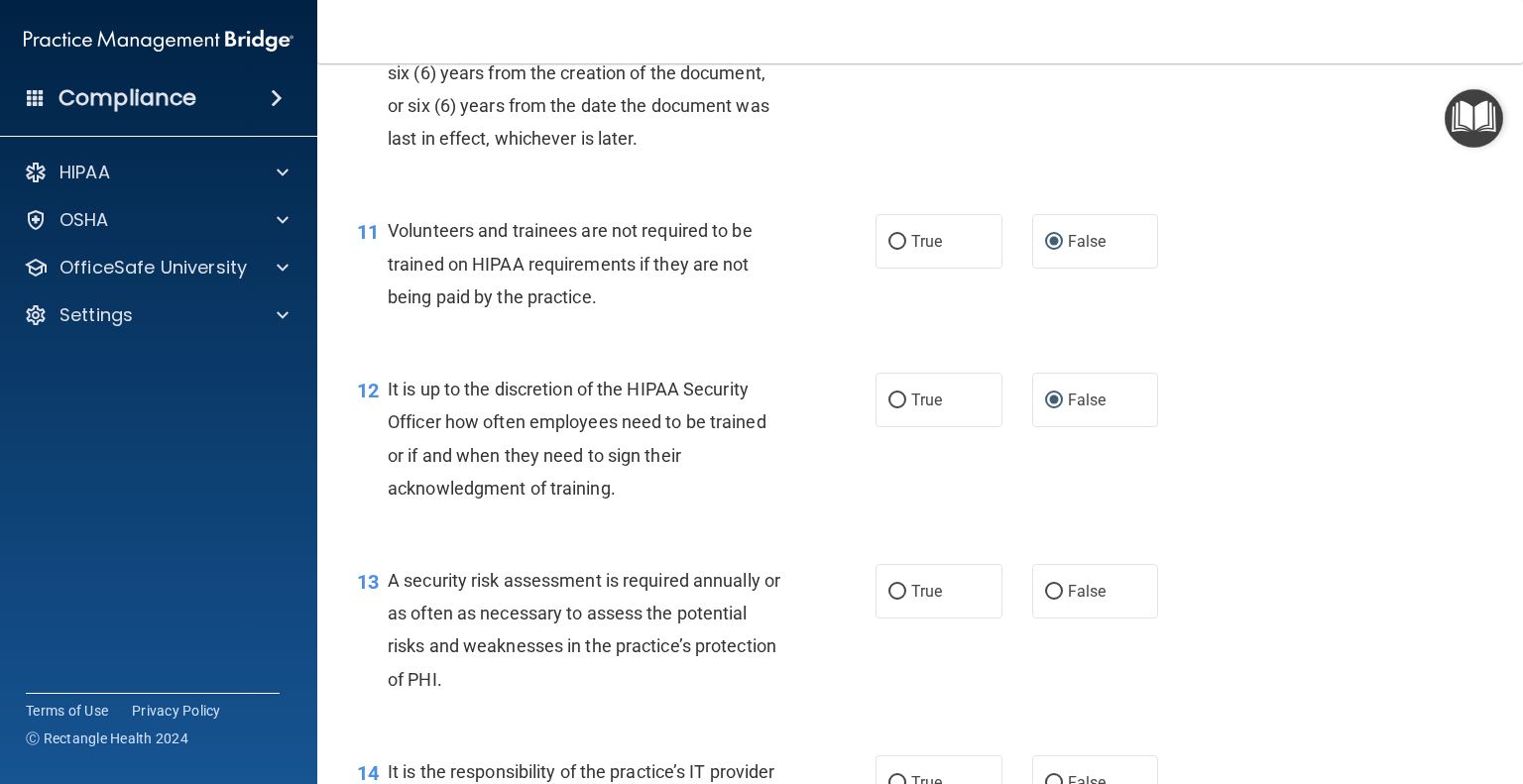 scroll, scrollTop: 2181, scrollLeft: 0, axis: vertical 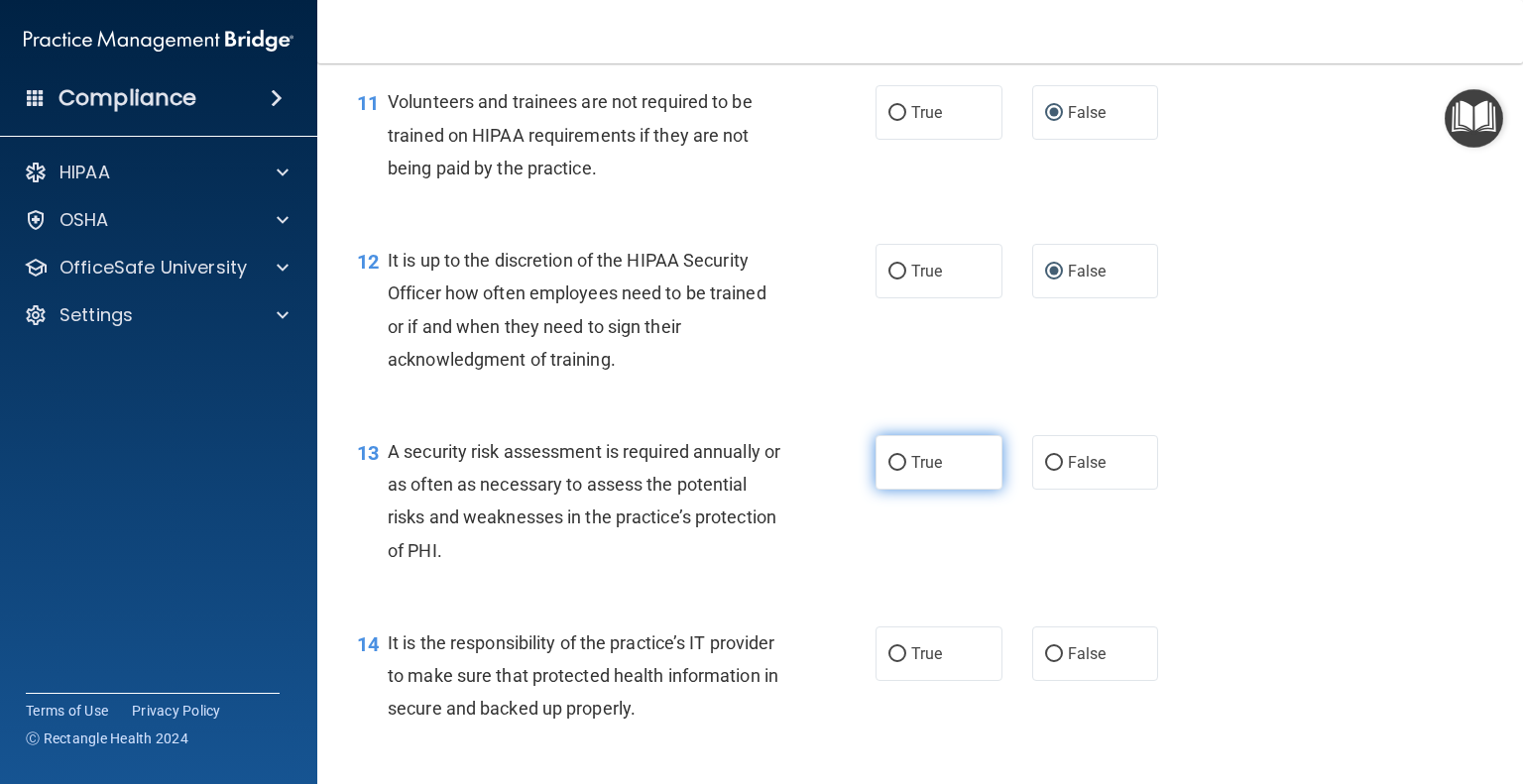 click on "True" at bounding box center (897, 463) 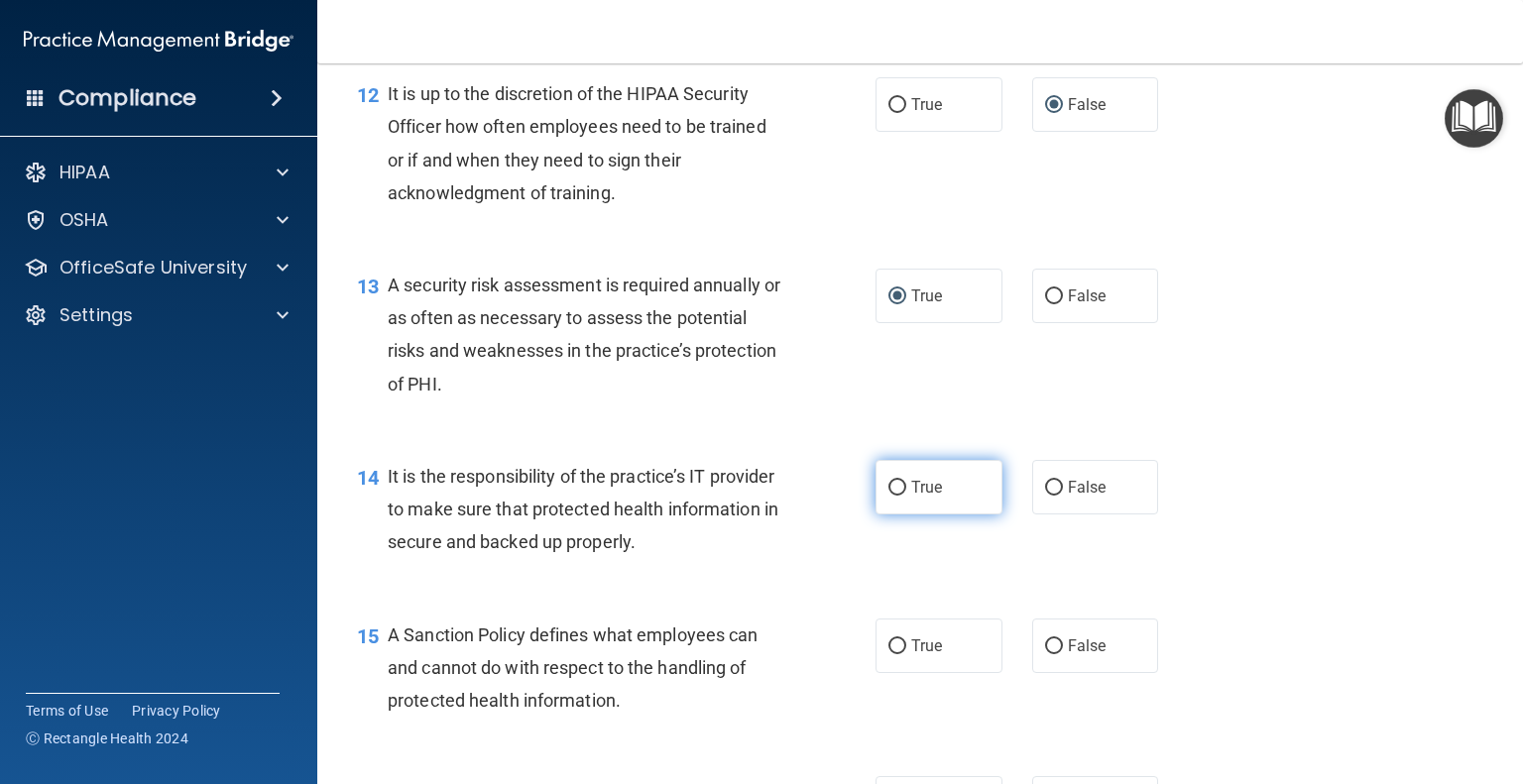 scroll, scrollTop: 2379, scrollLeft: 0, axis: vertical 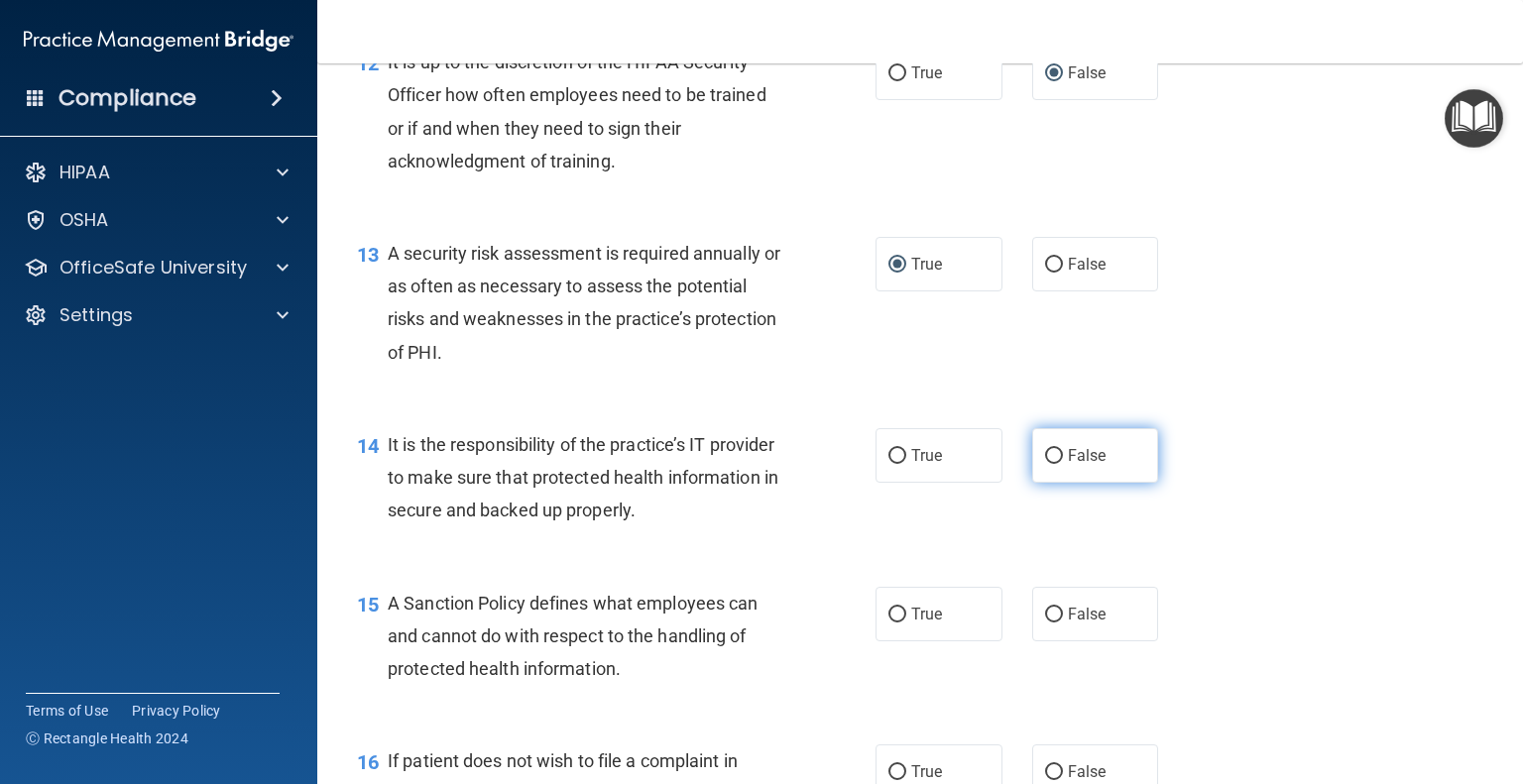 click on "False" at bounding box center (1054, 456) 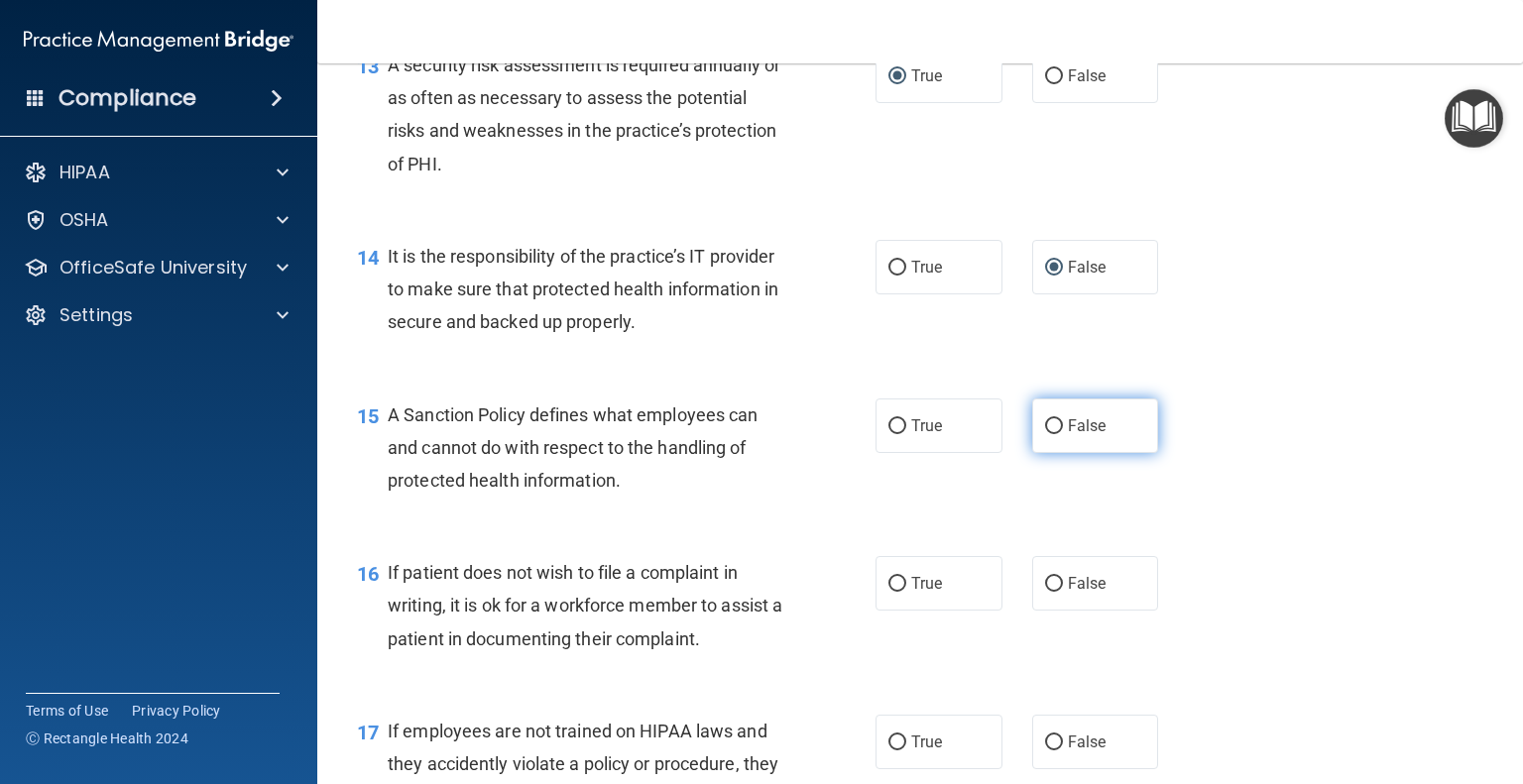 scroll, scrollTop: 2577, scrollLeft: 0, axis: vertical 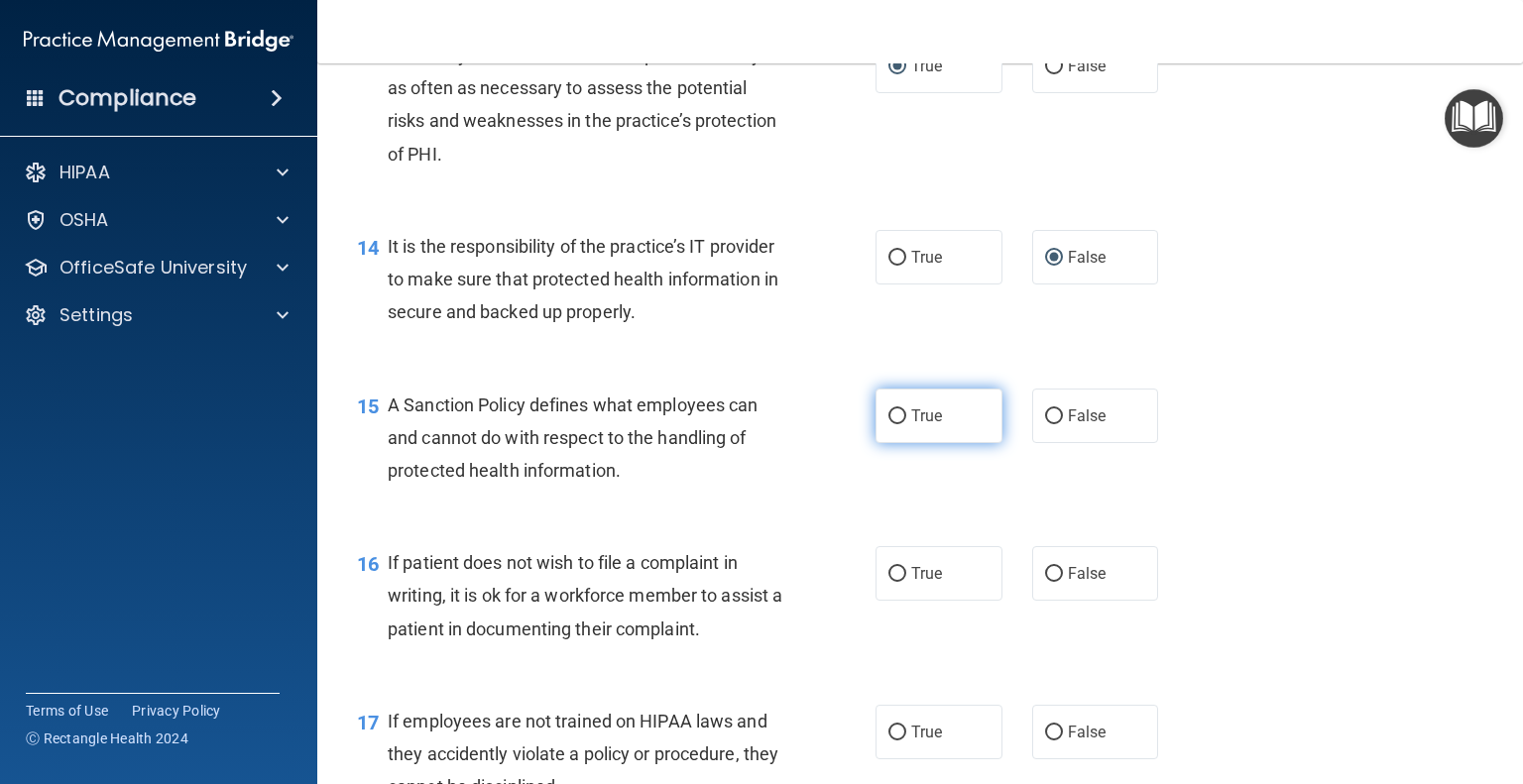 click on "True" at bounding box center (897, 416) 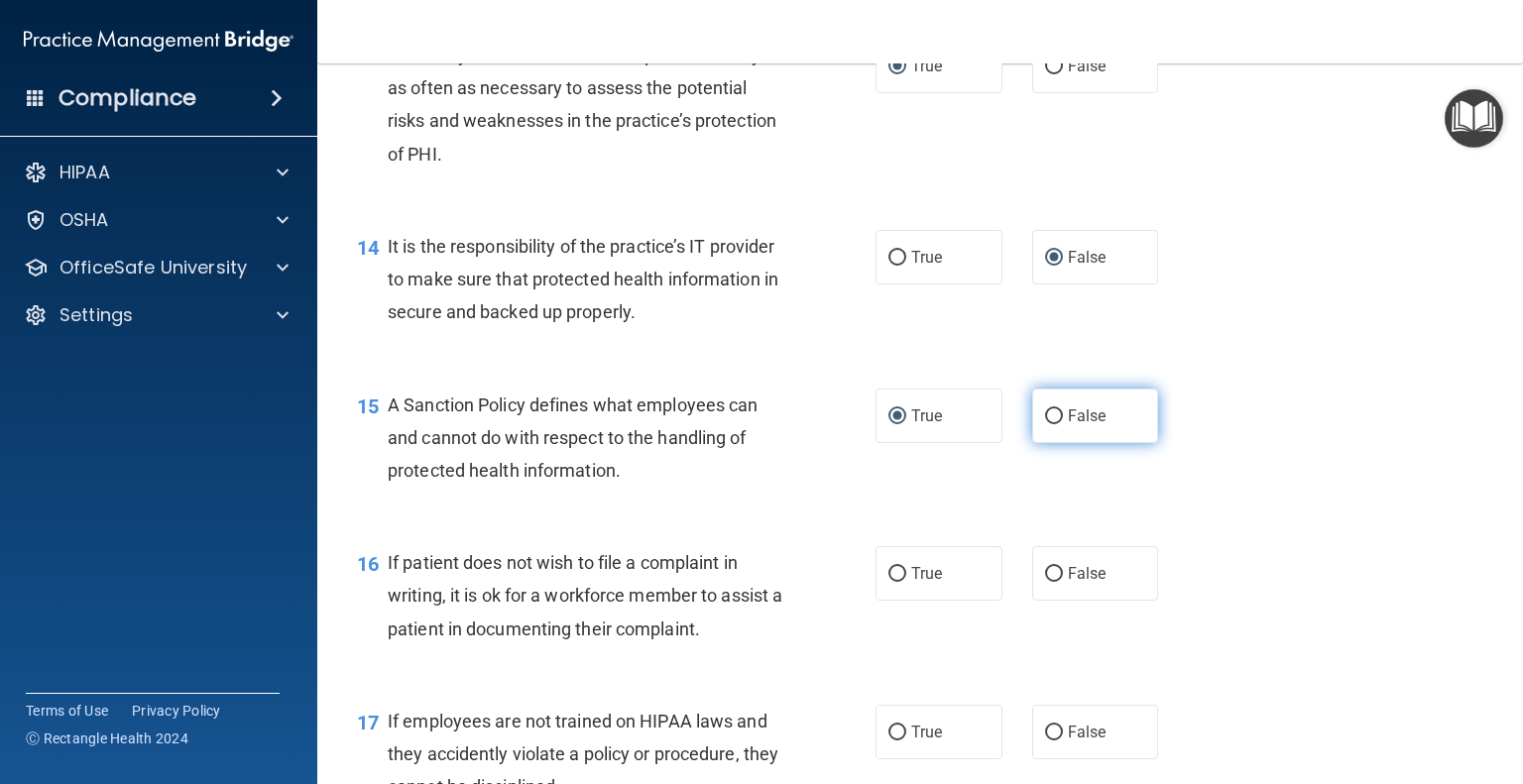 click on "False" at bounding box center (1096, 415) 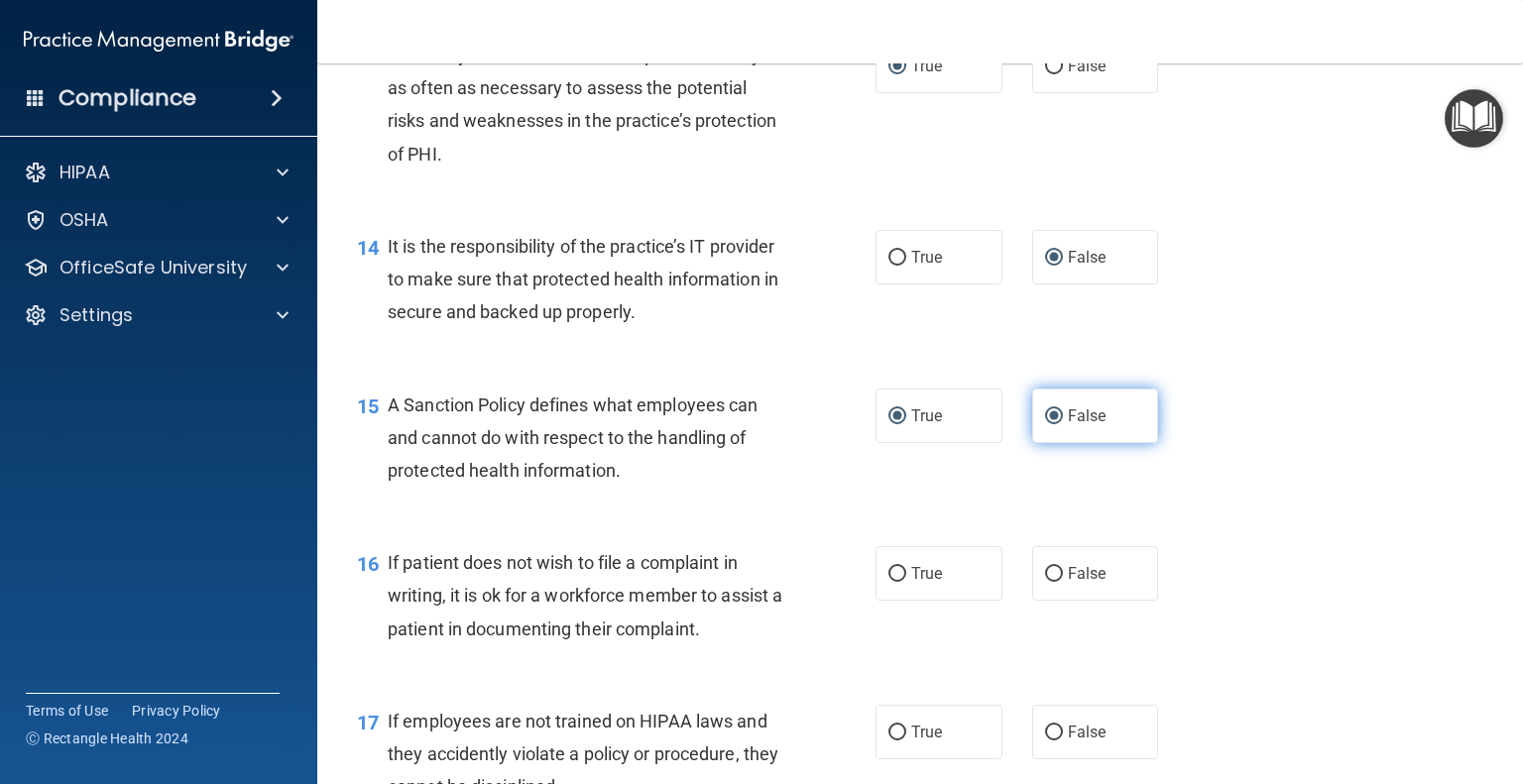 radio on "false" 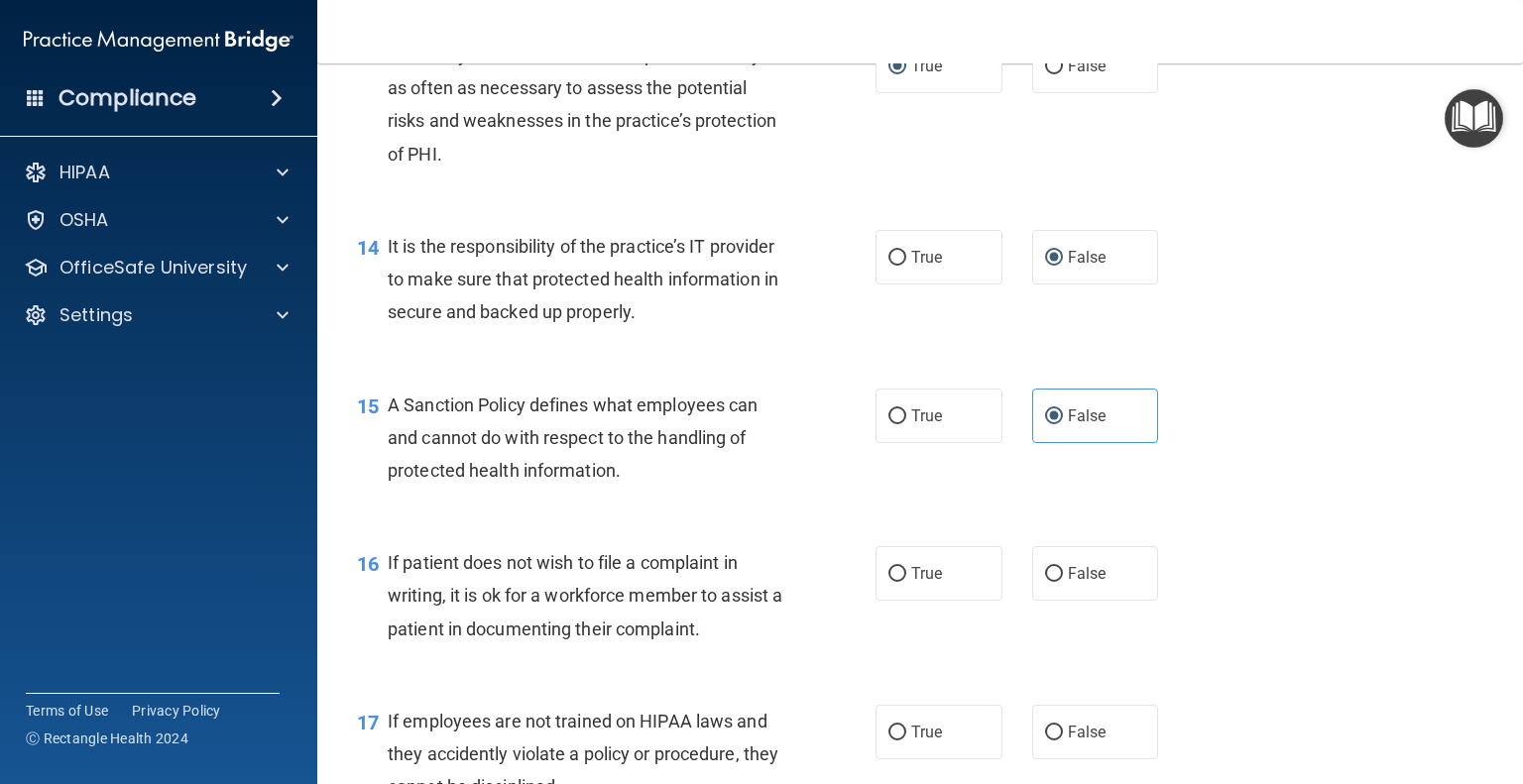 scroll, scrollTop: 2676, scrollLeft: 0, axis: vertical 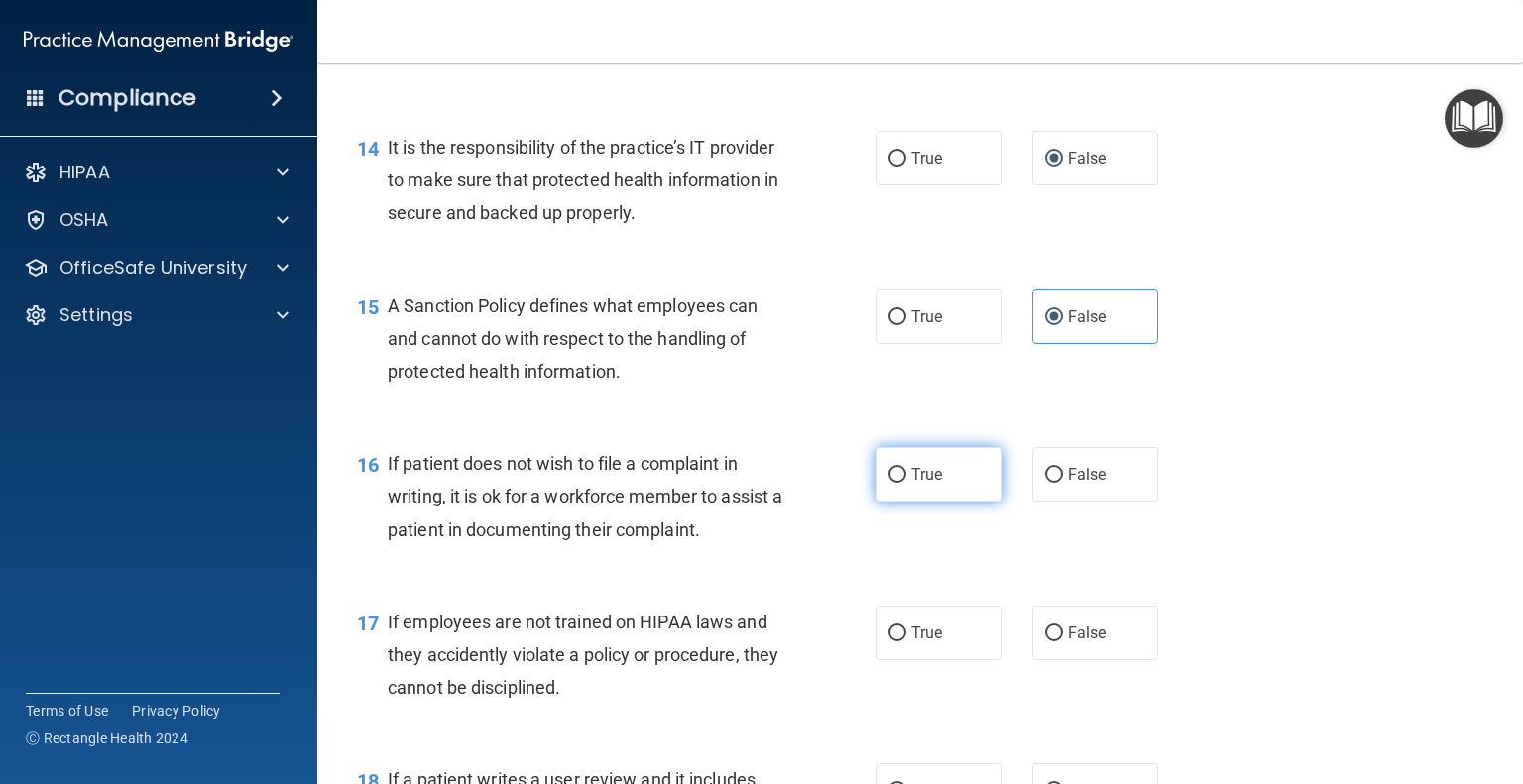 click on "True" at bounding box center (939, 474) 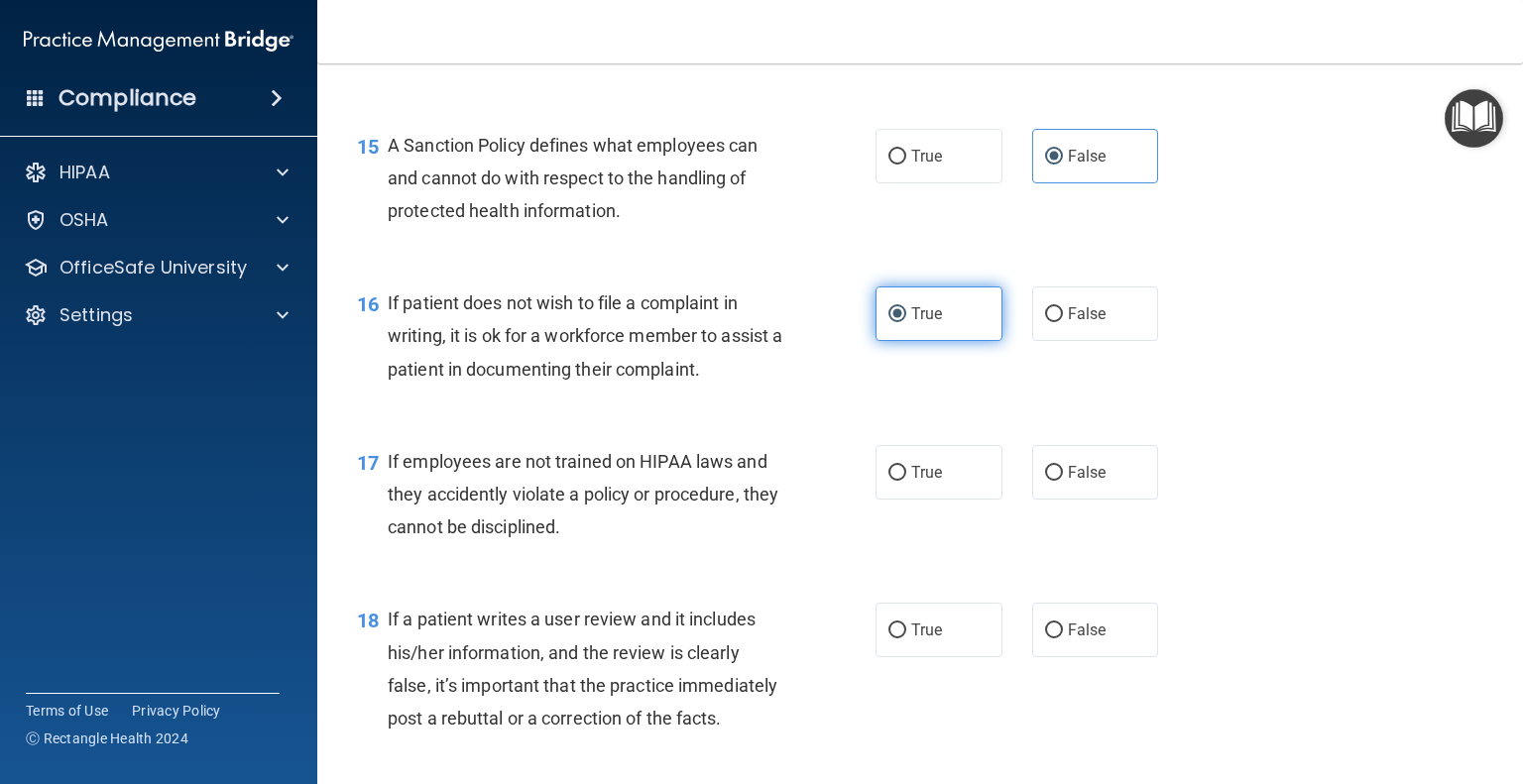 scroll, scrollTop: 2874, scrollLeft: 0, axis: vertical 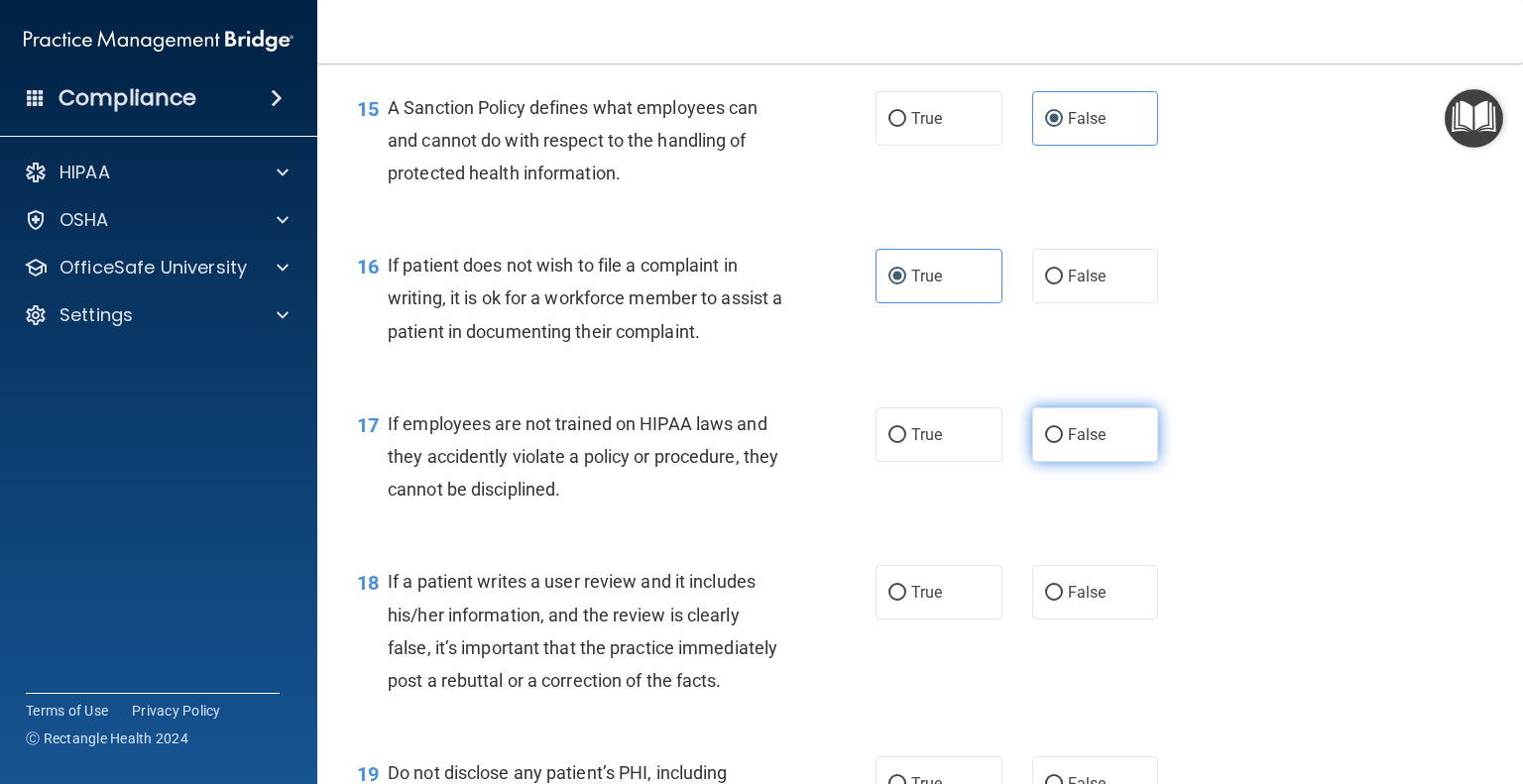 click on "False" at bounding box center [1054, 435] 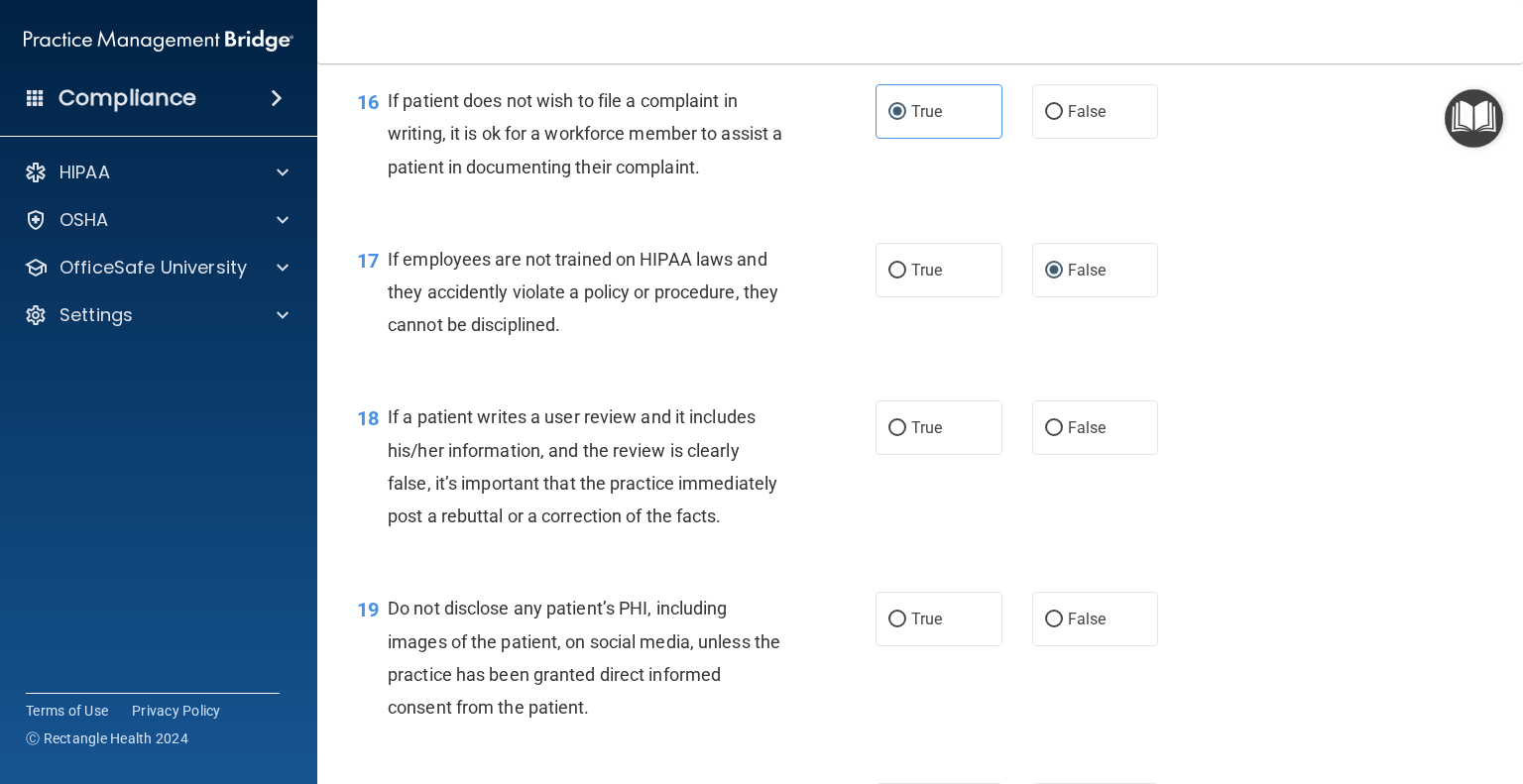 scroll, scrollTop: 3073, scrollLeft: 0, axis: vertical 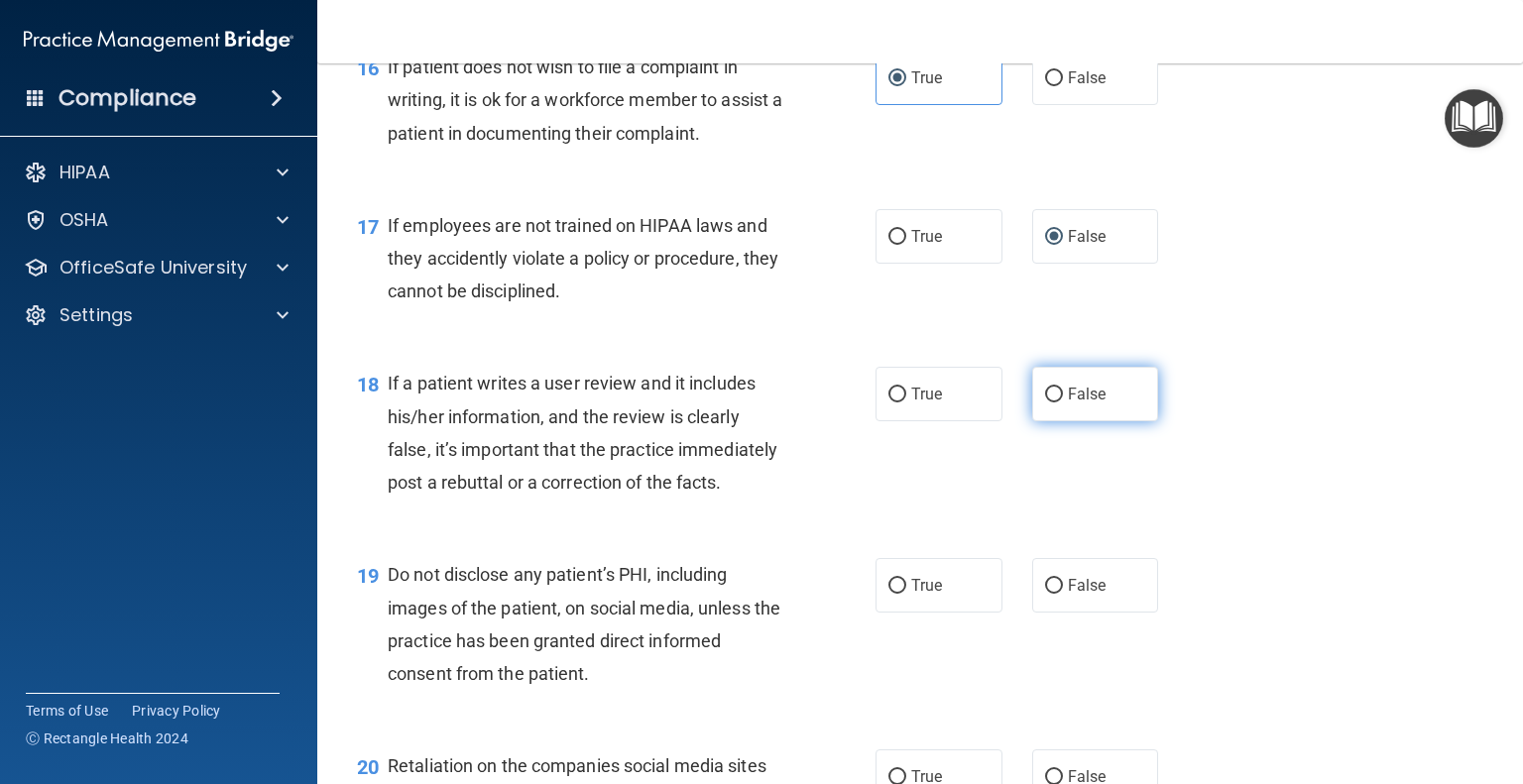 click on "False" at bounding box center (1054, 394) 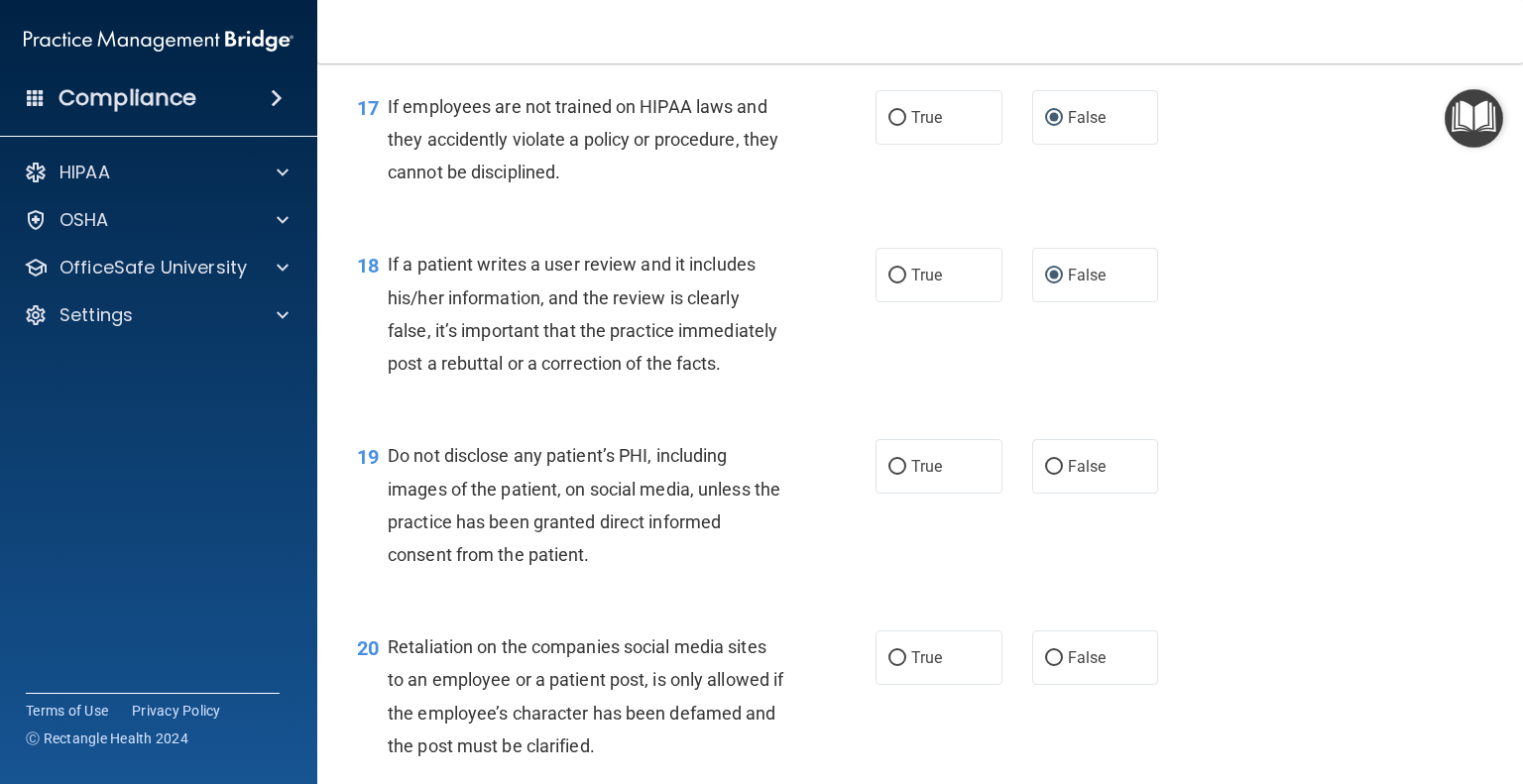 scroll, scrollTop: 3271, scrollLeft: 0, axis: vertical 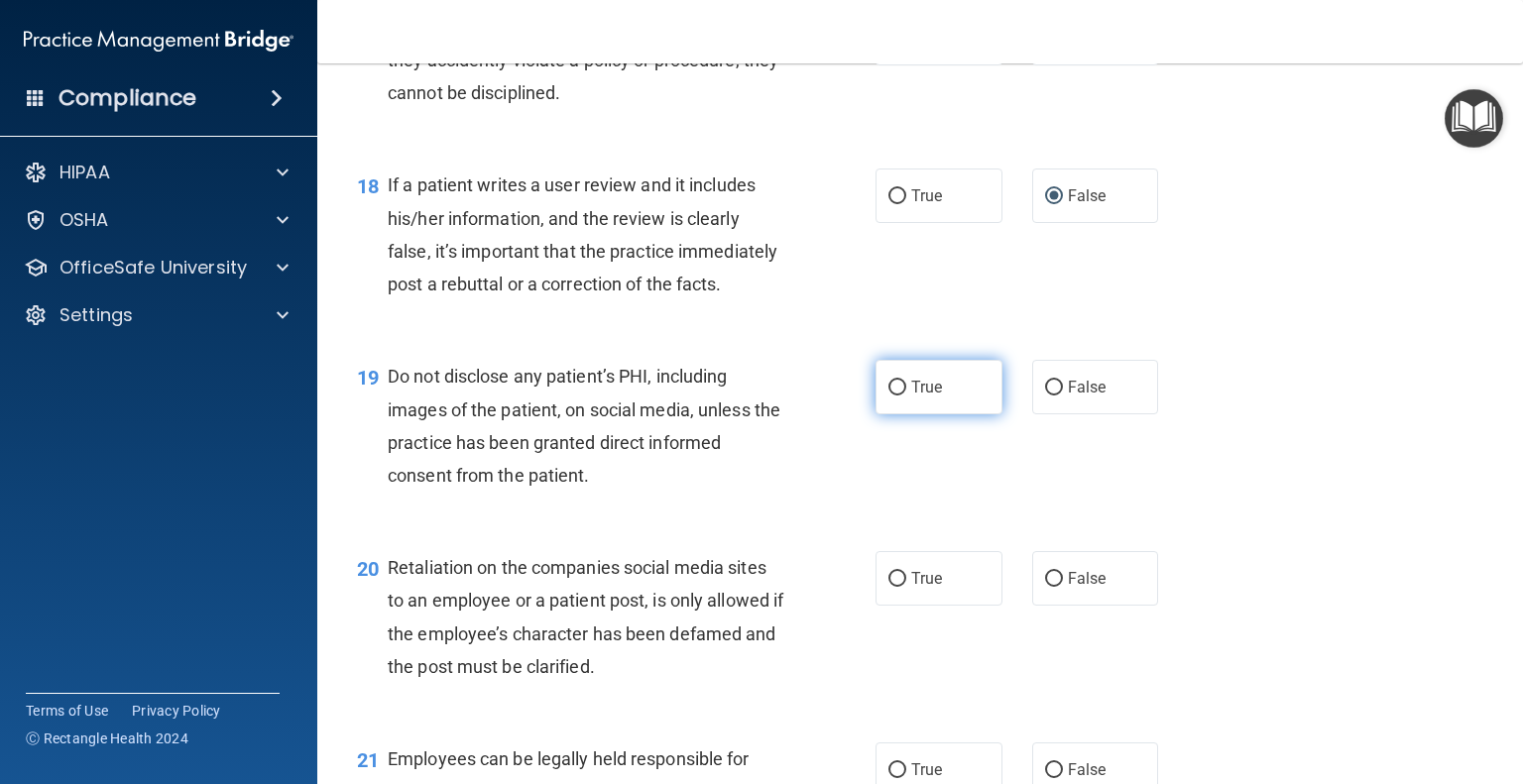 click on "True" at bounding box center [897, 388] 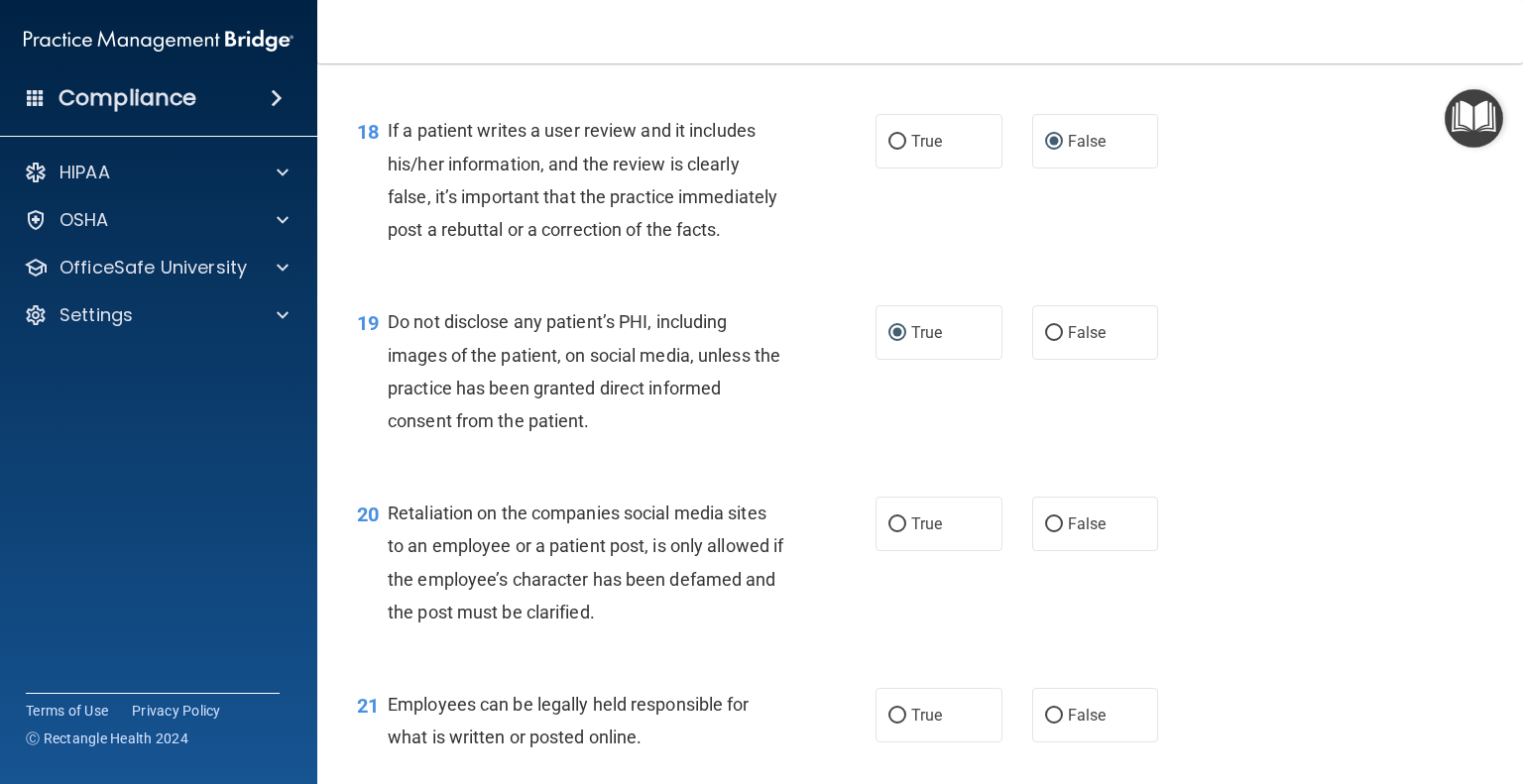 scroll, scrollTop: 3370, scrollLeft: 0, axis: vertical 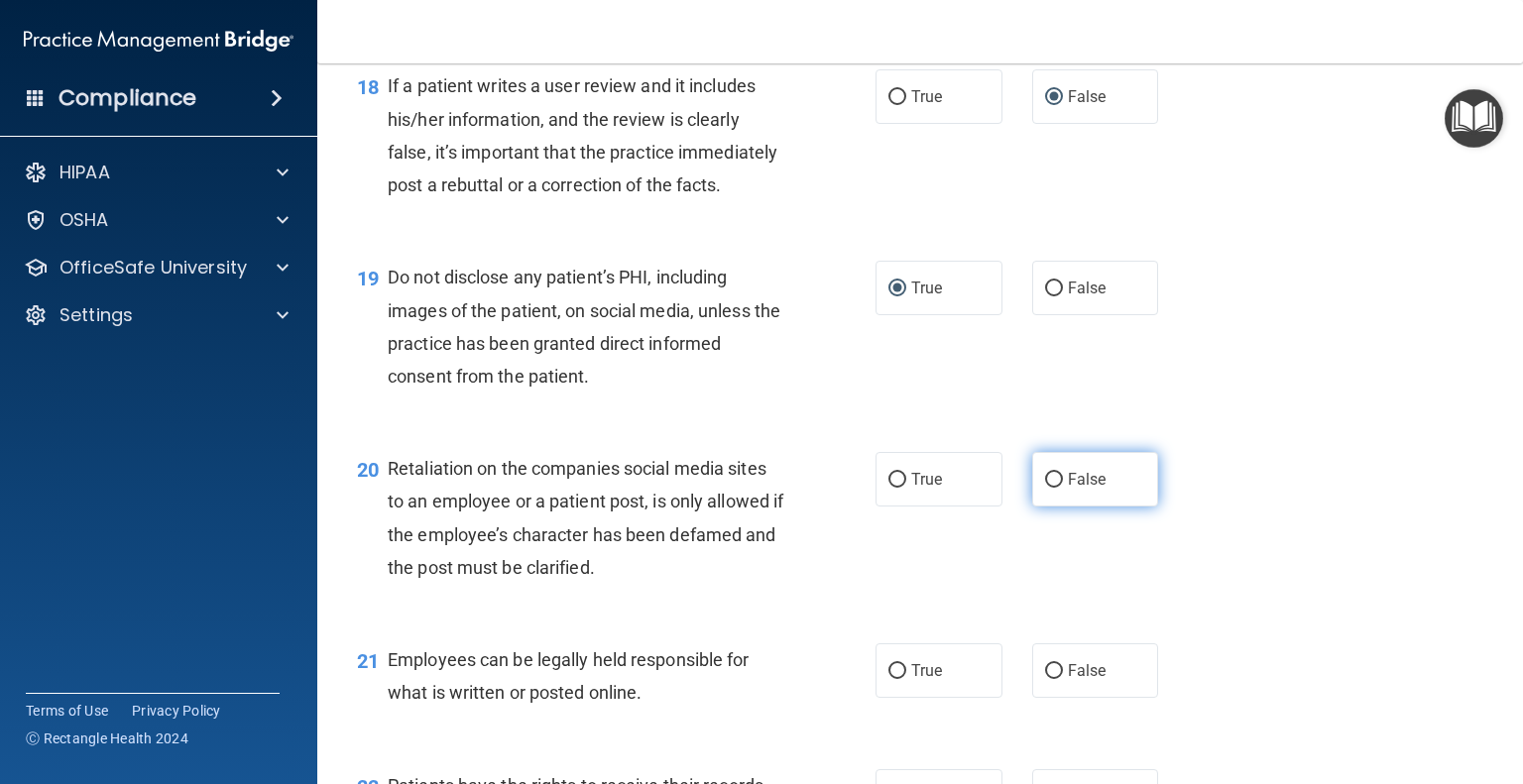 click on "False" at bounding box center [1054, 480] 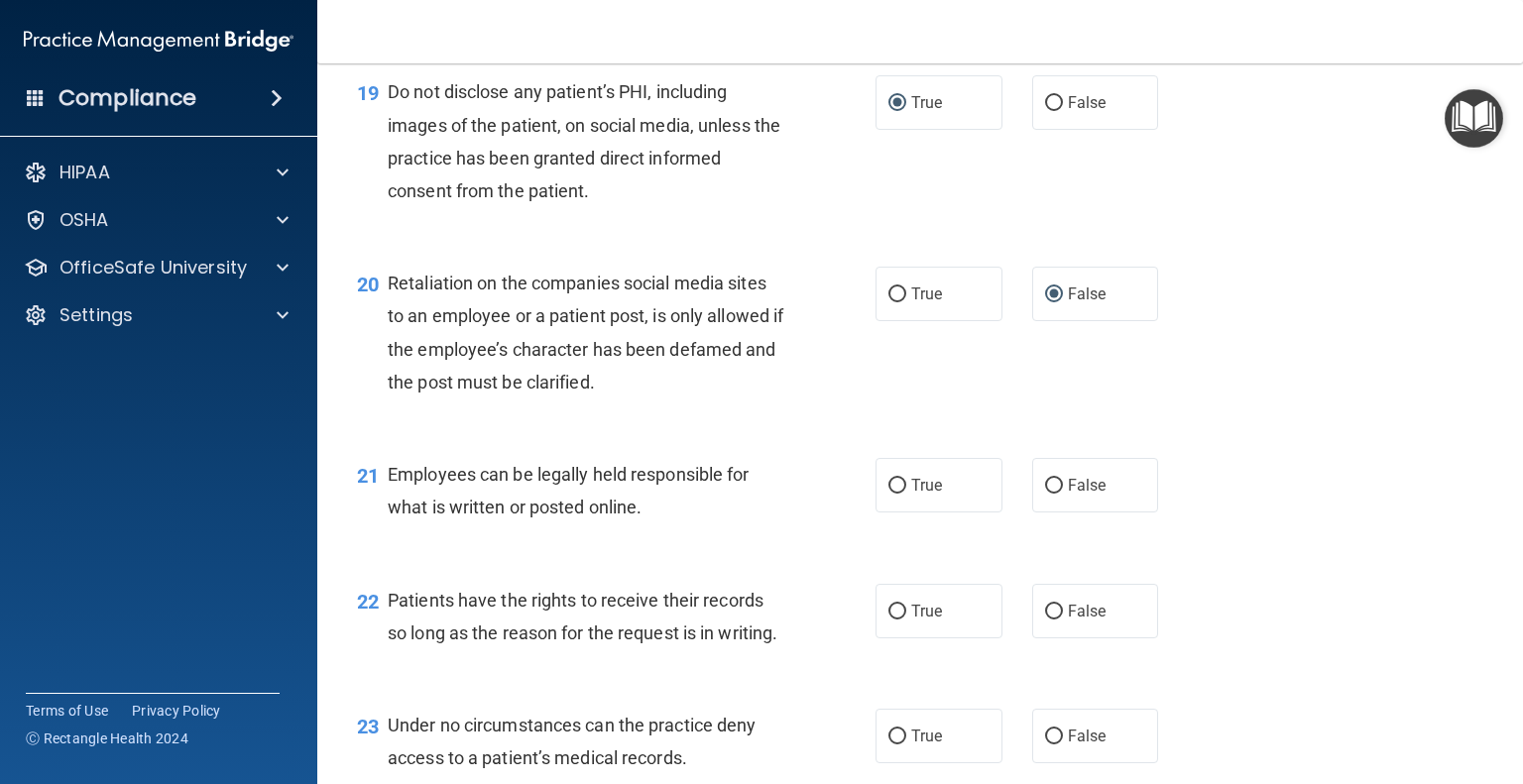 scroll, scrollTop: 3568, scrollLeft: 0, axis: vertical 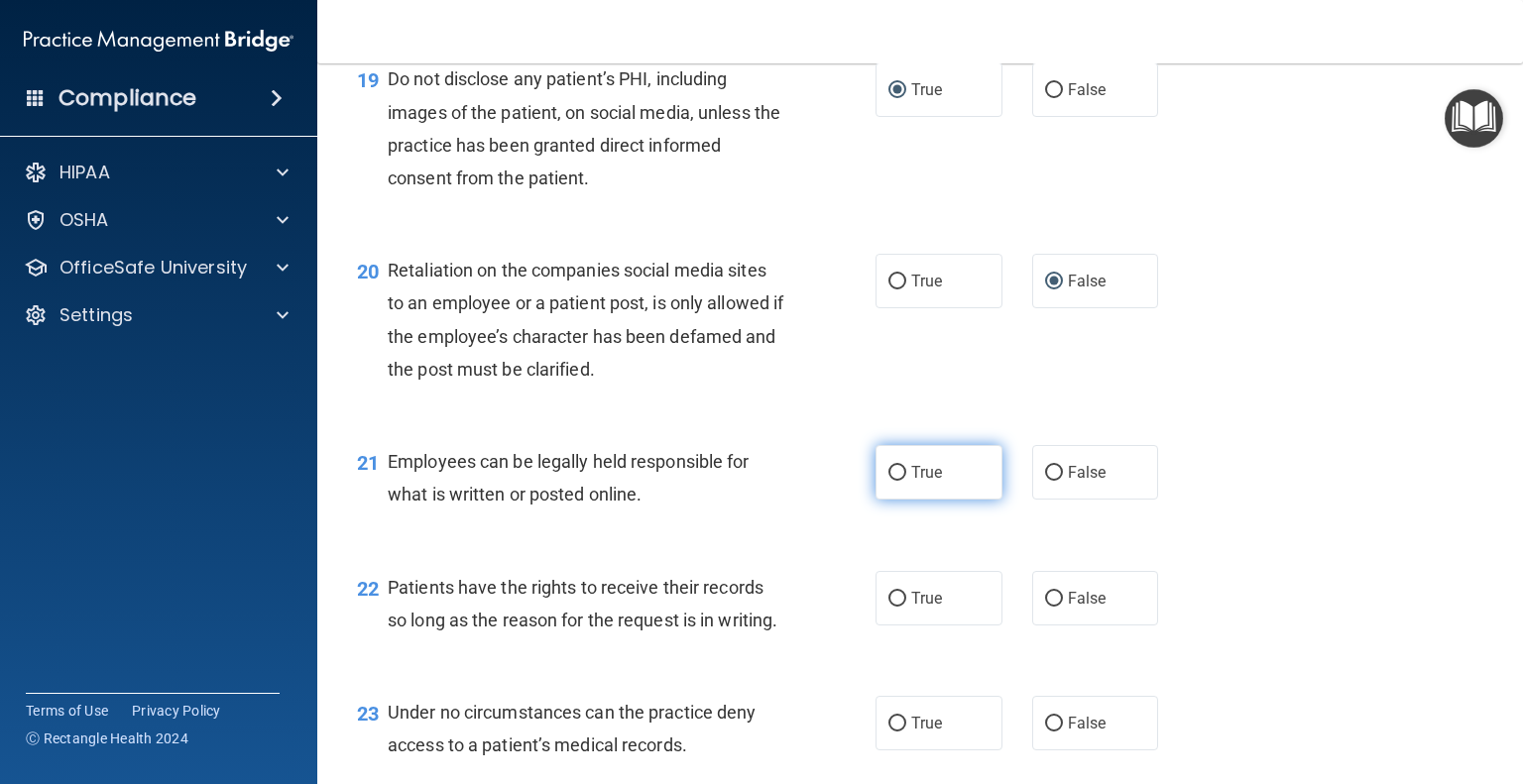 click on "True" at bounding box center (939, 472) 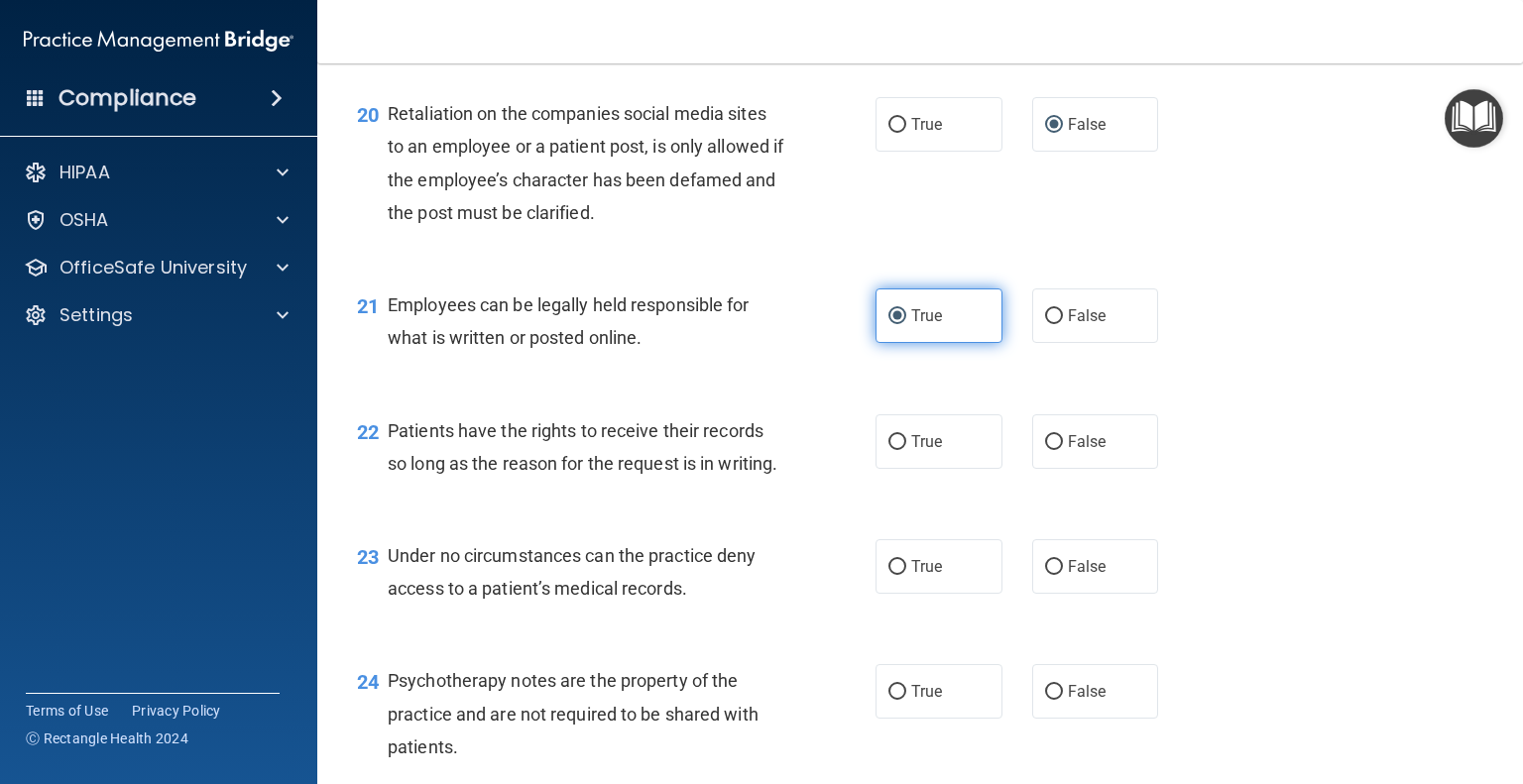 scroll, scrollTop: 3766, scrollLeft: 0, axis: vertical 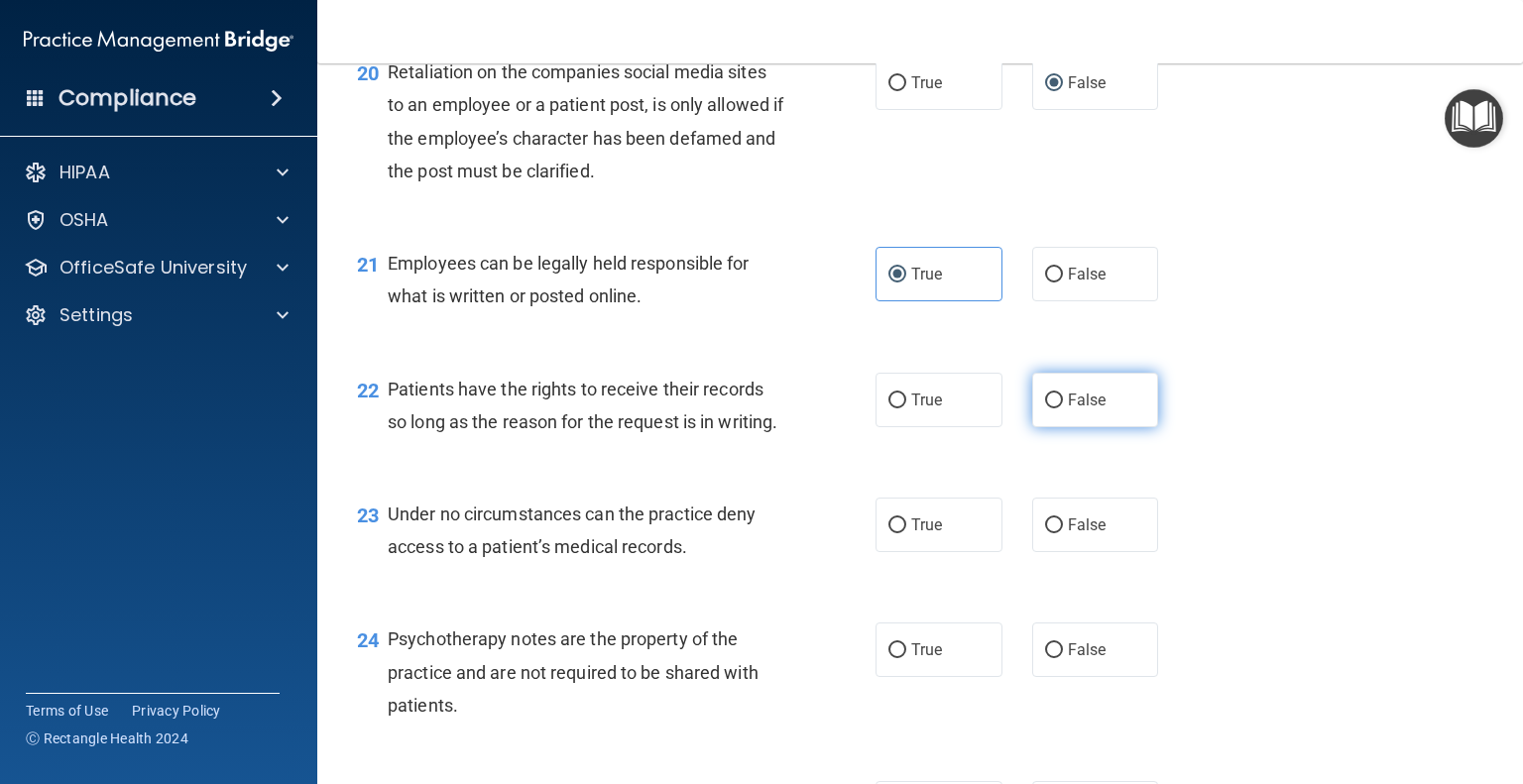 click on "False" at bounding box center [1054, 400] 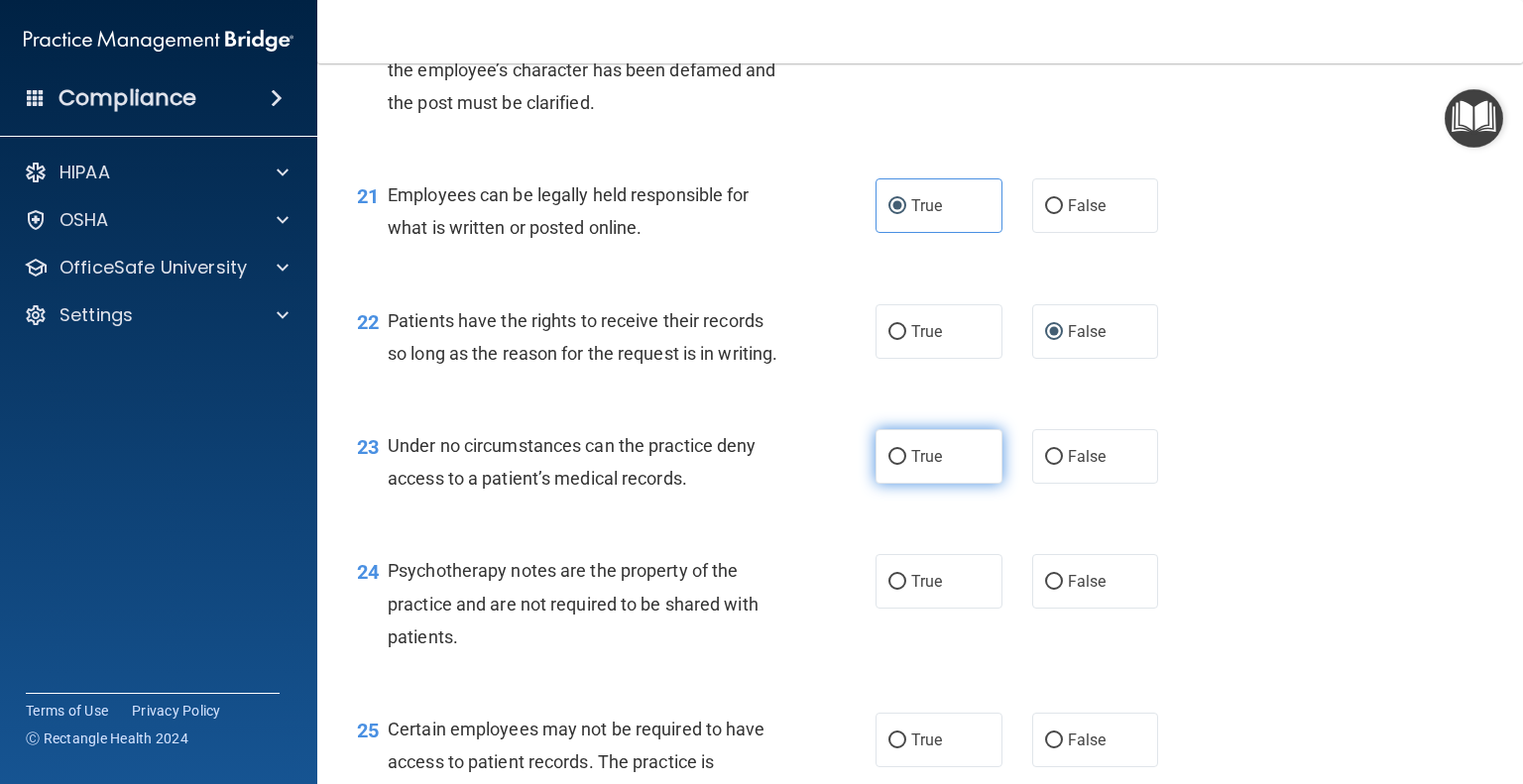 scroll, scrollTop: 3865, scrollLeft: 0, axis: vertical 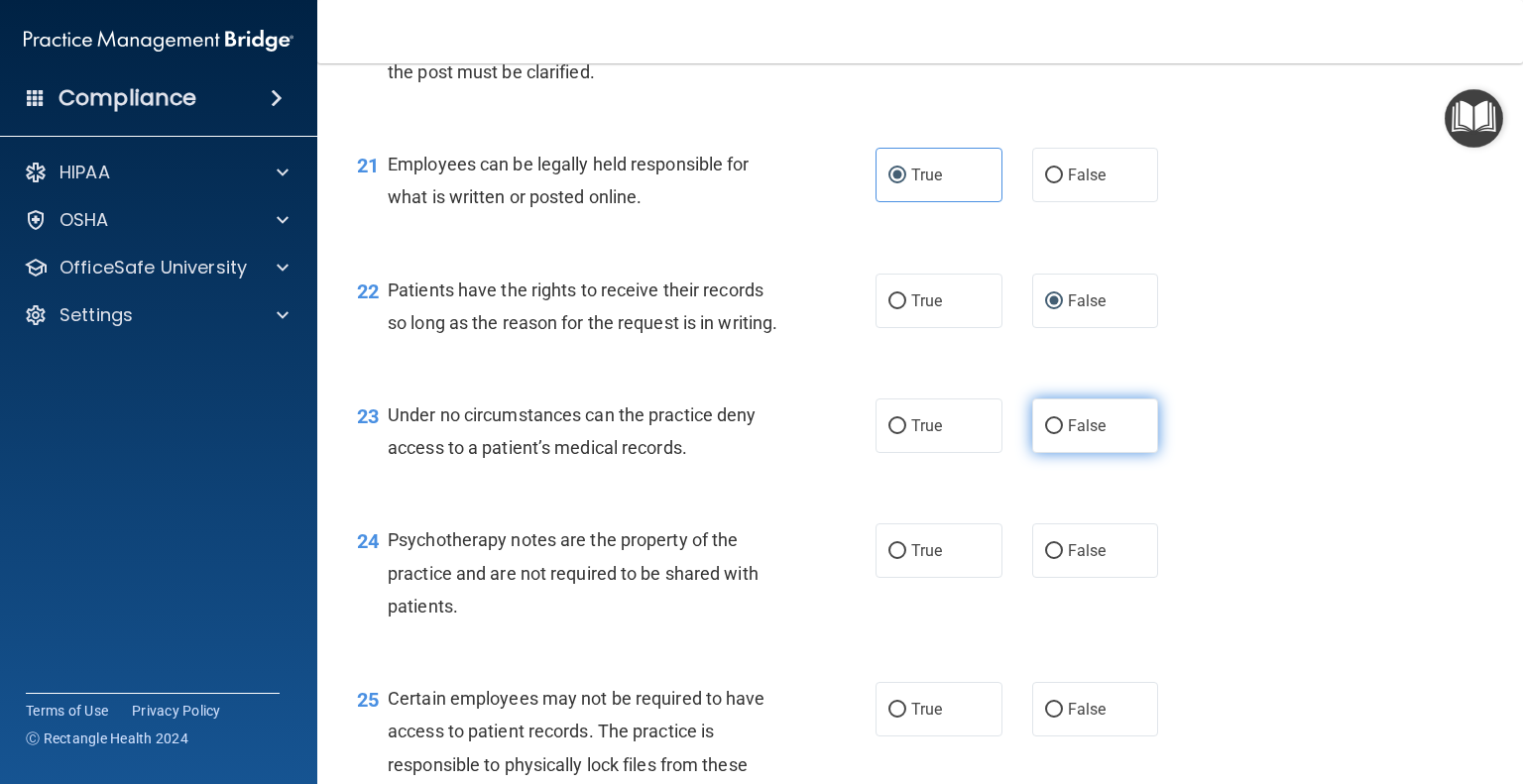 click on "False" at bounding box center (1054, 426) 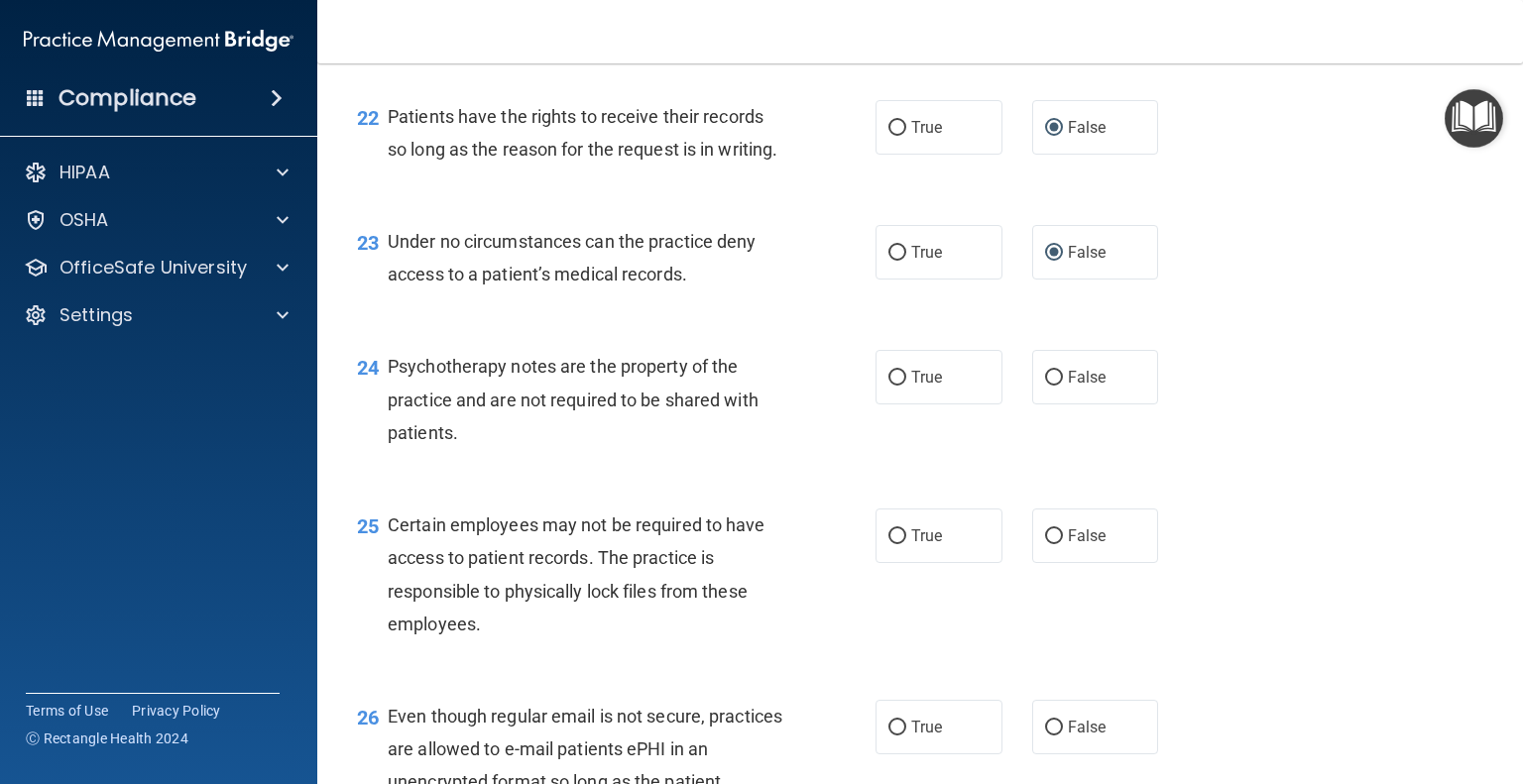 scroll, scrollTop: 4064, scrollLeft: 0, axis: vertical 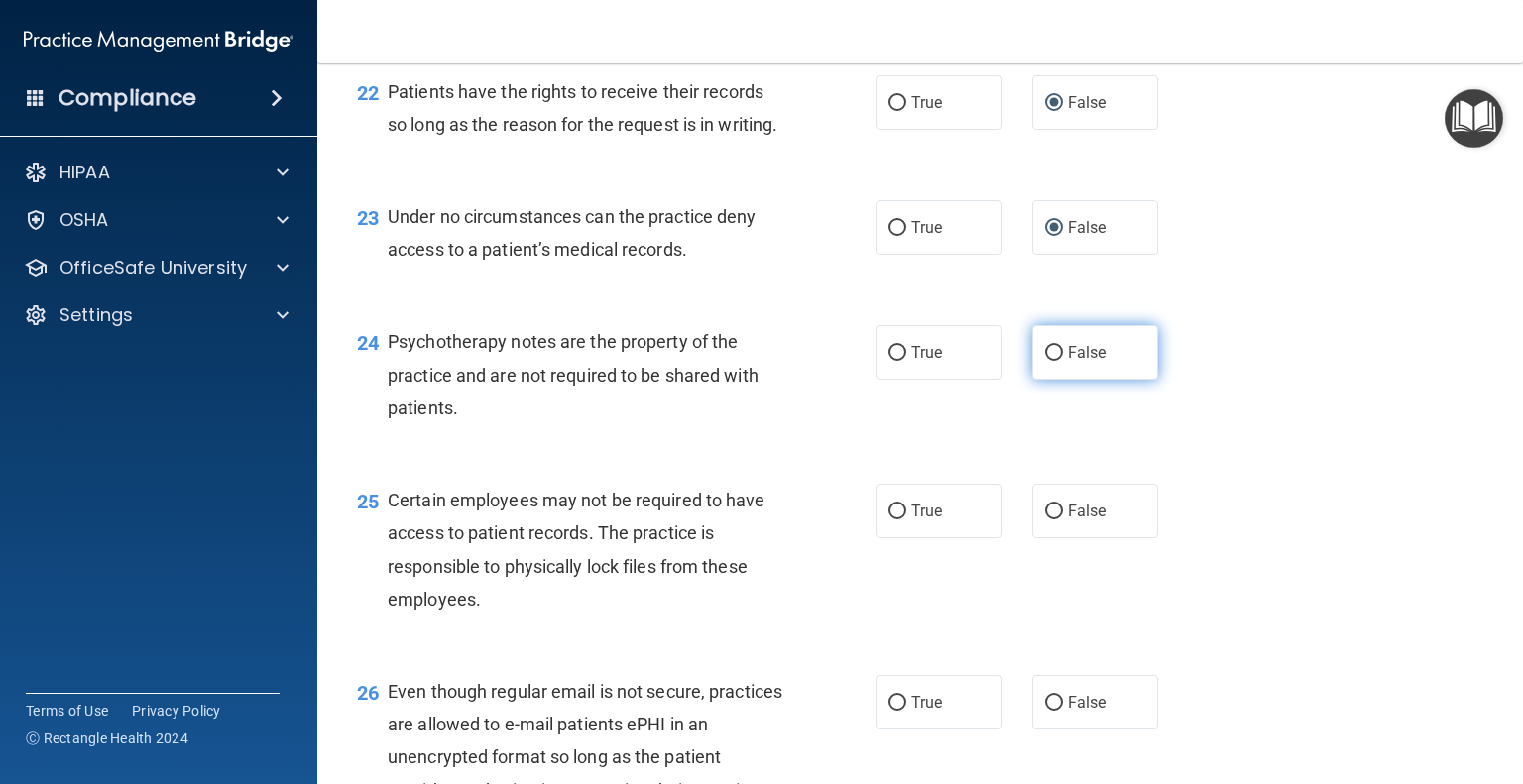 click on "False" at bounding box center [1054, 353] 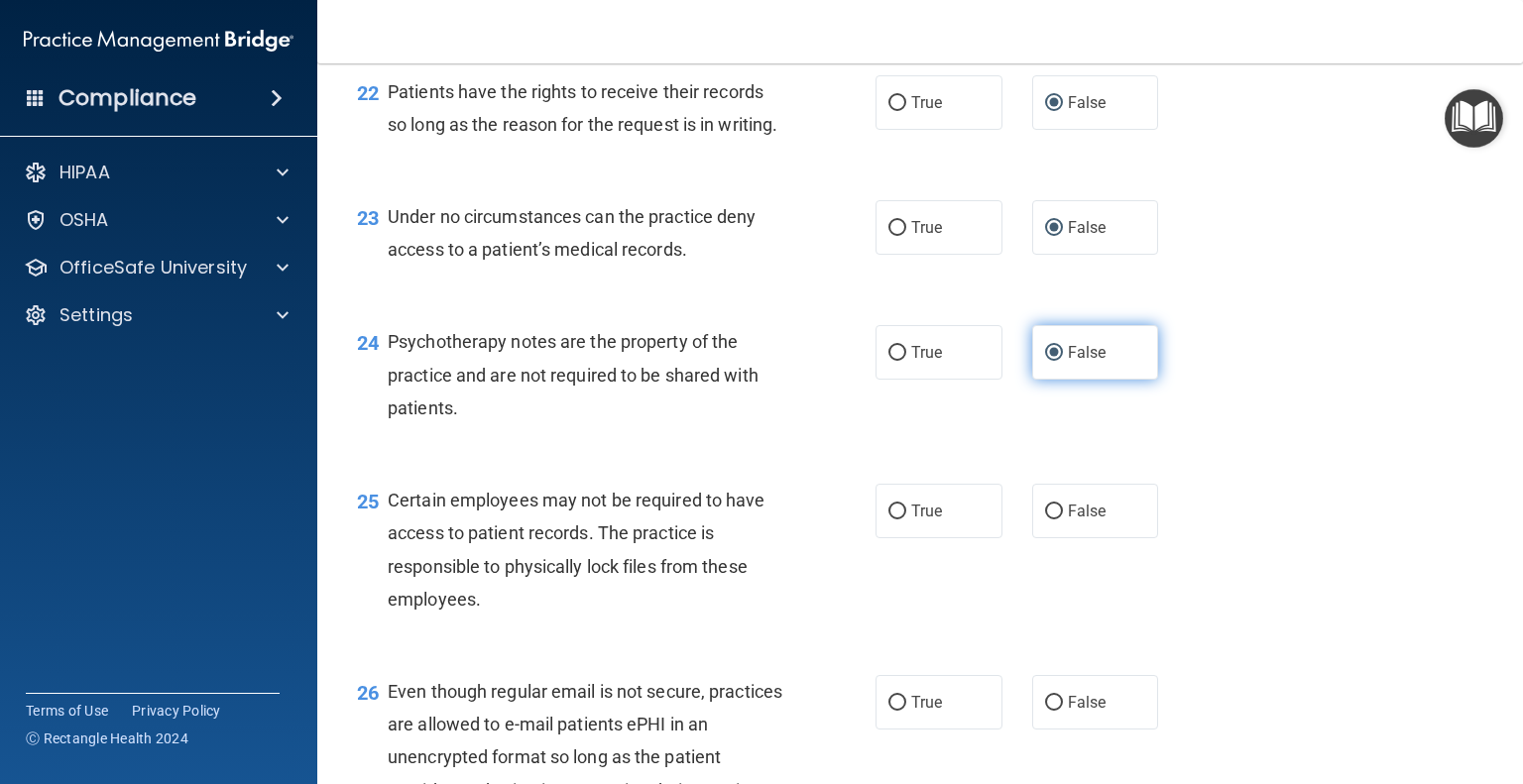 scroll, scrollTop: 4163, scrollLeft: 0, axis: vertical 